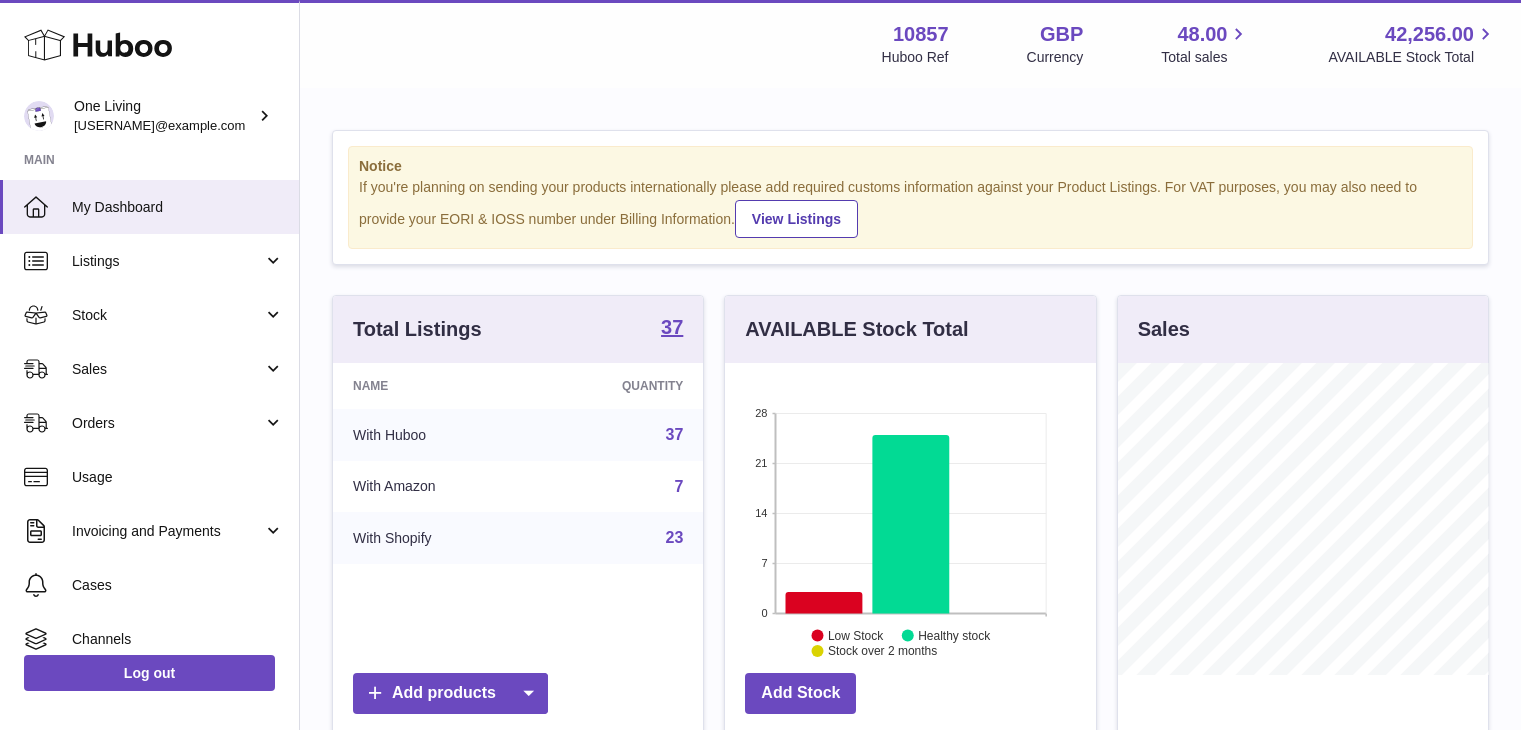 scroll, scrollTop: 0, scrollLeft: 0, axis: both 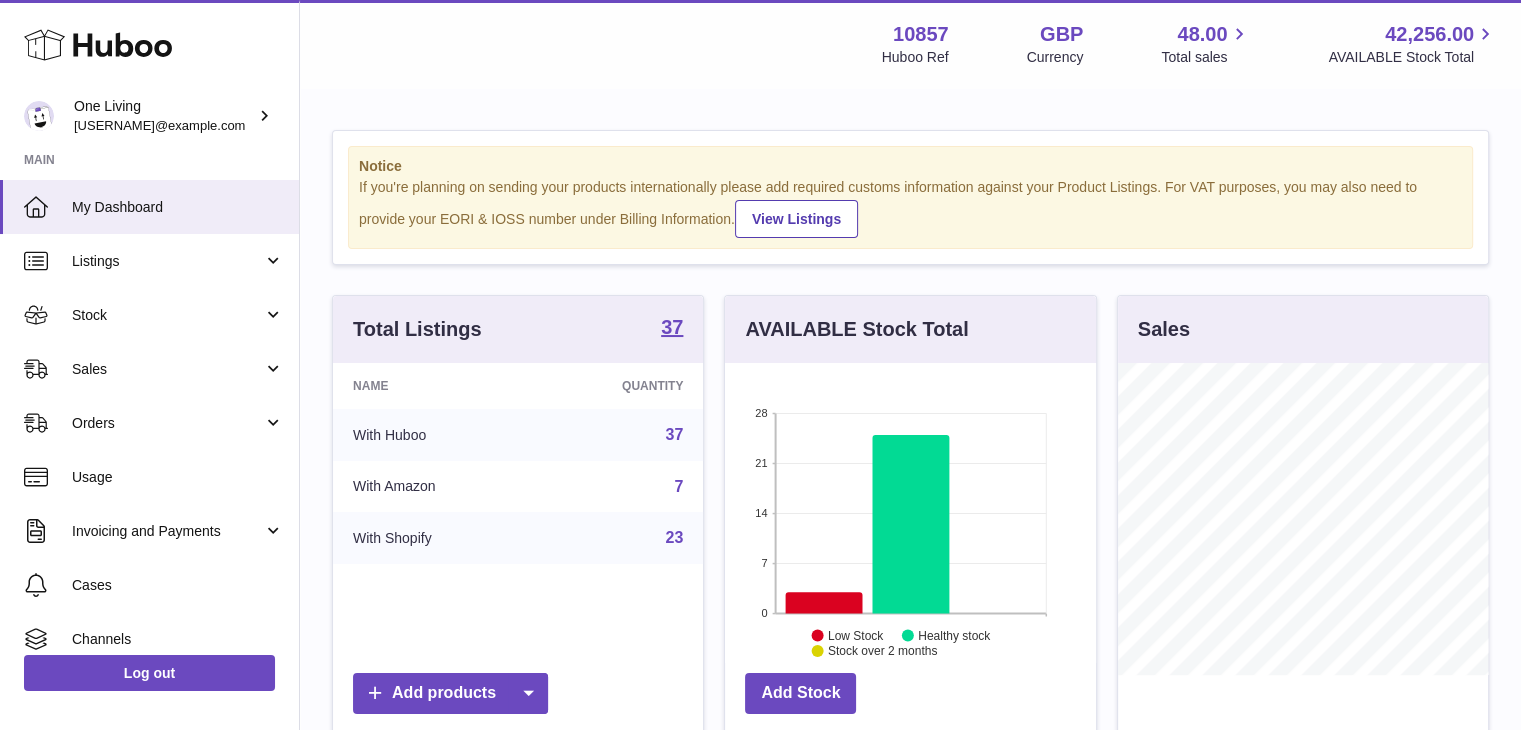 click on "28 21 14 7 0 Healthy stock 25 Low Stock Healthy stock Stock over 2 months" 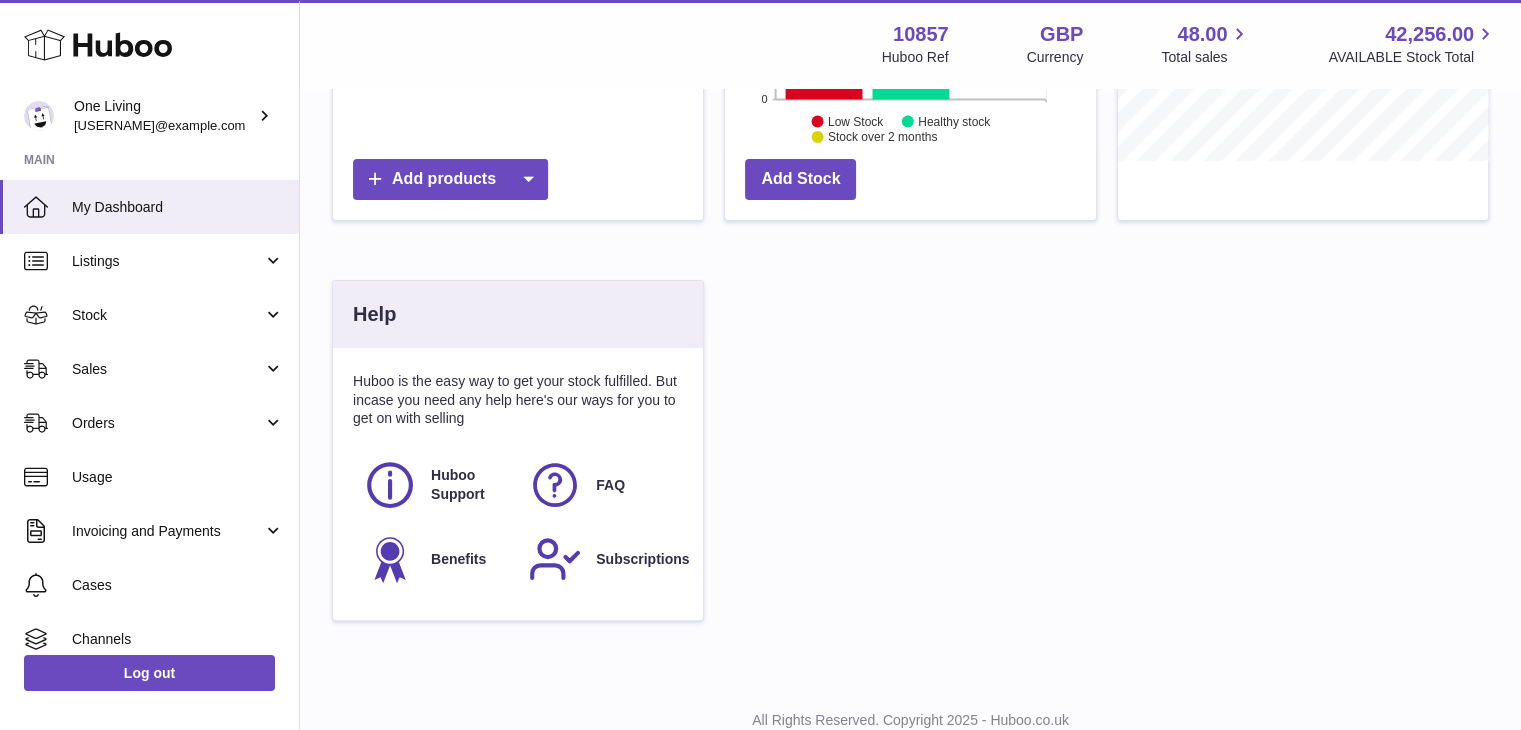 scroll, scrollTop: 581, scrollLeft: 0, axis: vertical 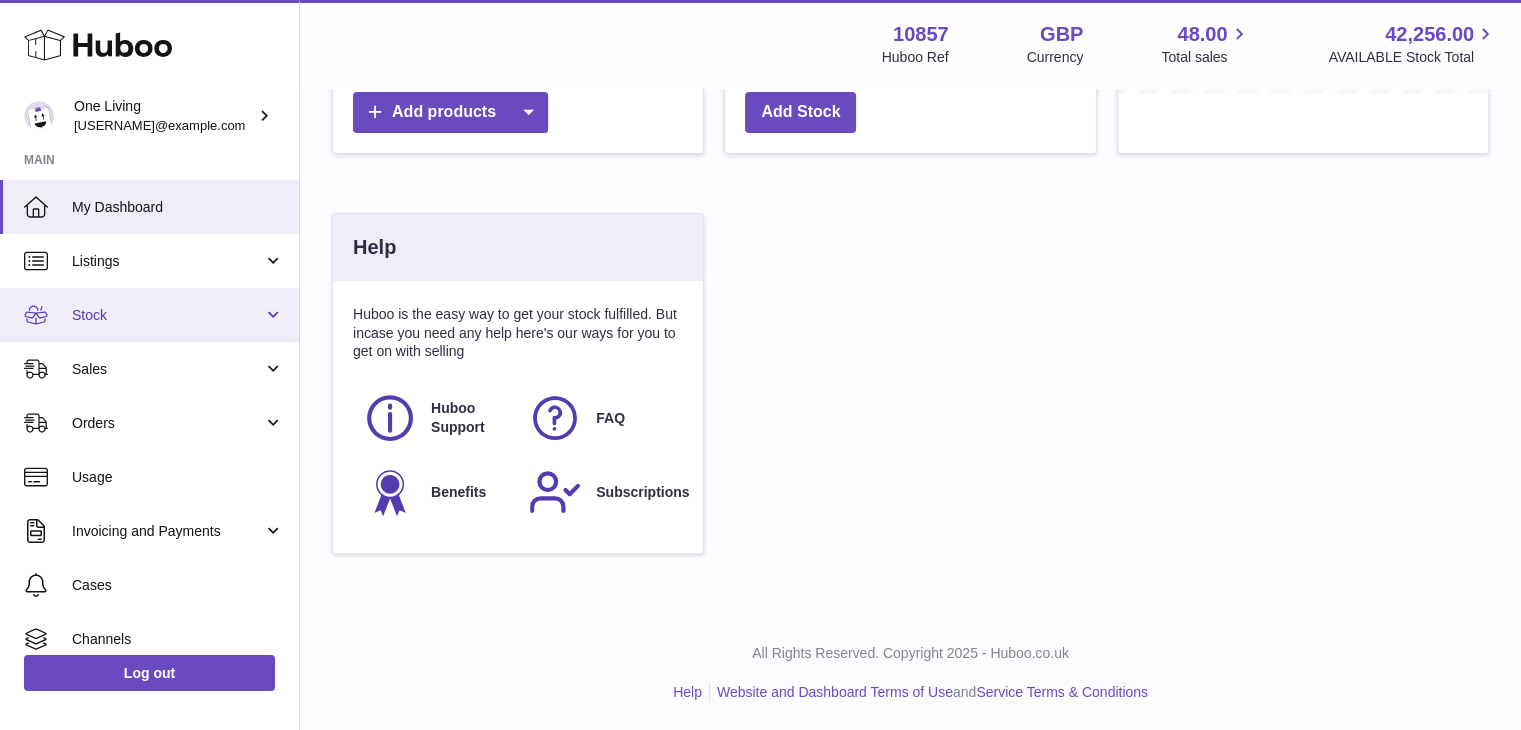 click on "Stock" at bounding box center [167, 315] 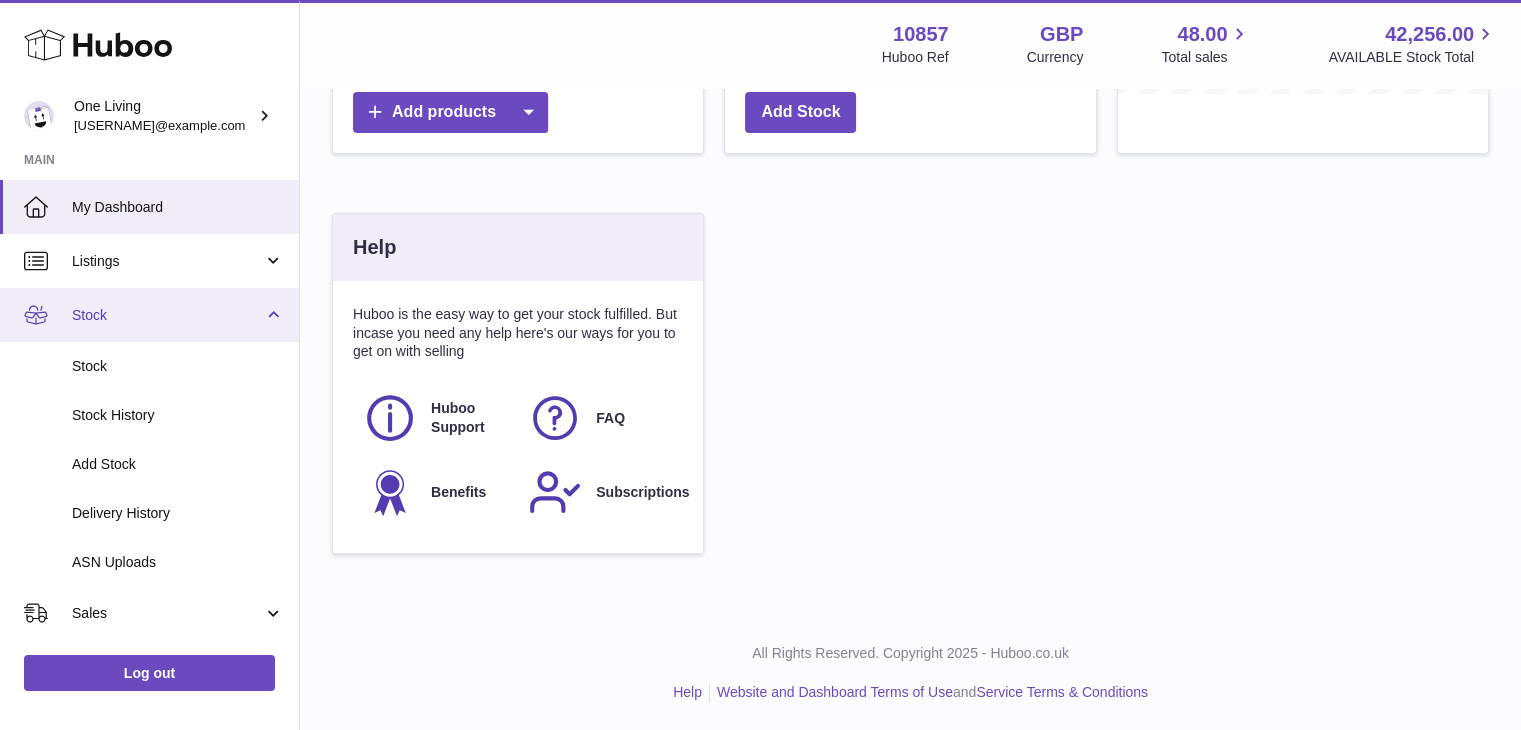 click on "Stock" at bounding box center (167, 315) 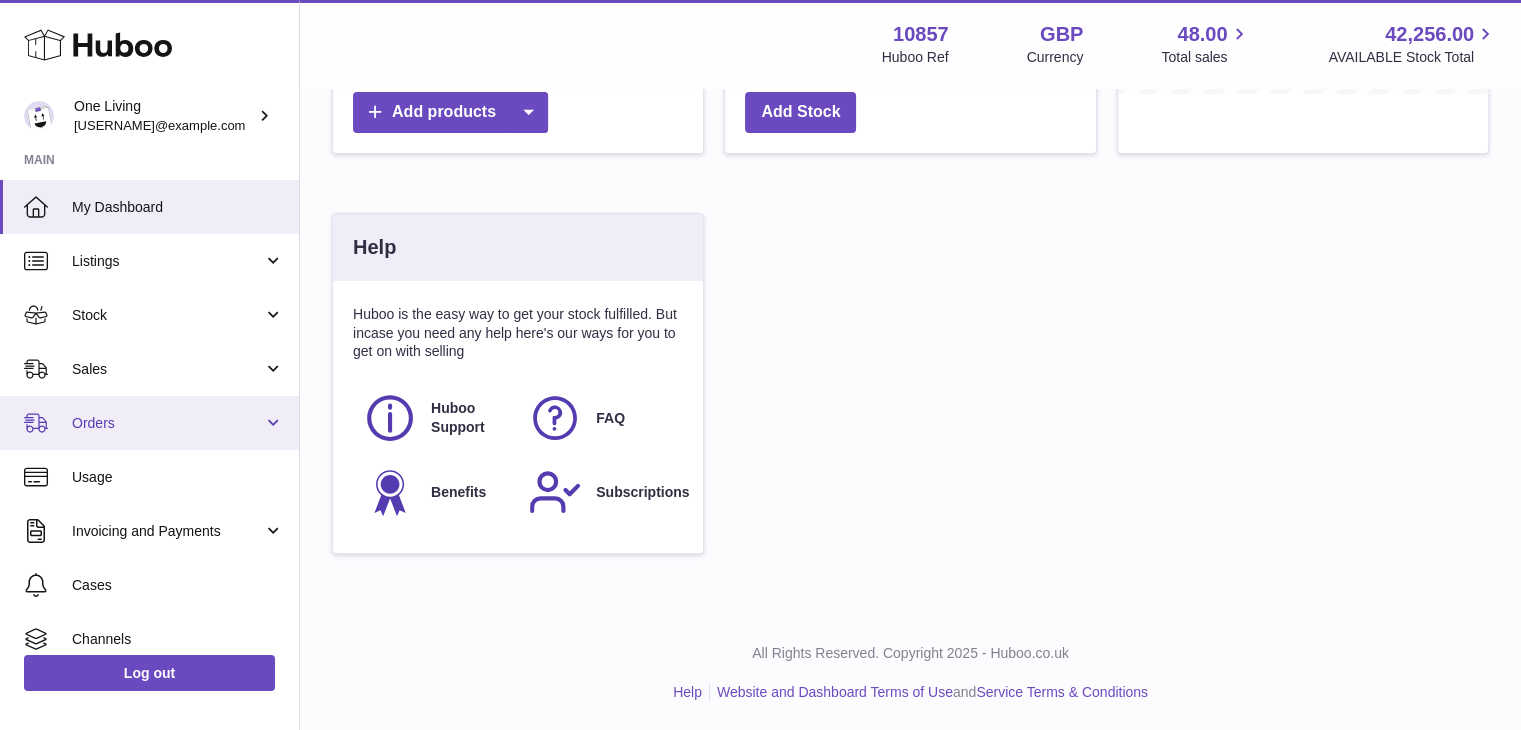 click on "Orders" at bounding box center (149, 423) 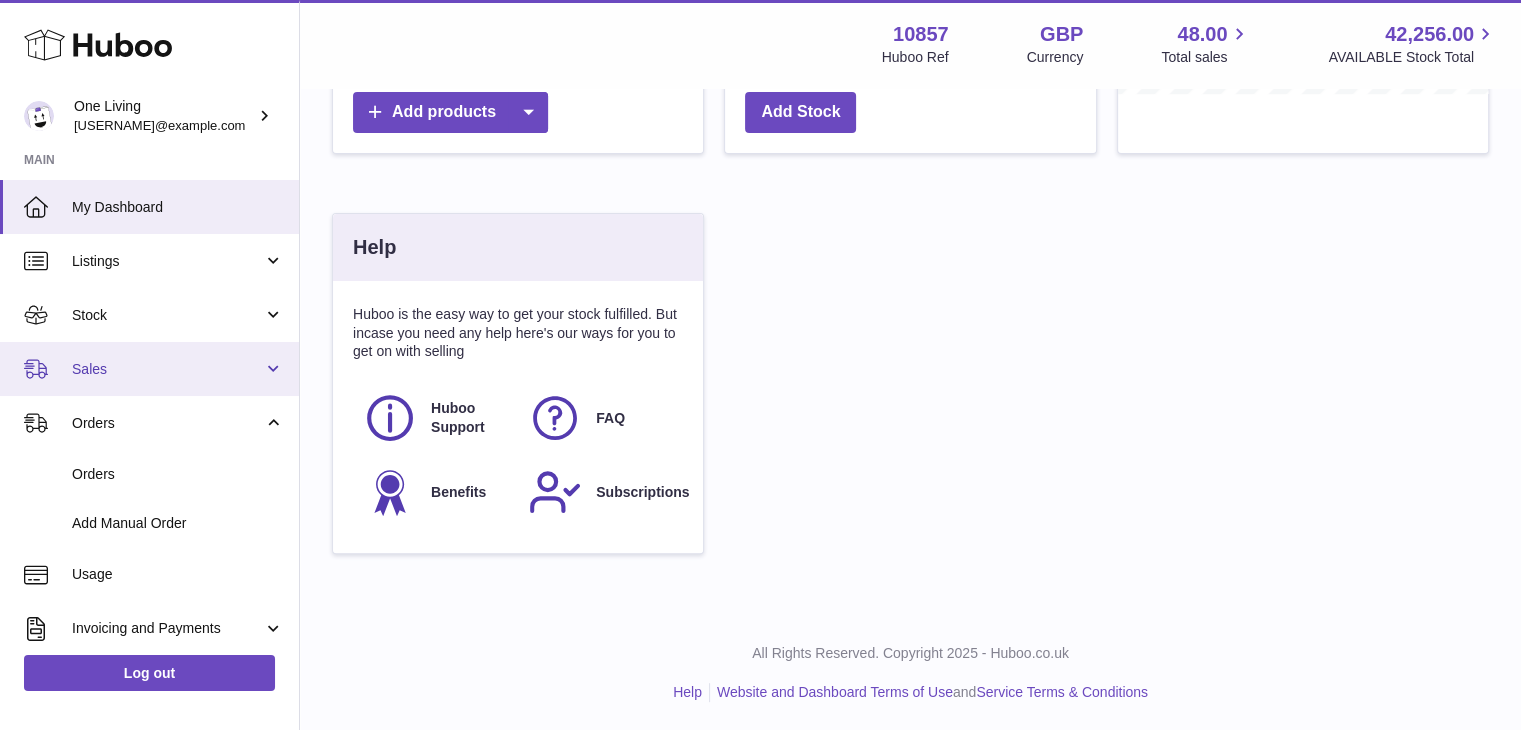 click on "Sales" at bounding box center (167, 369) 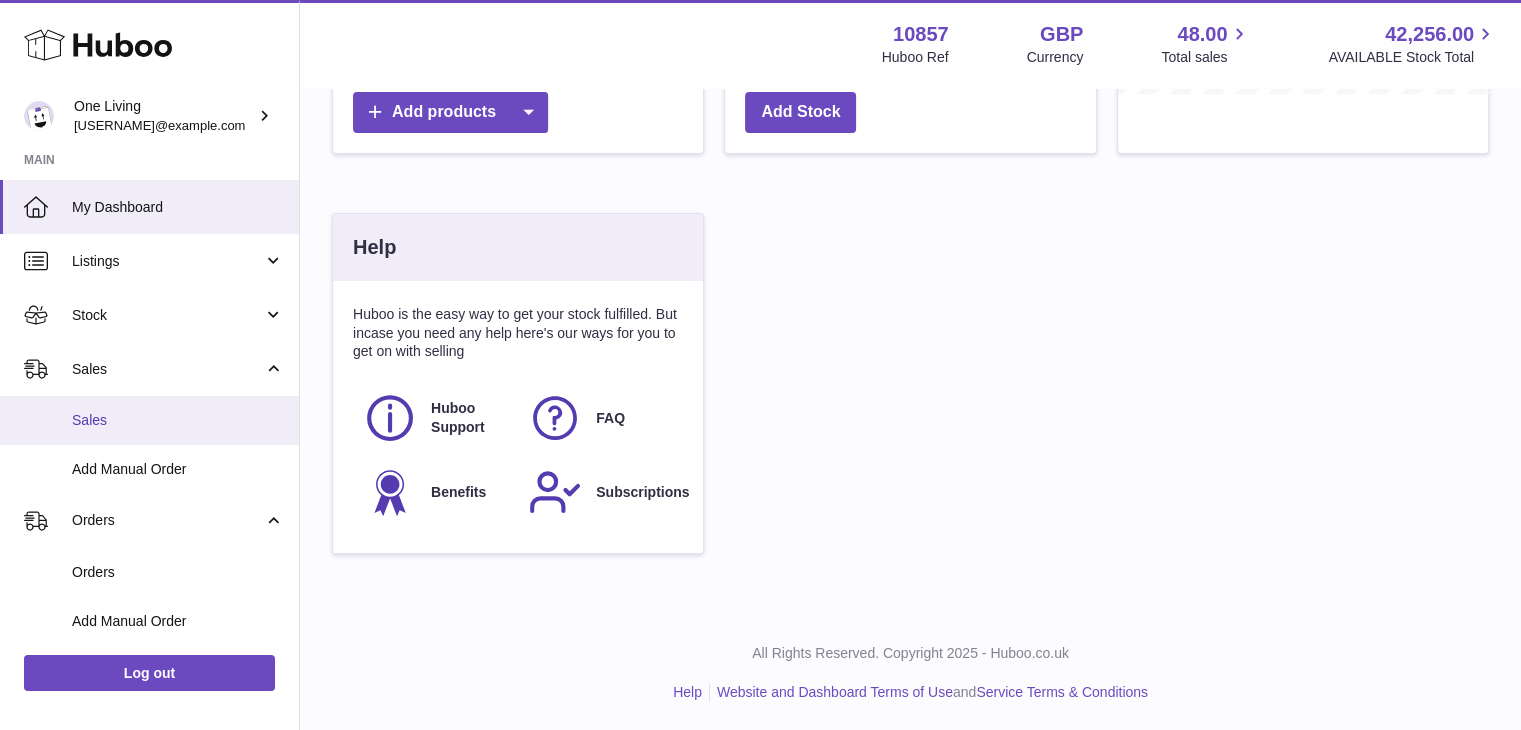 click on "Sales" at bounding box center [178, 420] 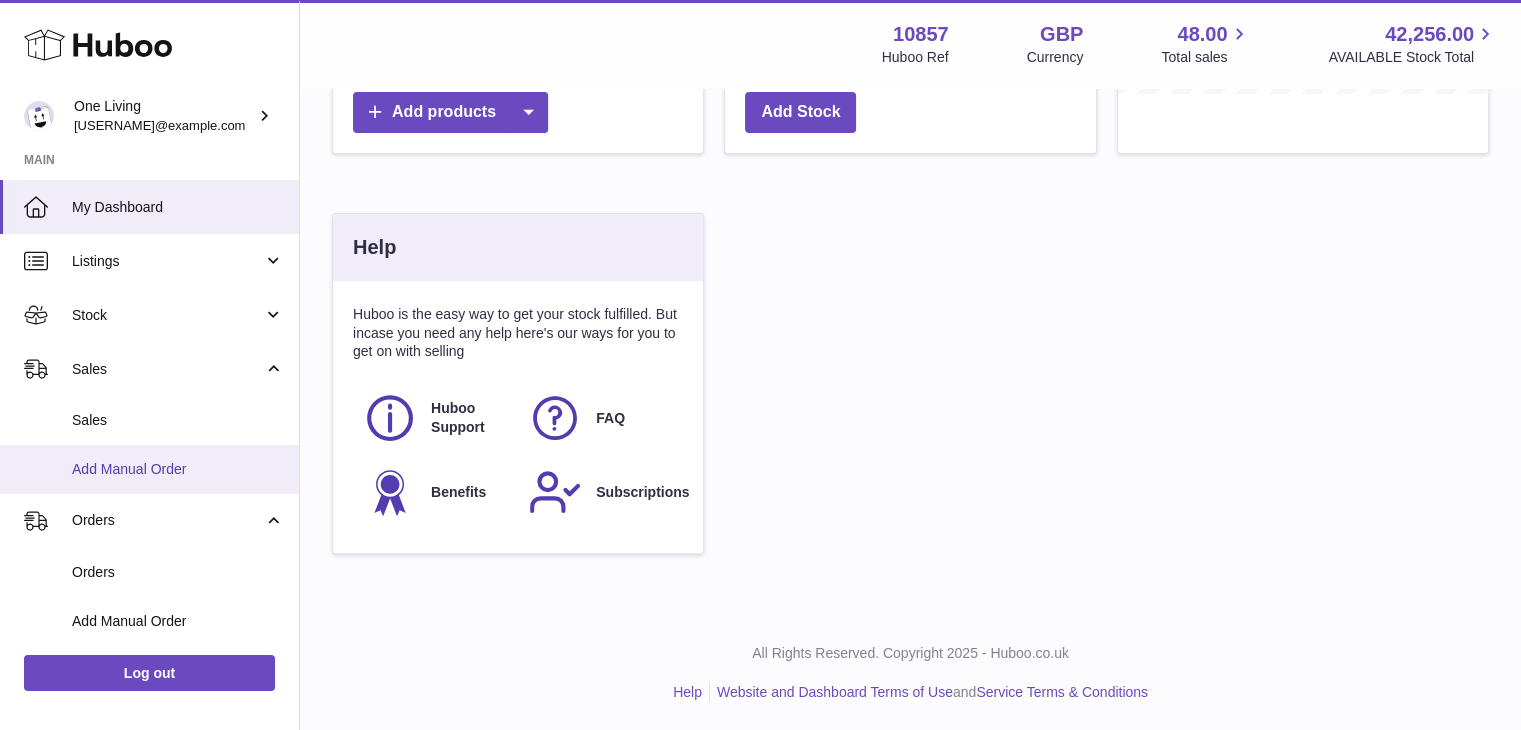 click on "Add Manual Order" at bounding box center (178, 469) 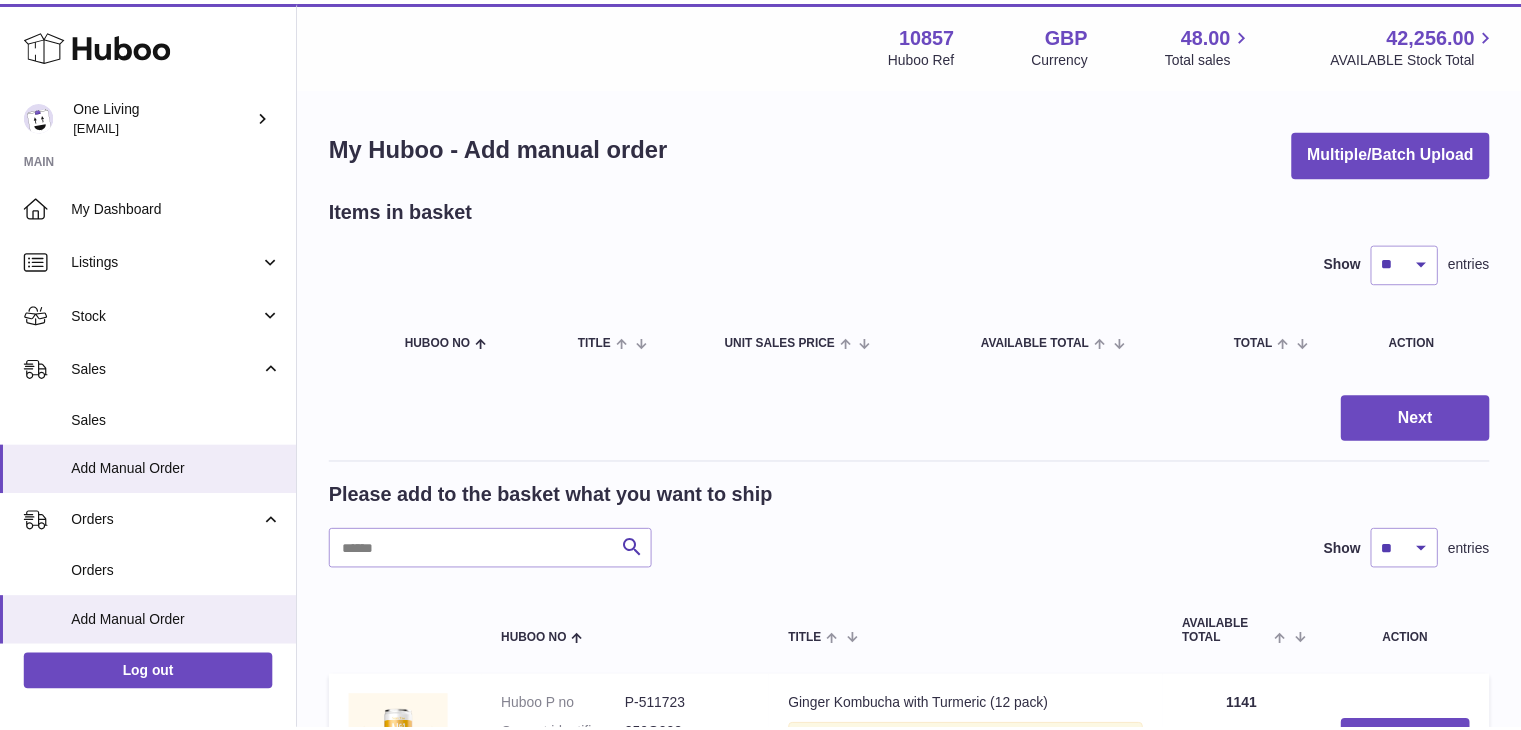 scroll, scrollTop: 0, scrollLeft: 0, axis: both 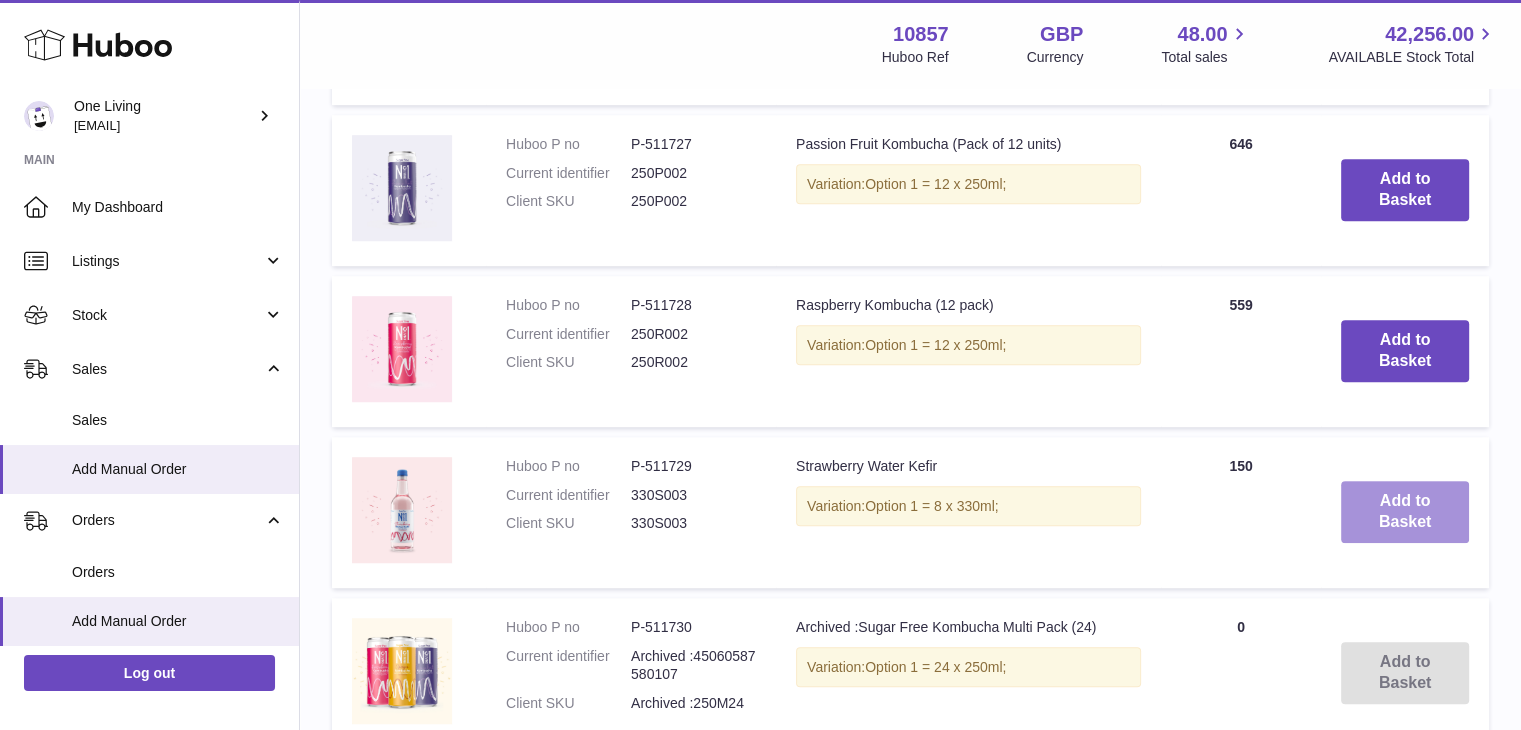 click on "Add to Basket" at bounding box center [1405, 512] 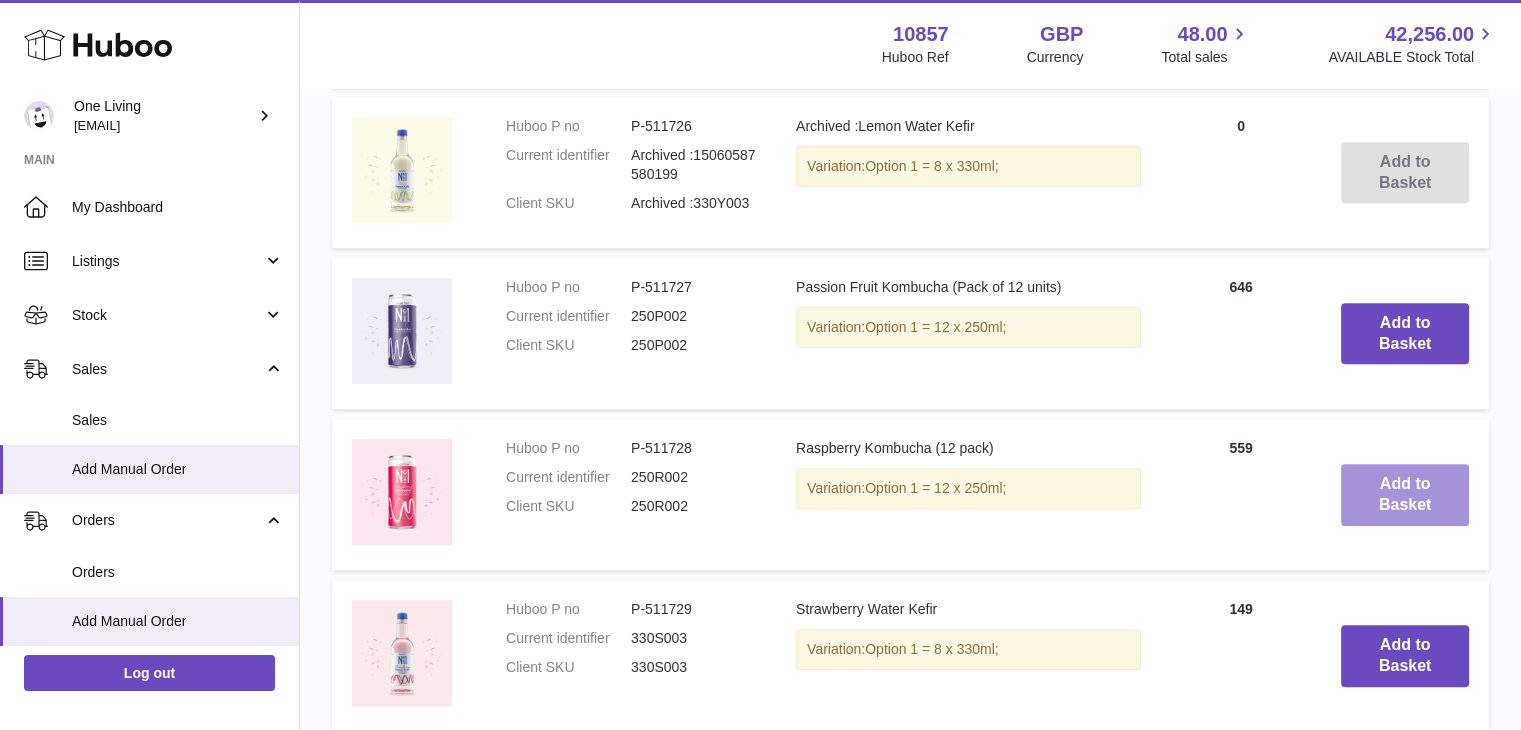 click on "Add to Basket" at bounding box center (1405, 495) 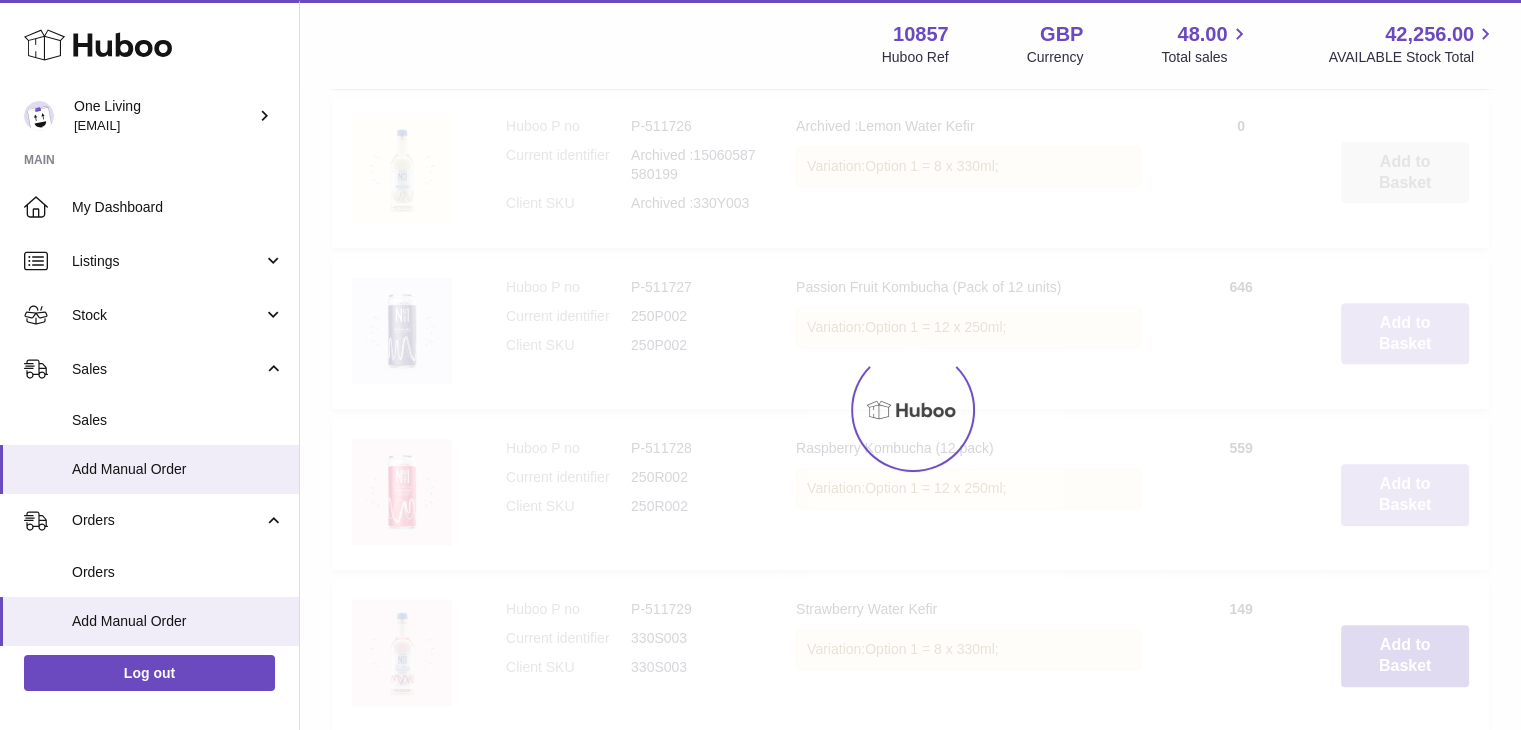 scroll, scrollTop: 1382, scrollLeft: 0, axis: vertical 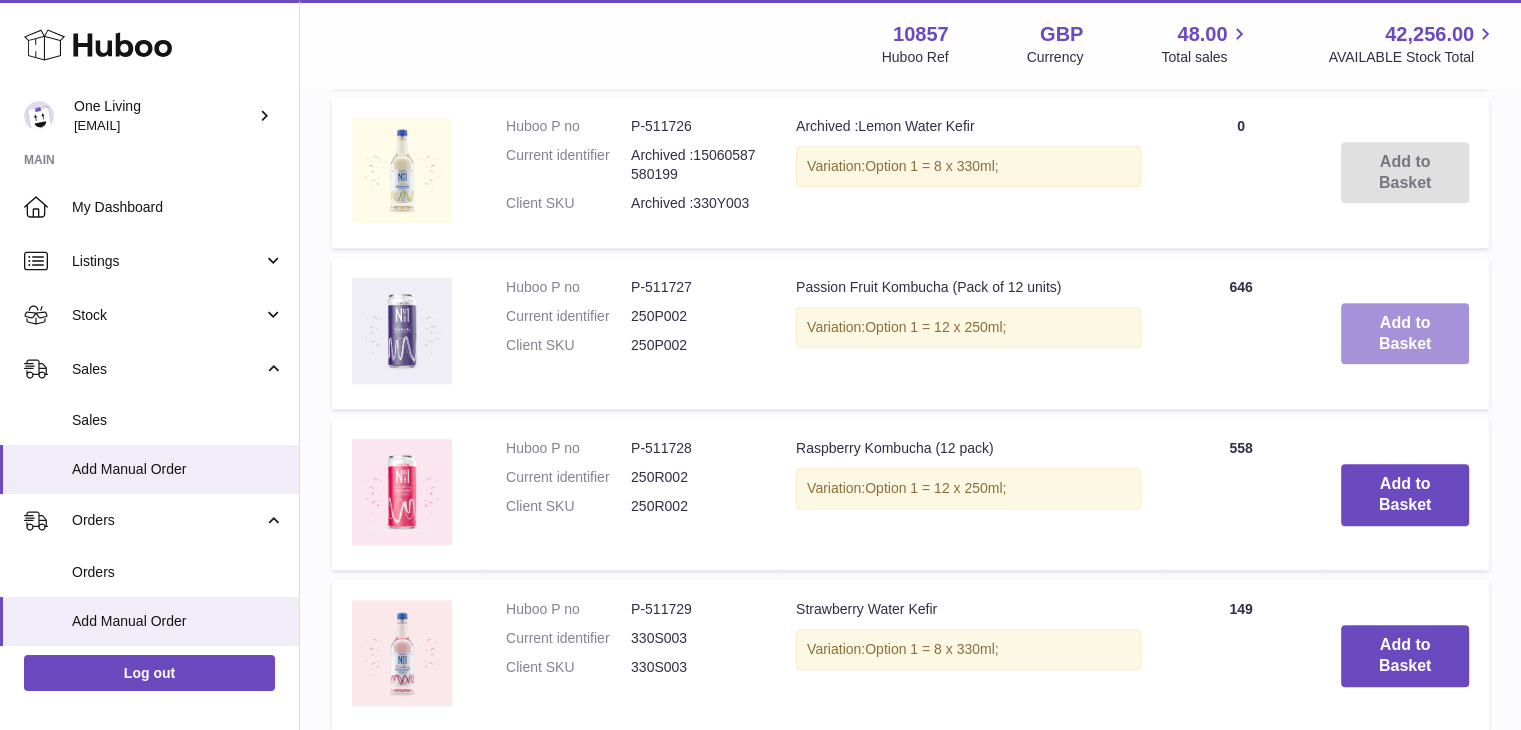 click on "Add to Basket" at bounding box center [1405, 334] 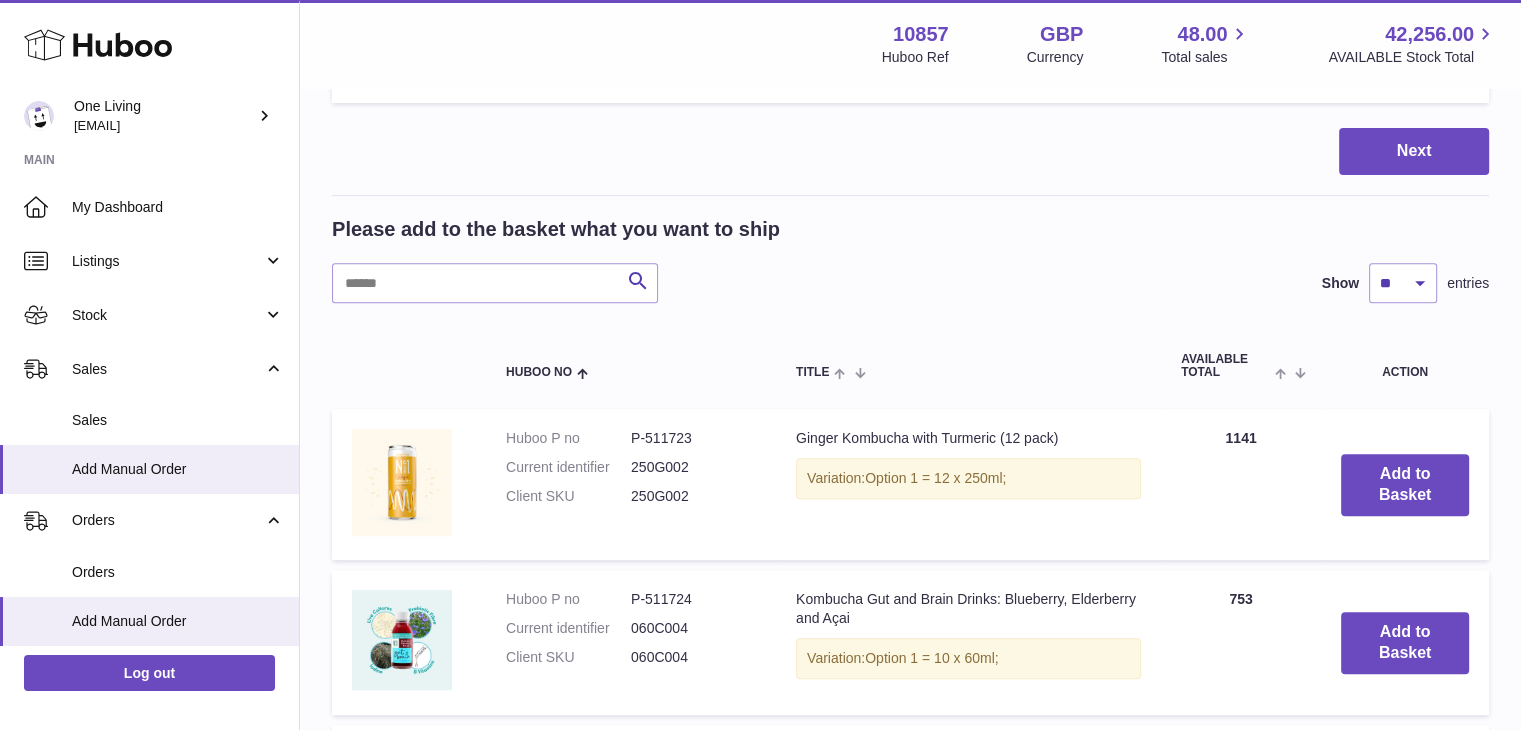 scroll, scrollTop: 867, scrollLeft: 0, axis: vertical 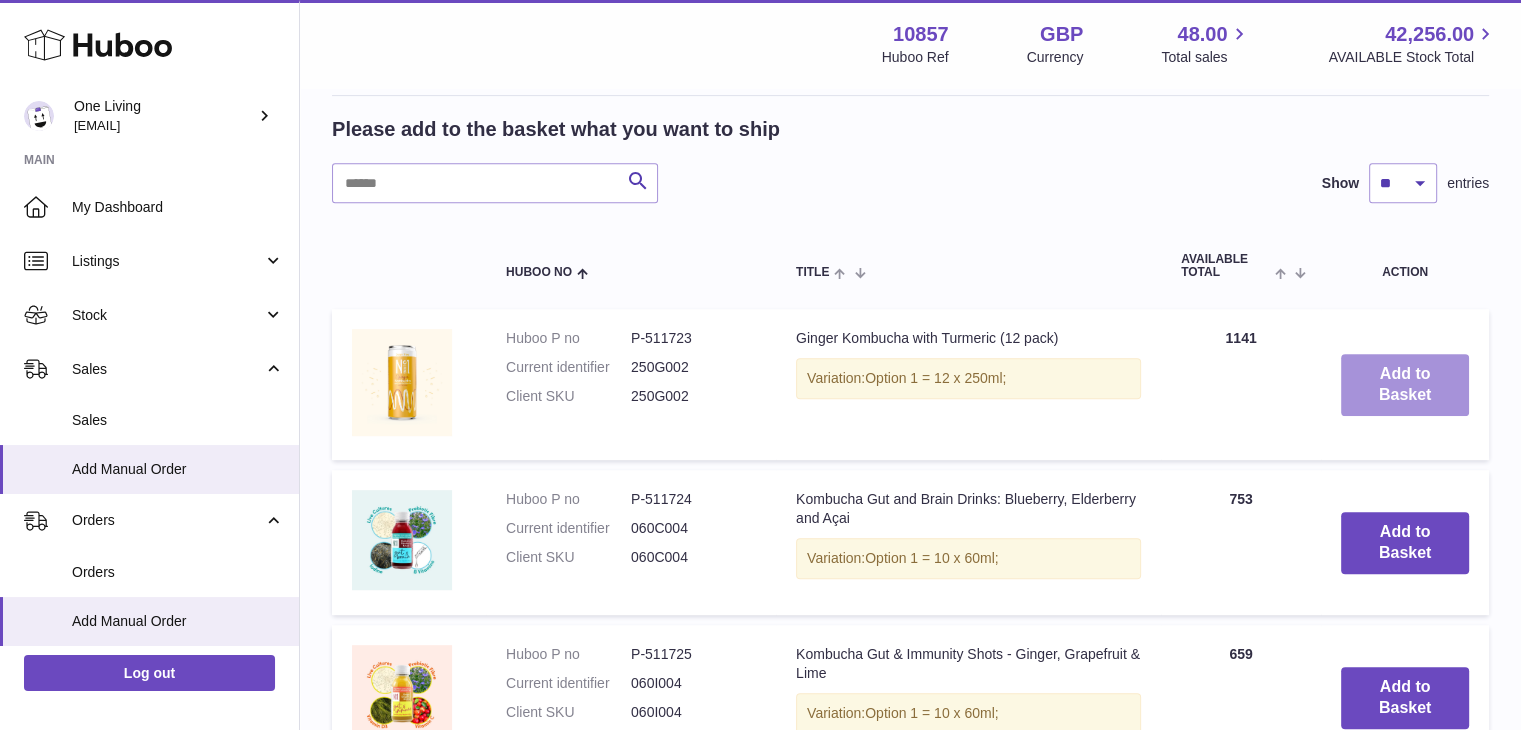 click on "Add to Basket" at bounding box center [1405, 385] 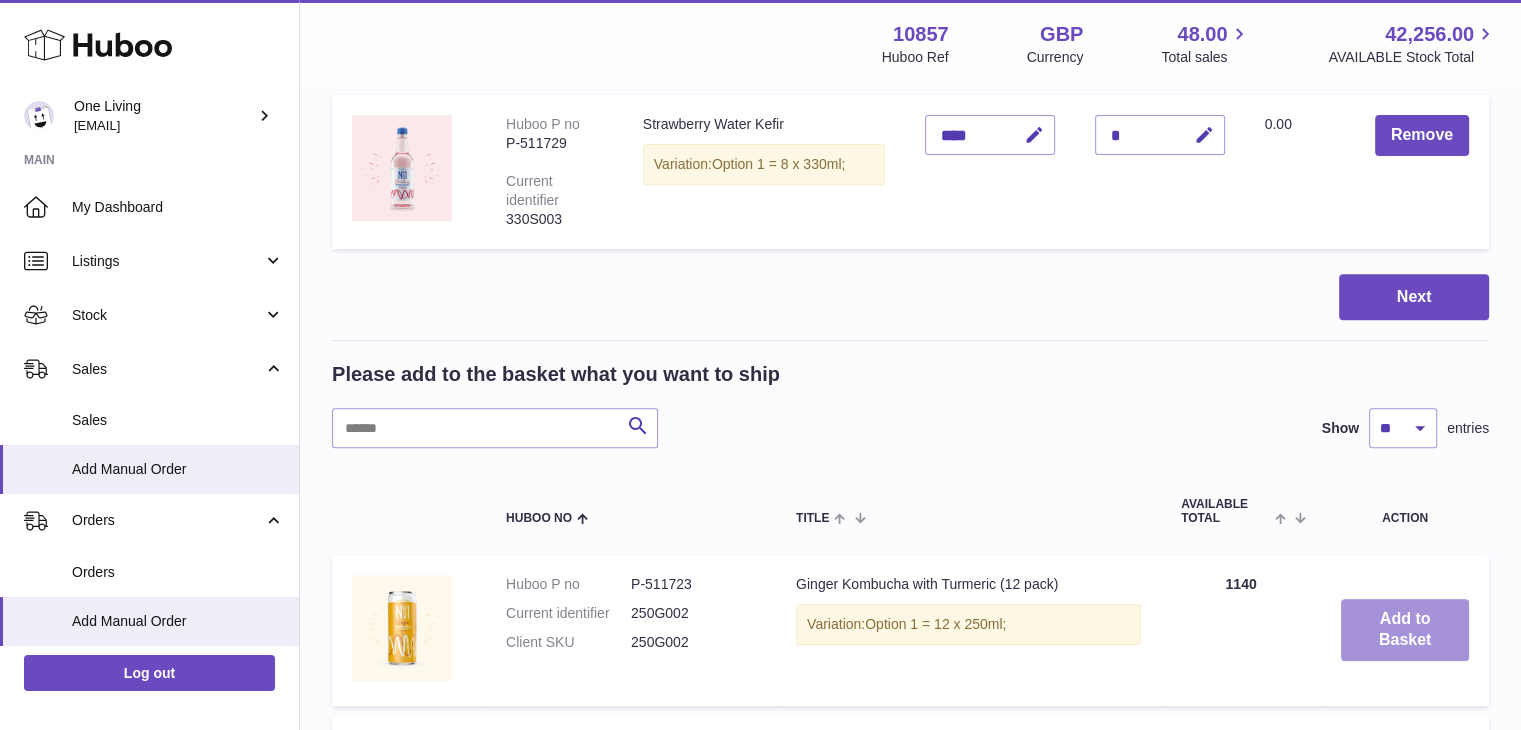 scroll, scrollTop: 830, scrollLeft: 0, axis: vertical 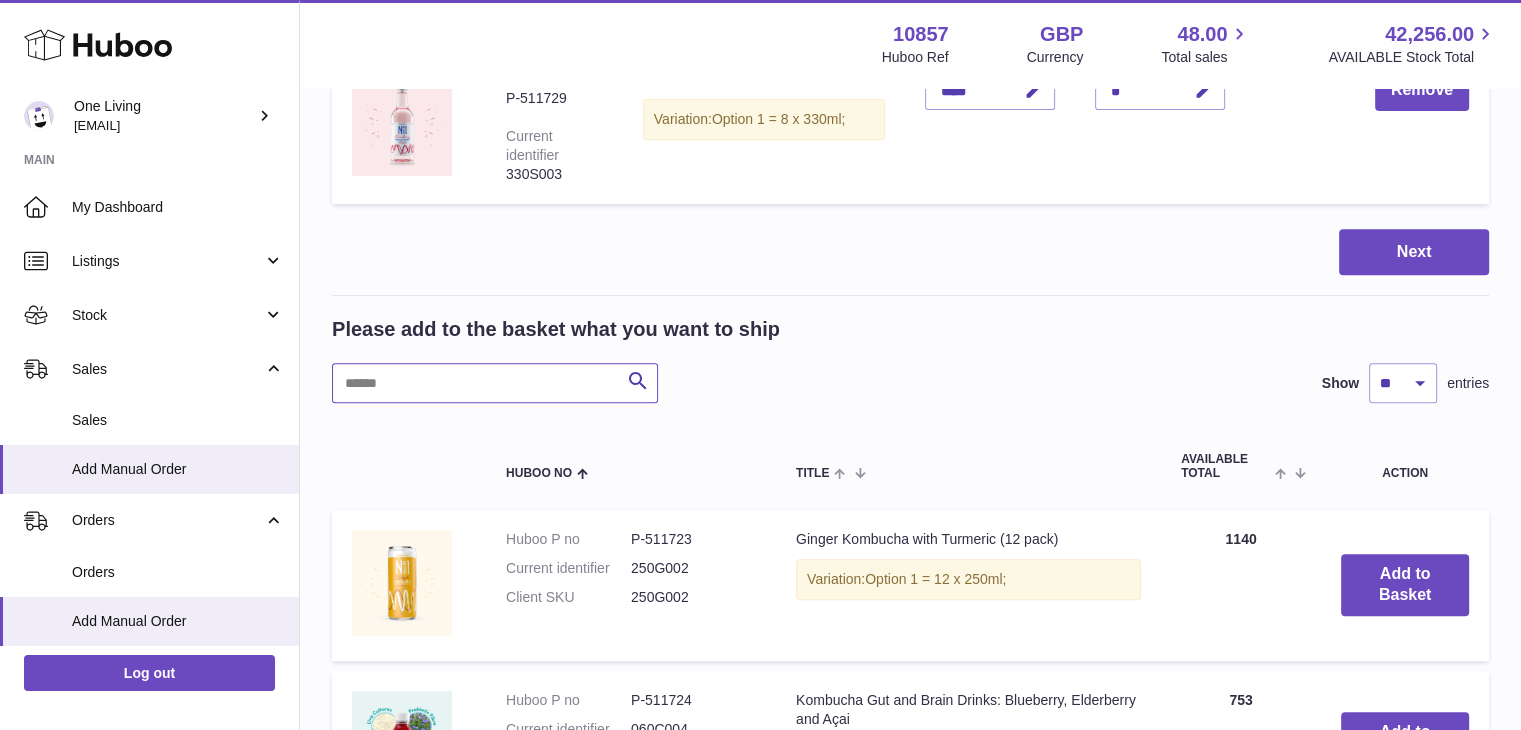 click at bounding box center (495, 383) 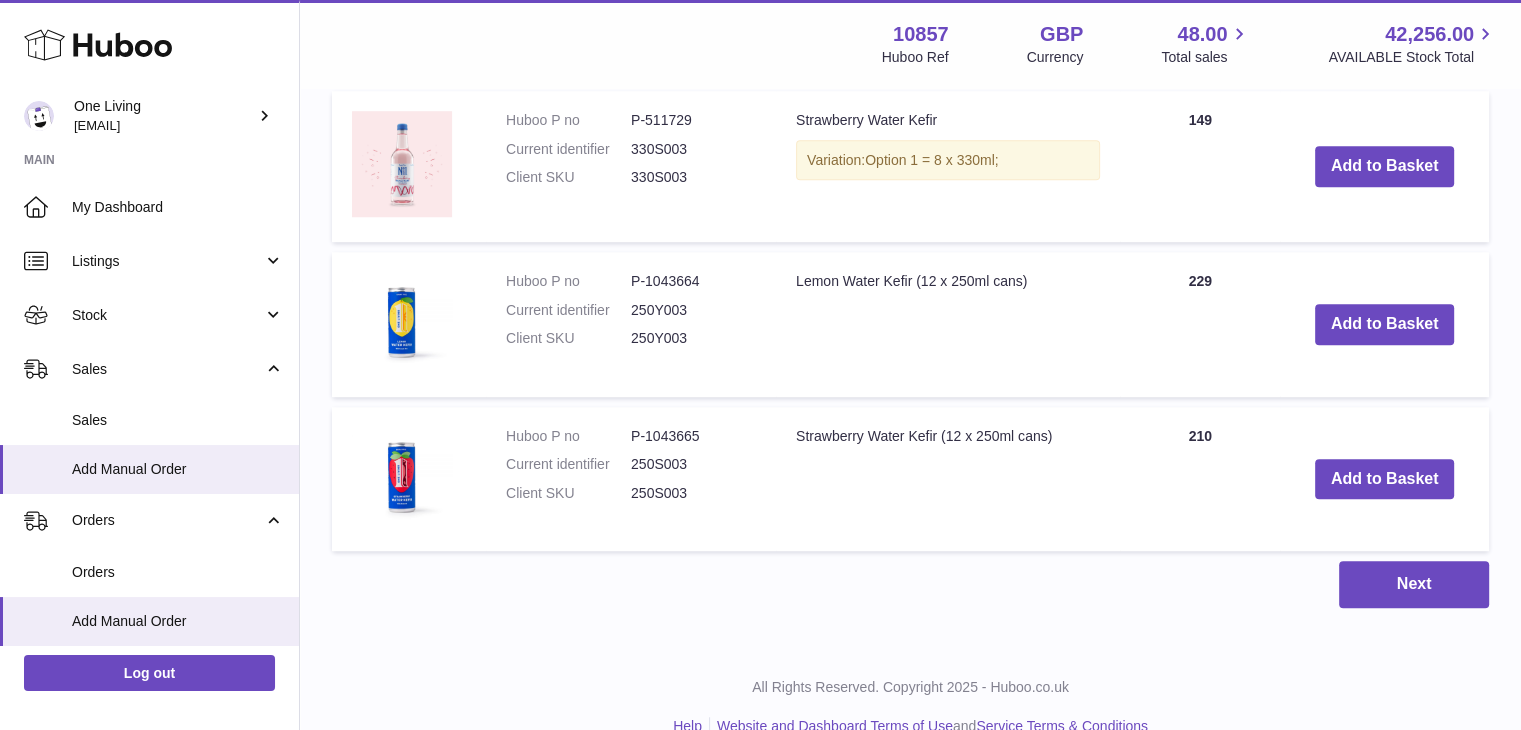 scroll, scrollTop: 1443, scrollLeft: 0, axis: vertical 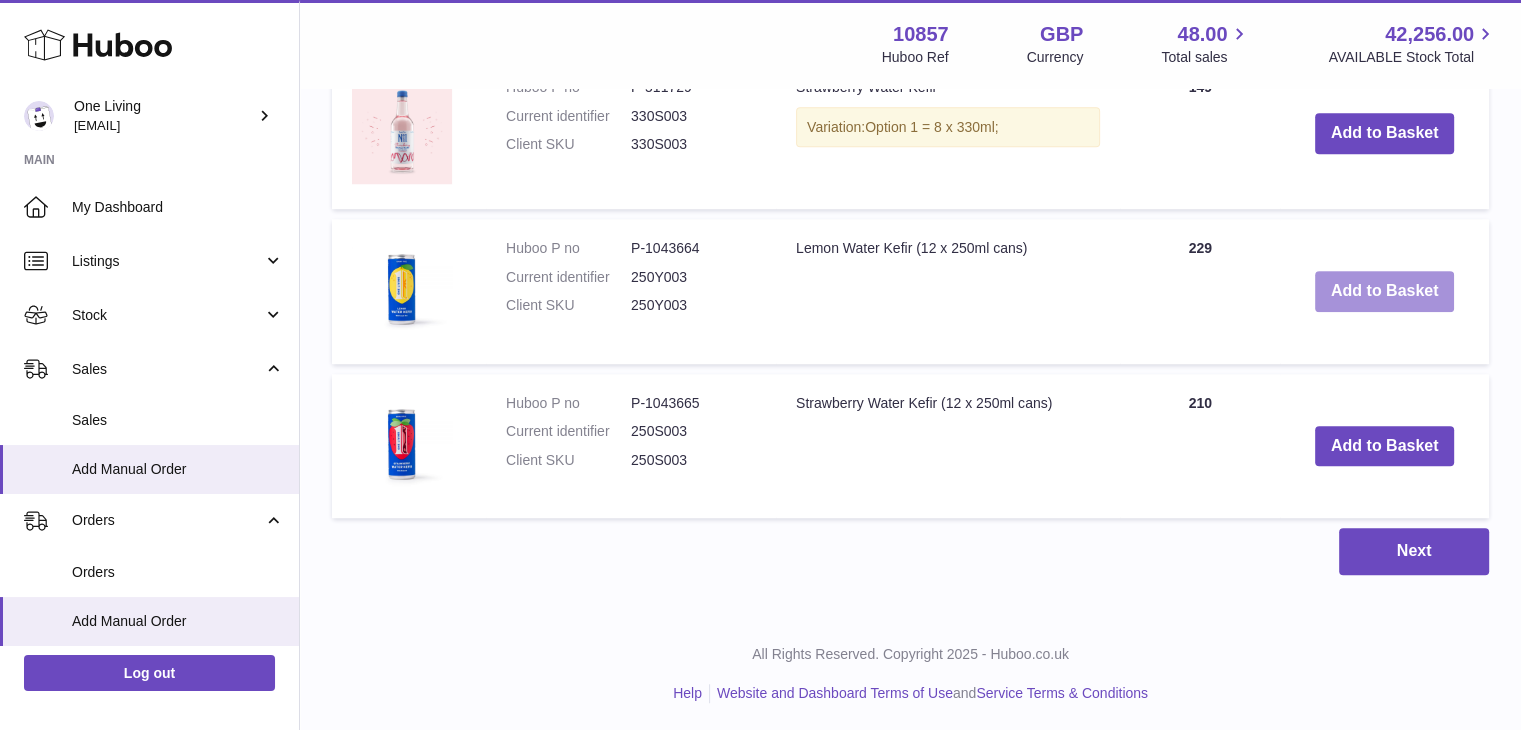 click on "Add to Basket" at bounding box center [1385, 291] 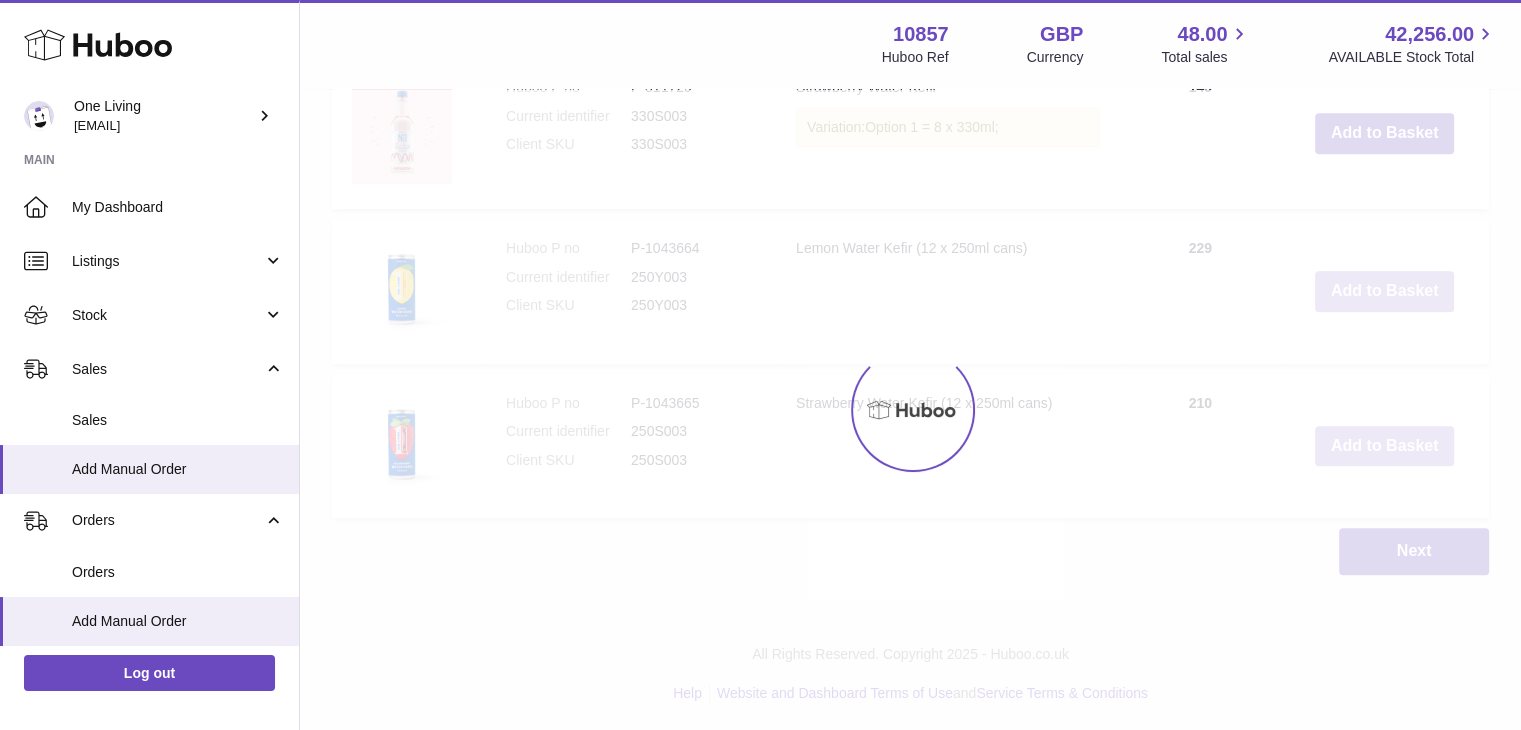 scroll, scrollTop: 1606, scrollLeft: 0, axis: vertical 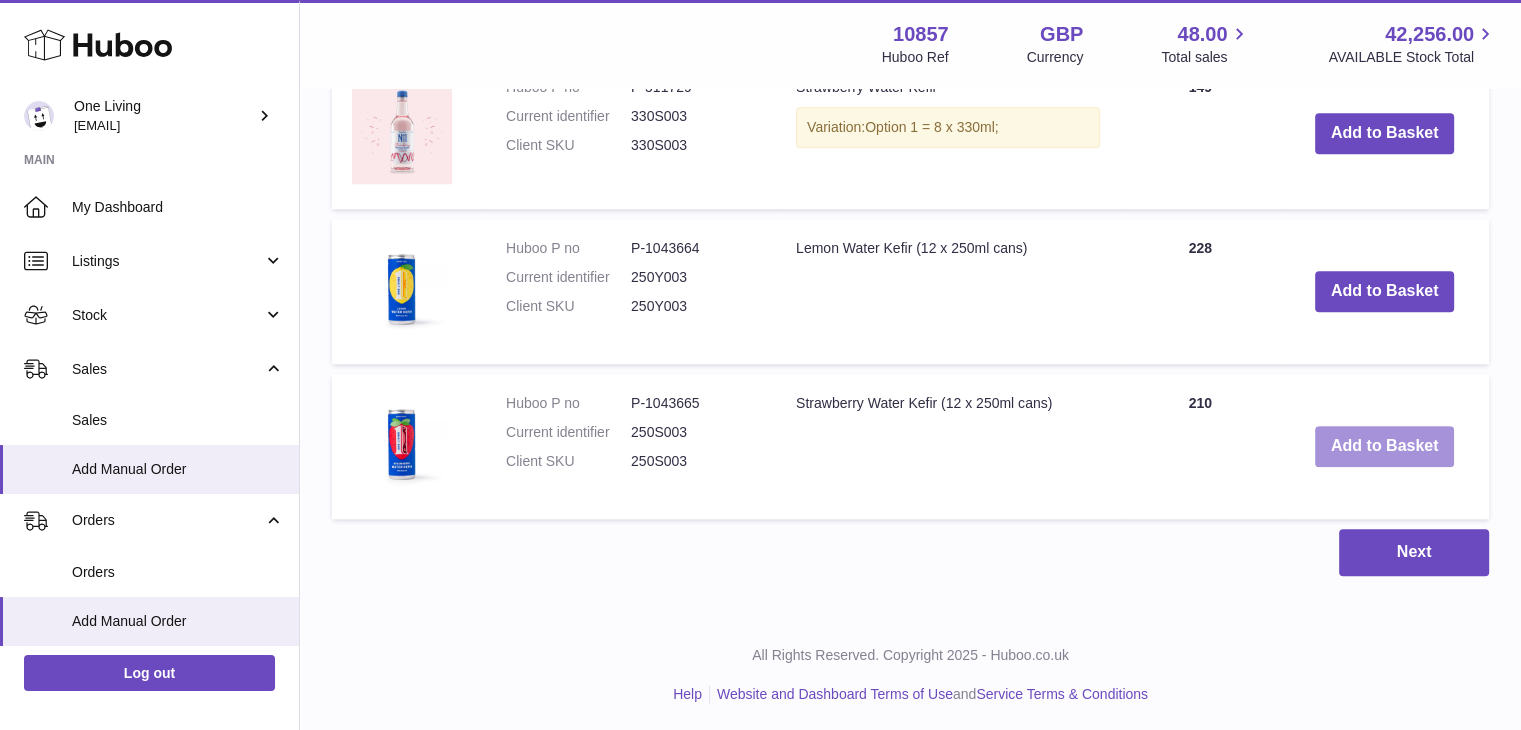 click on "Add to Basket" at bounding box center [1385, 446] 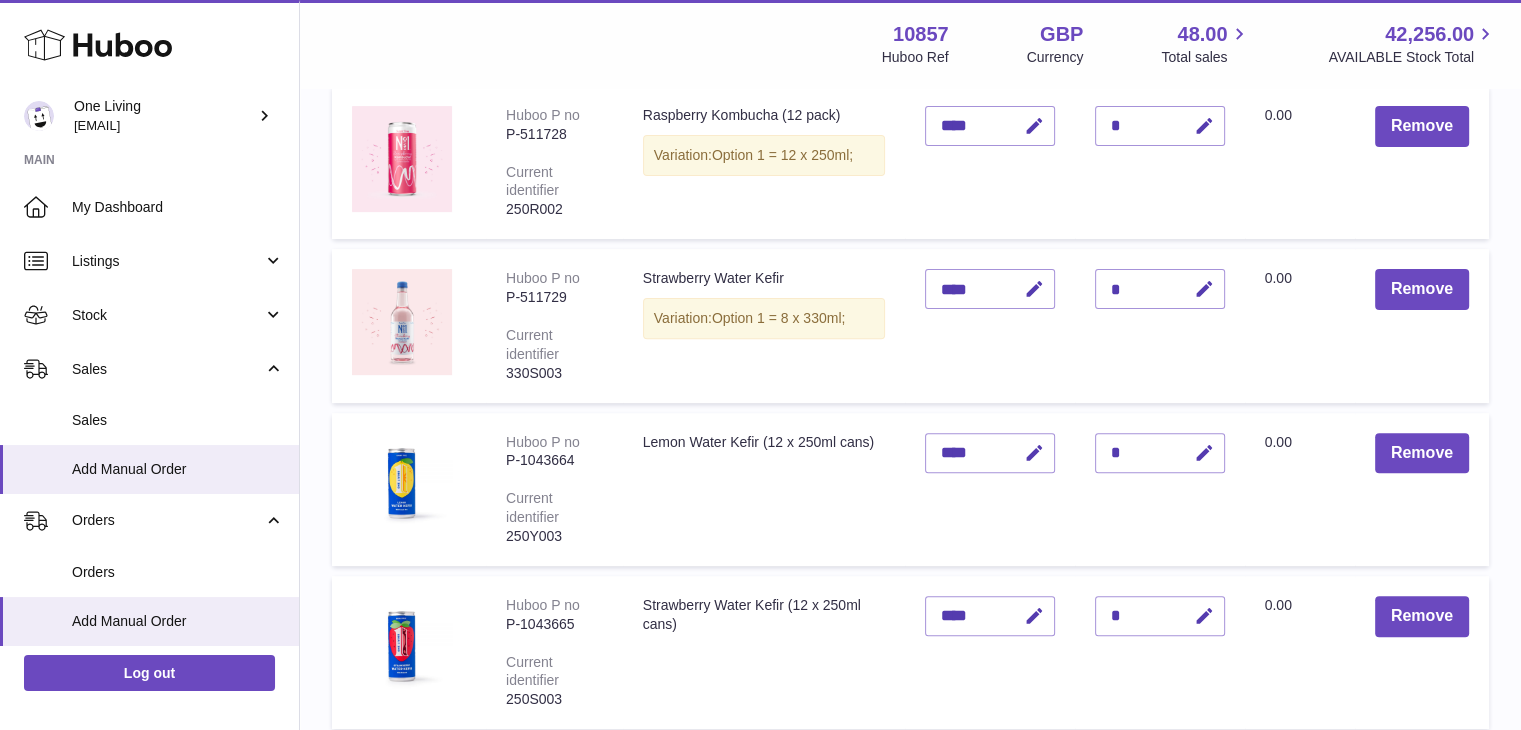 scroll, scrollTop: 629, scrollLeft: 0, axis: vertical 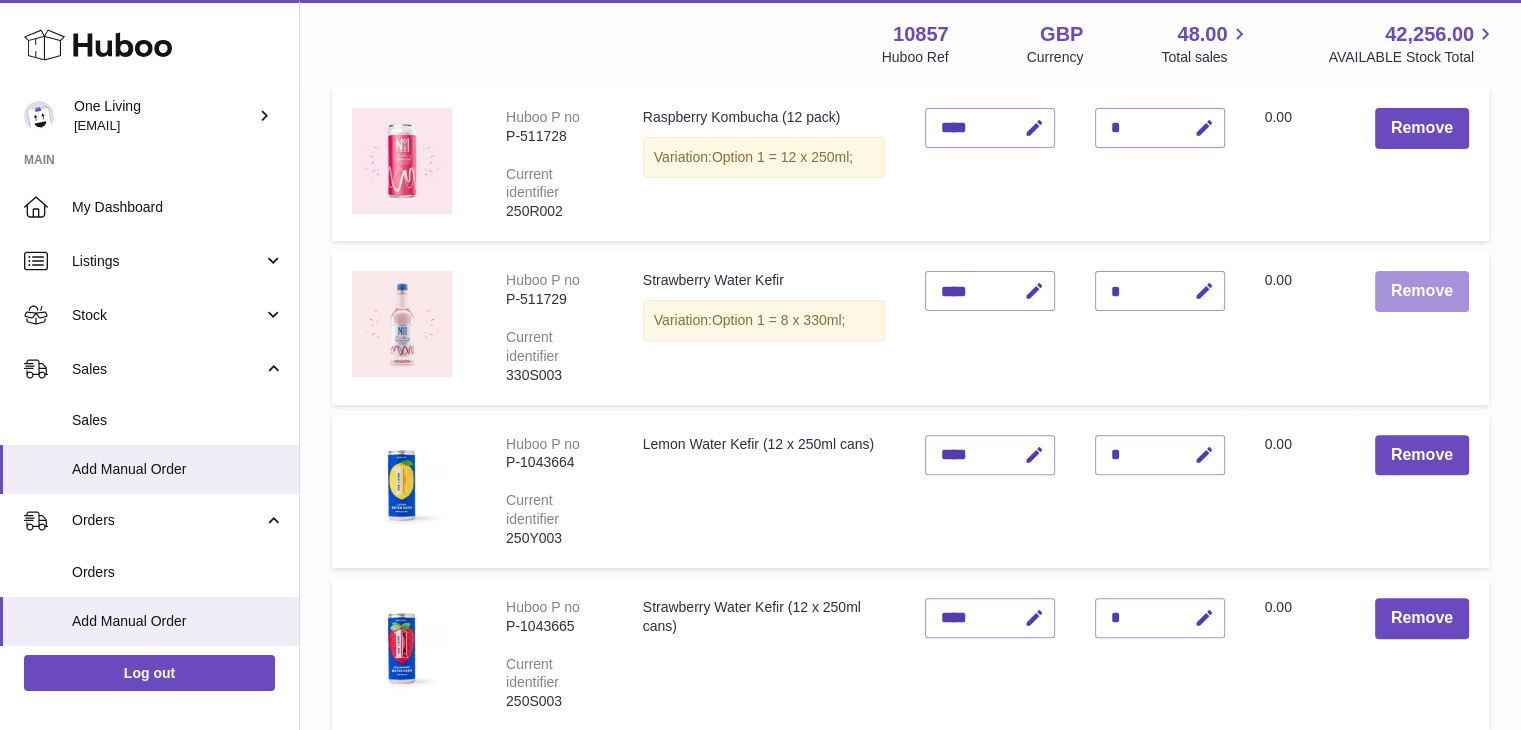 click on "Remove" at bounding box center (1422, 291) 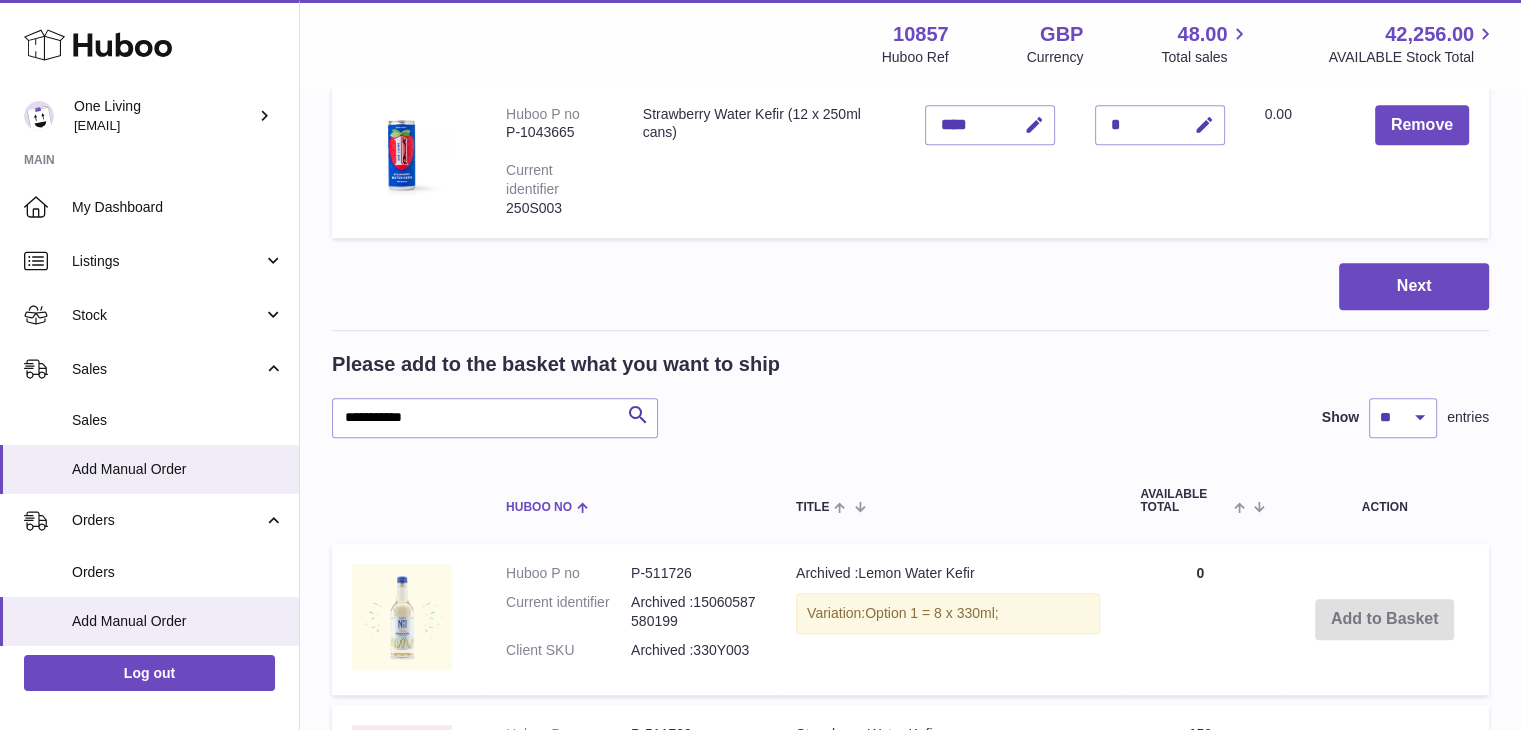 scroll, scrollTop: 964, scrollLeft: 0, axis: vertical 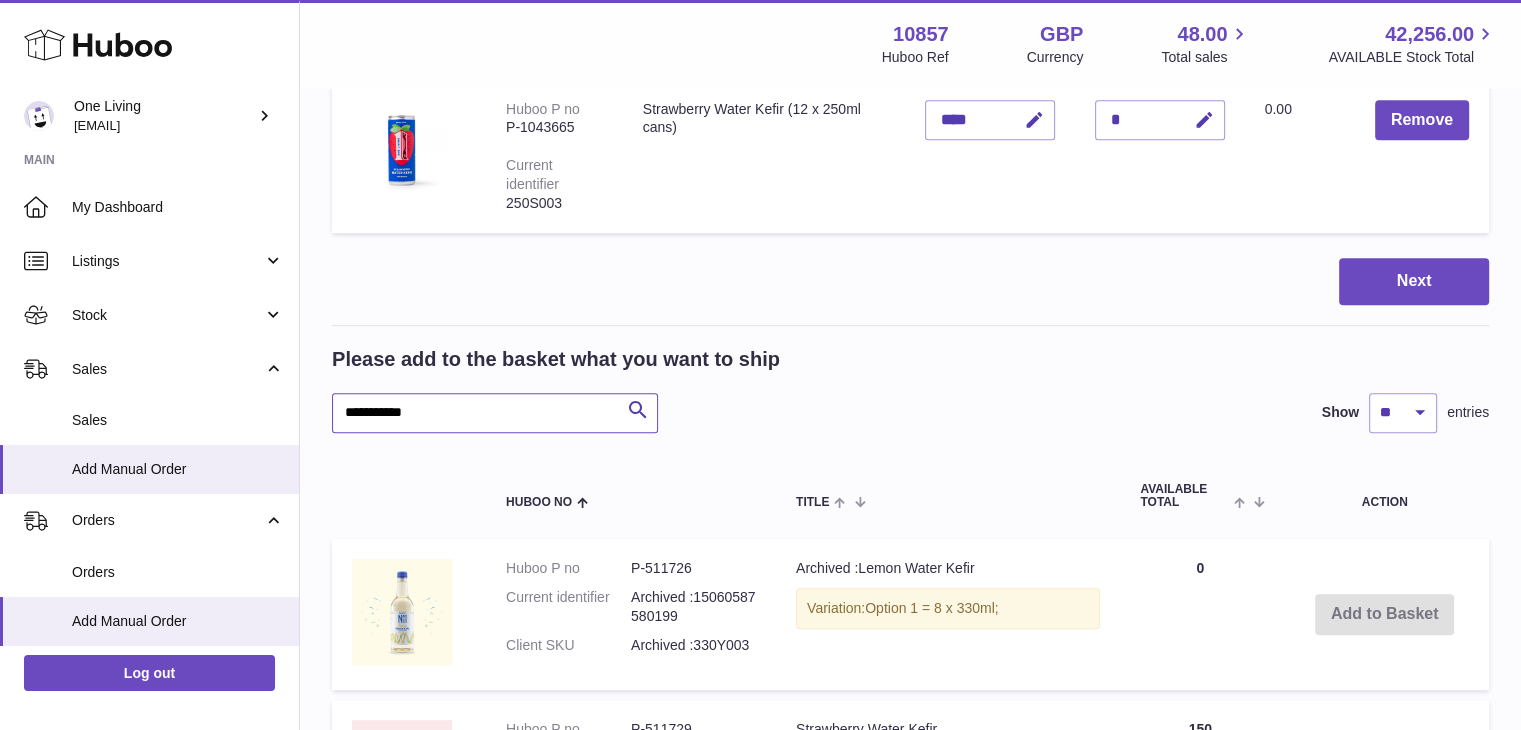 click on "**********" at bounding box center (495, 413) 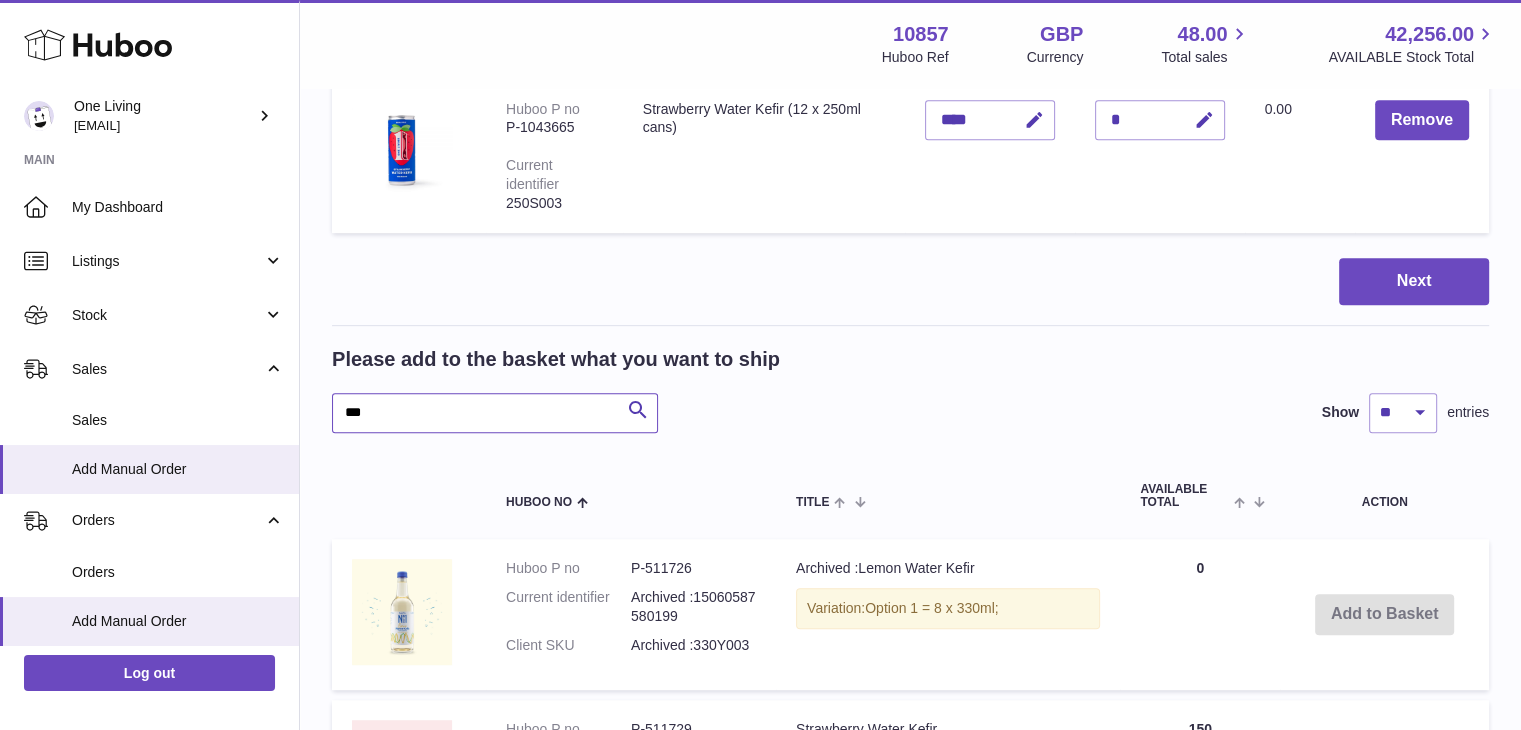 type on "***" 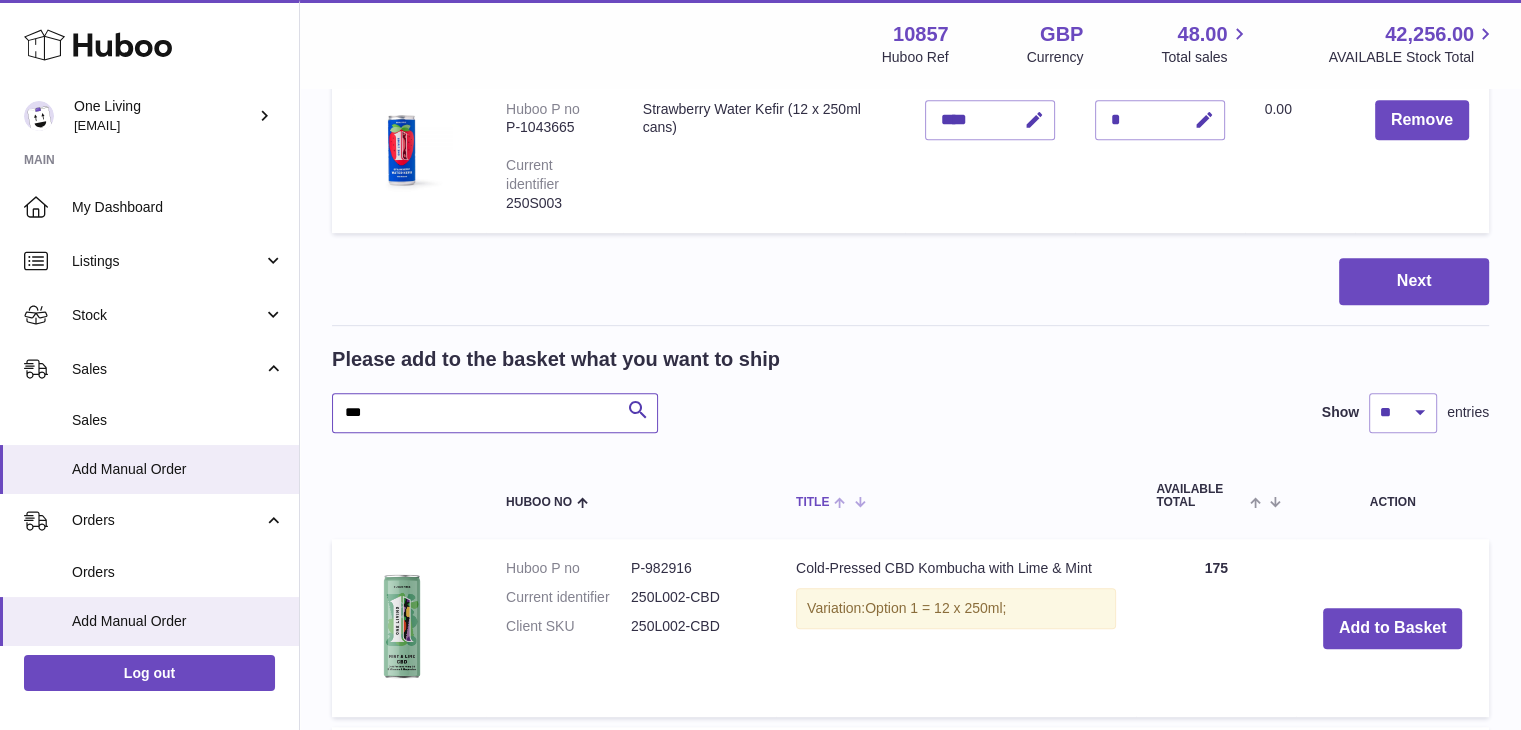 scroll, scrollTop: 1351, scrollLeft: 0, axis: vertical 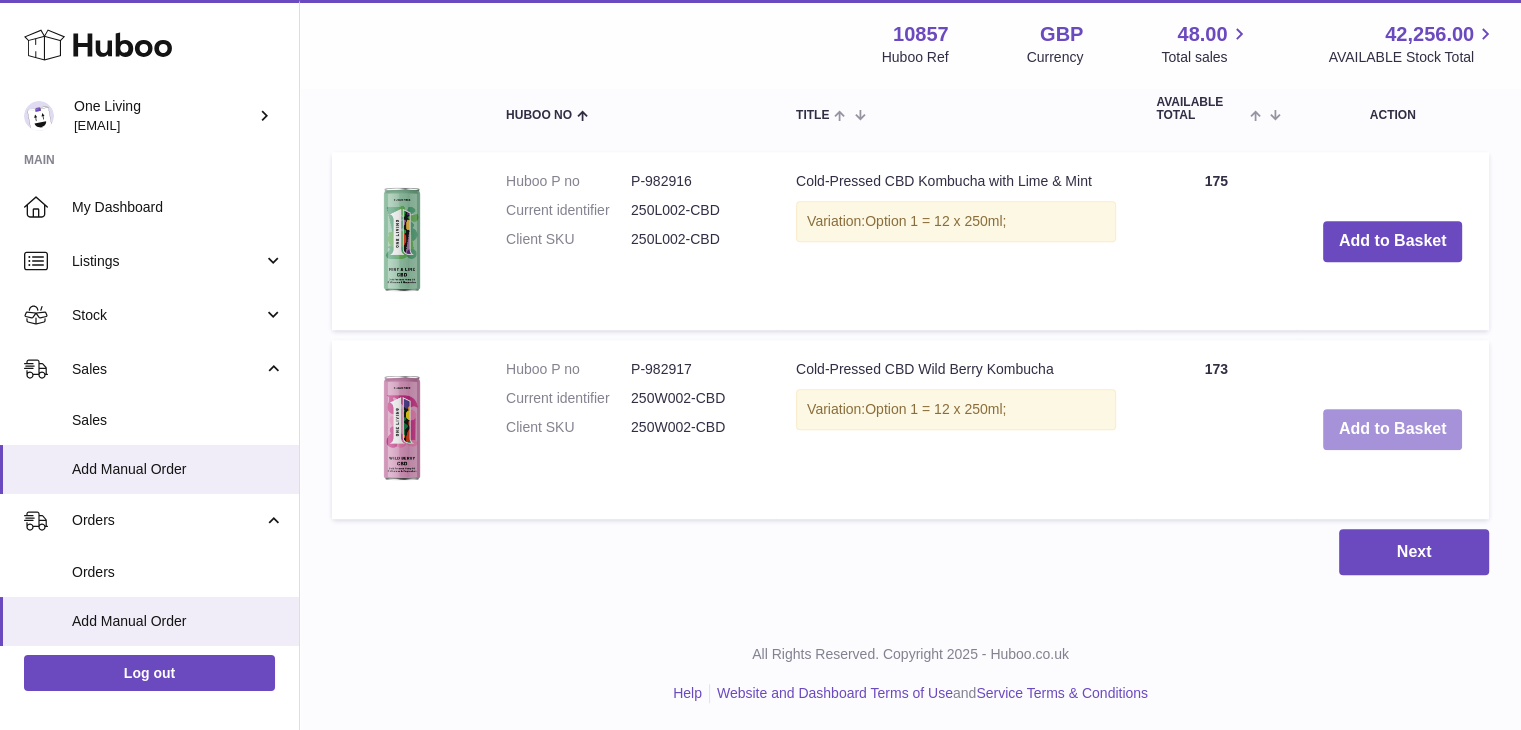 click on "Add to Basket" at bounding box center [1393, 429] 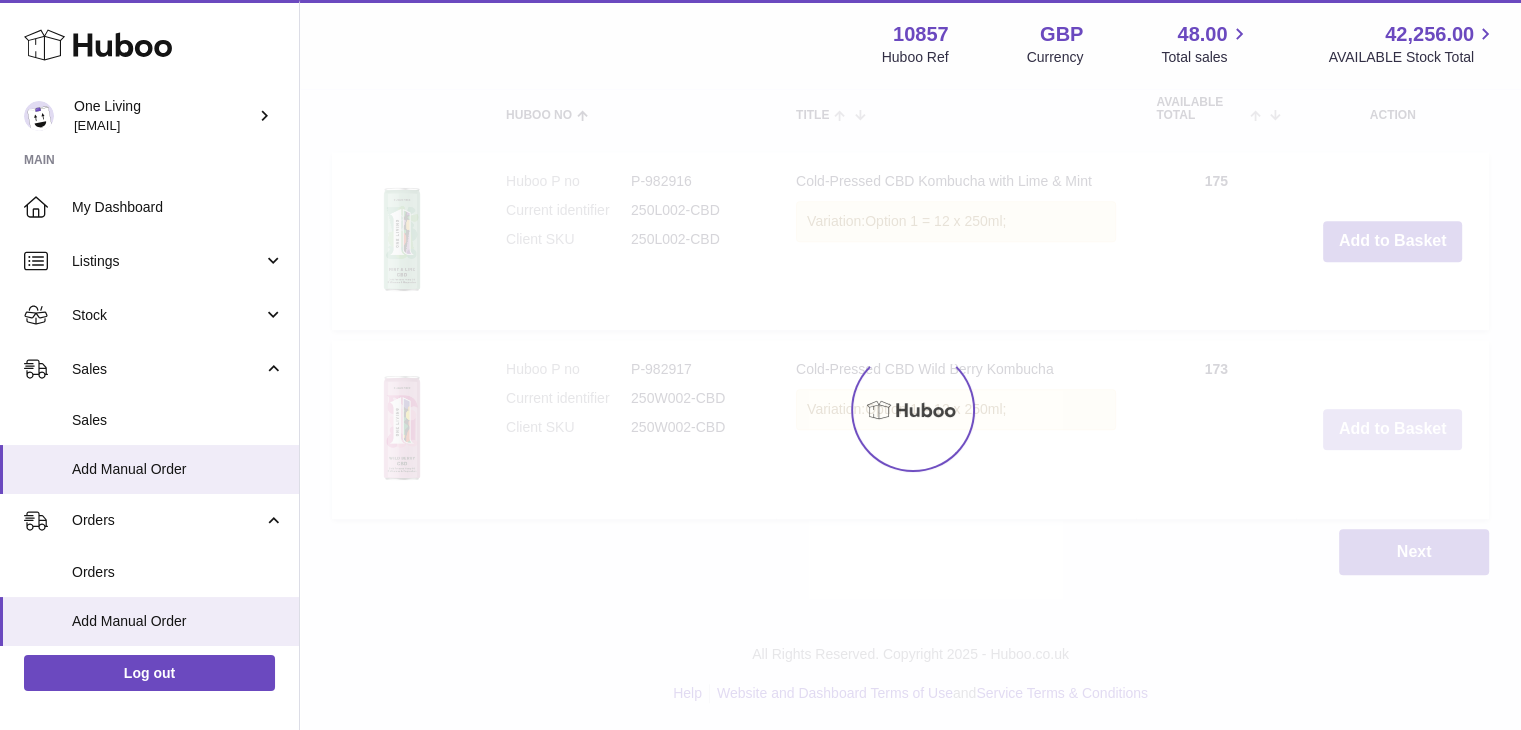 scroll, scrollTop: 1539, scrollLeft: 0, axis: vertical 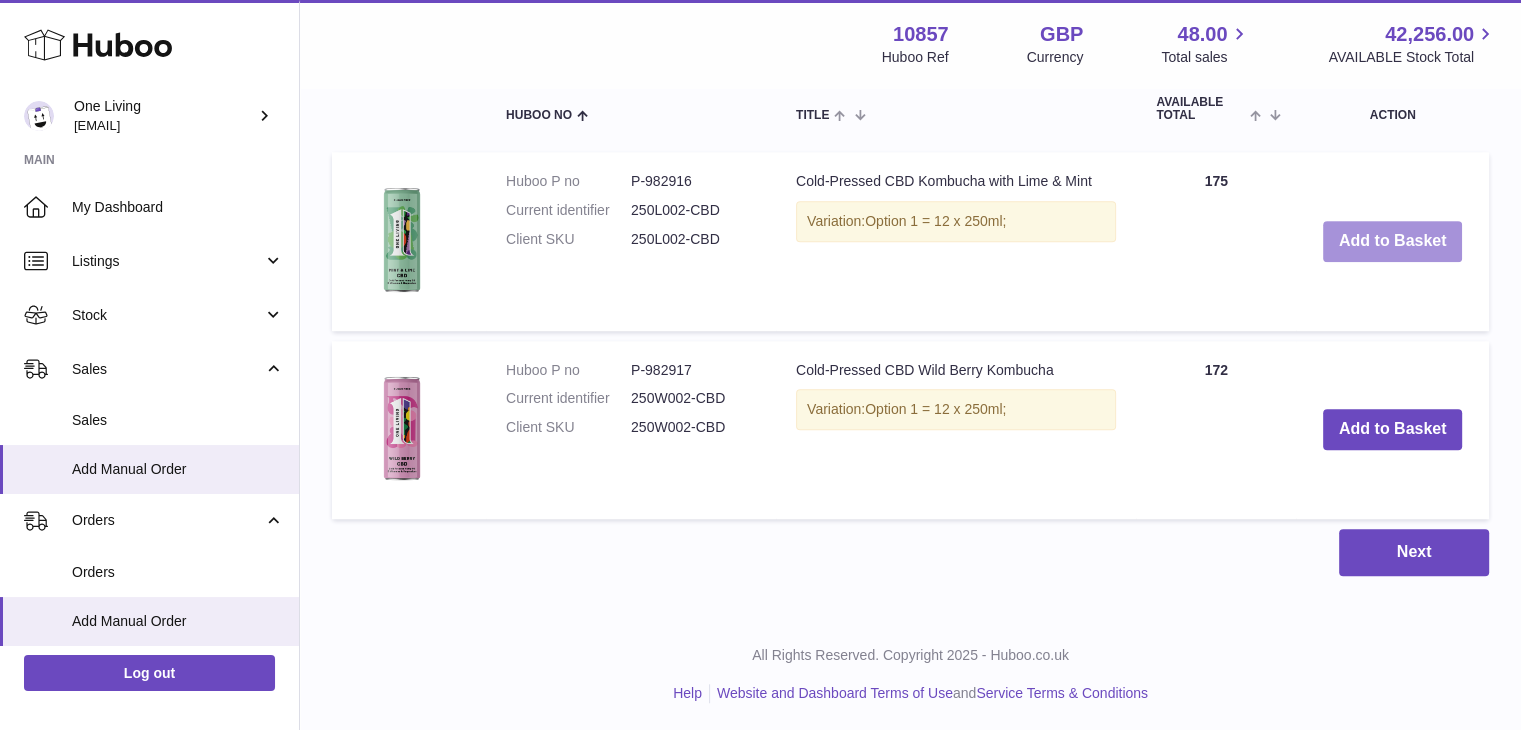 click on "Add to Basket" at bounding box center [1393, 241] 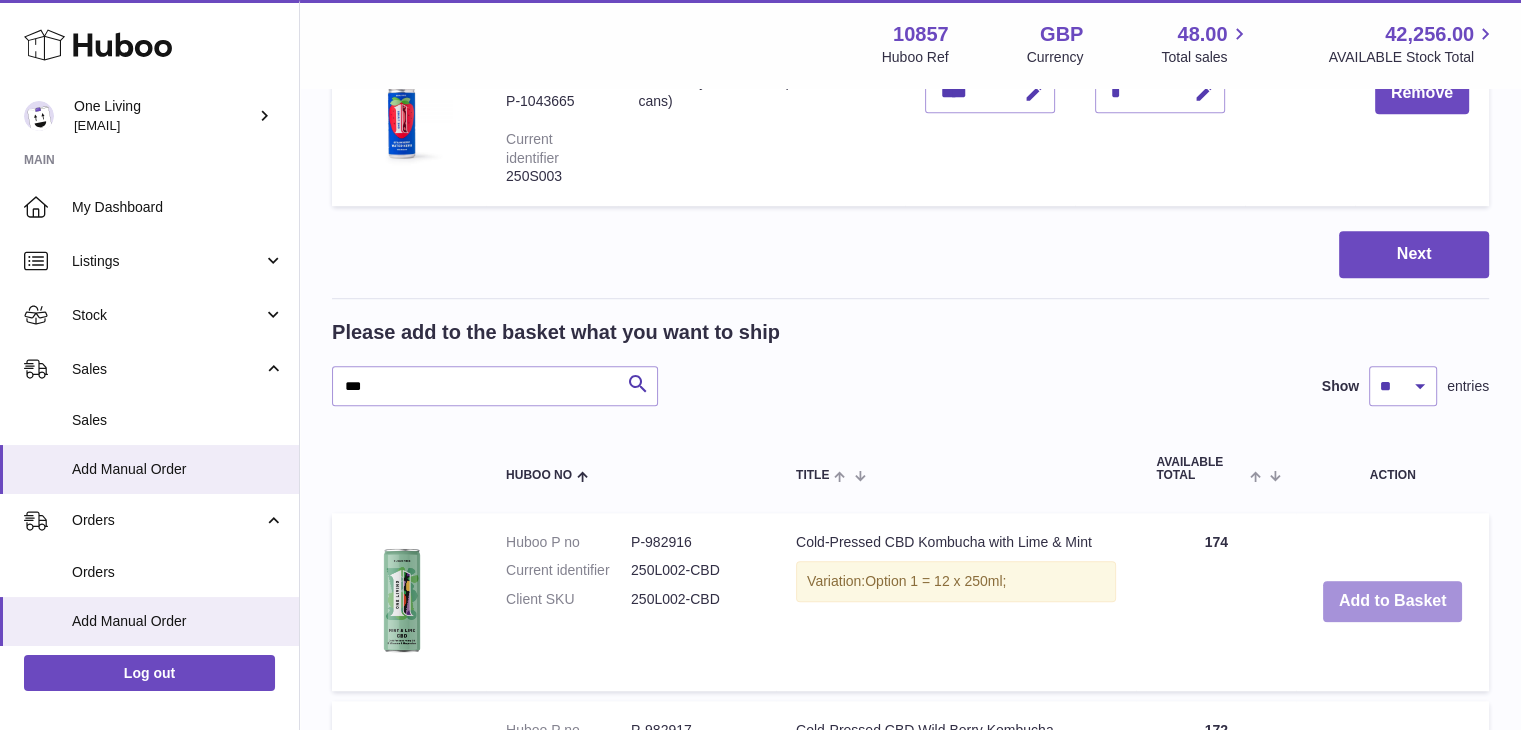 type 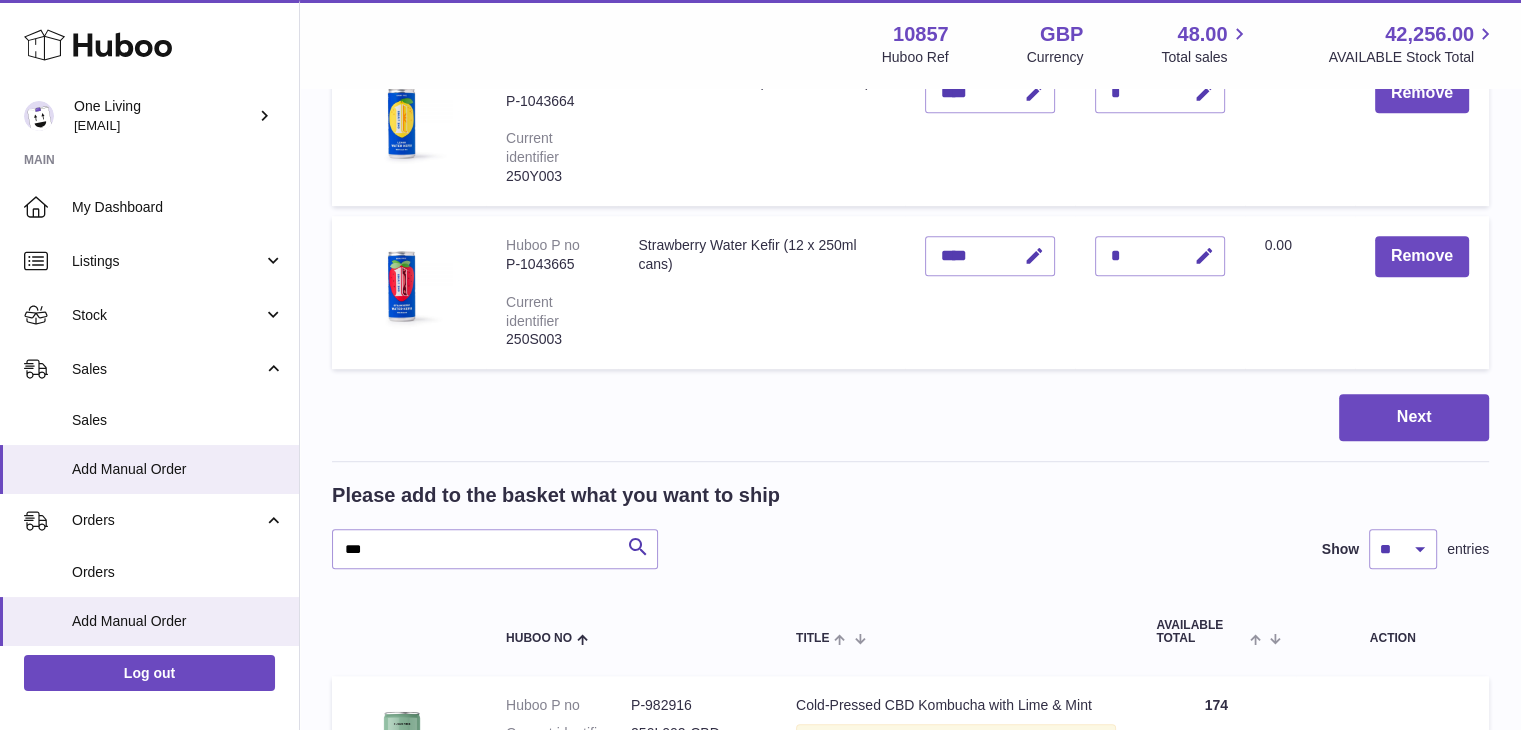 scroll, scrollTop: 1254, scrollLeft: 0, axis: vertical 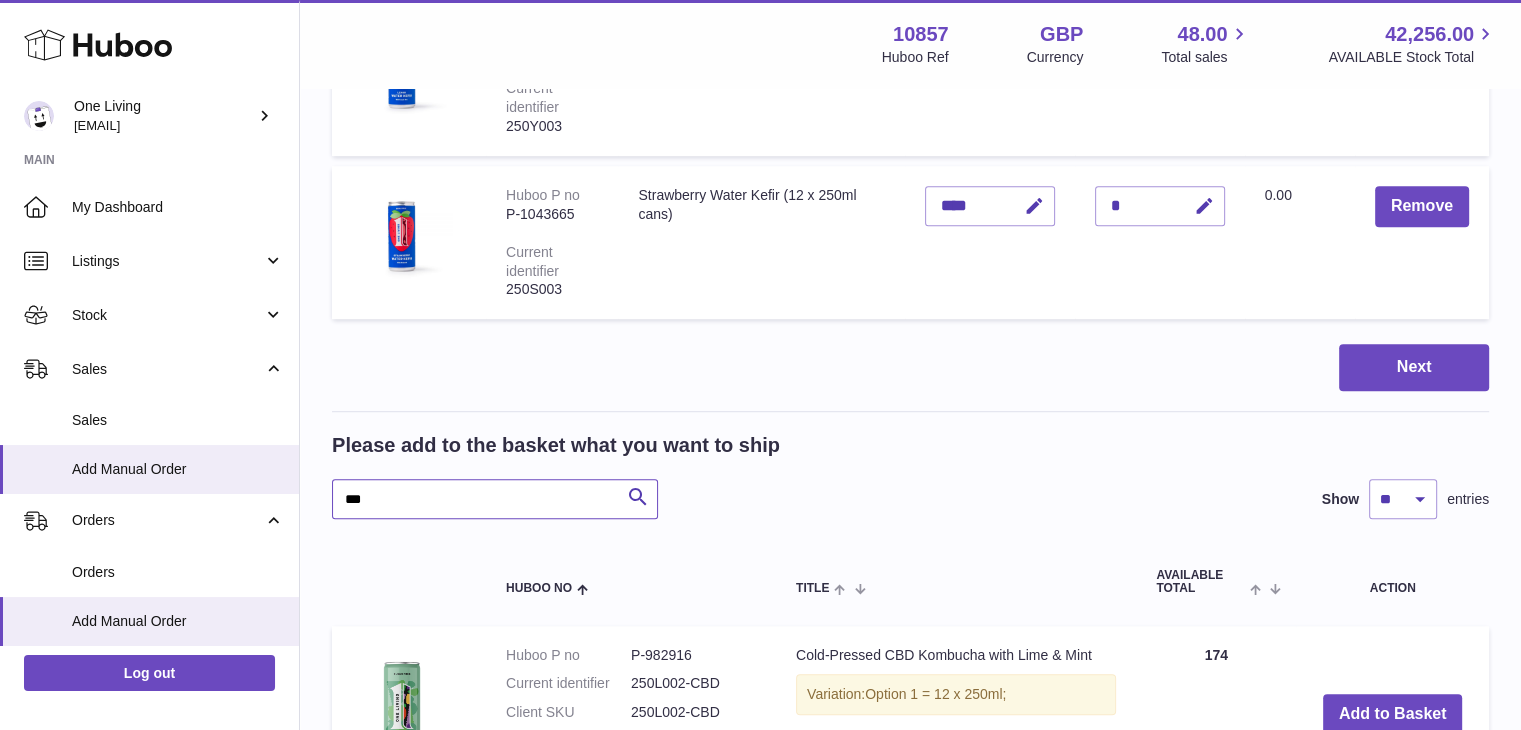 click on "***" at bounding box center (495, 499) 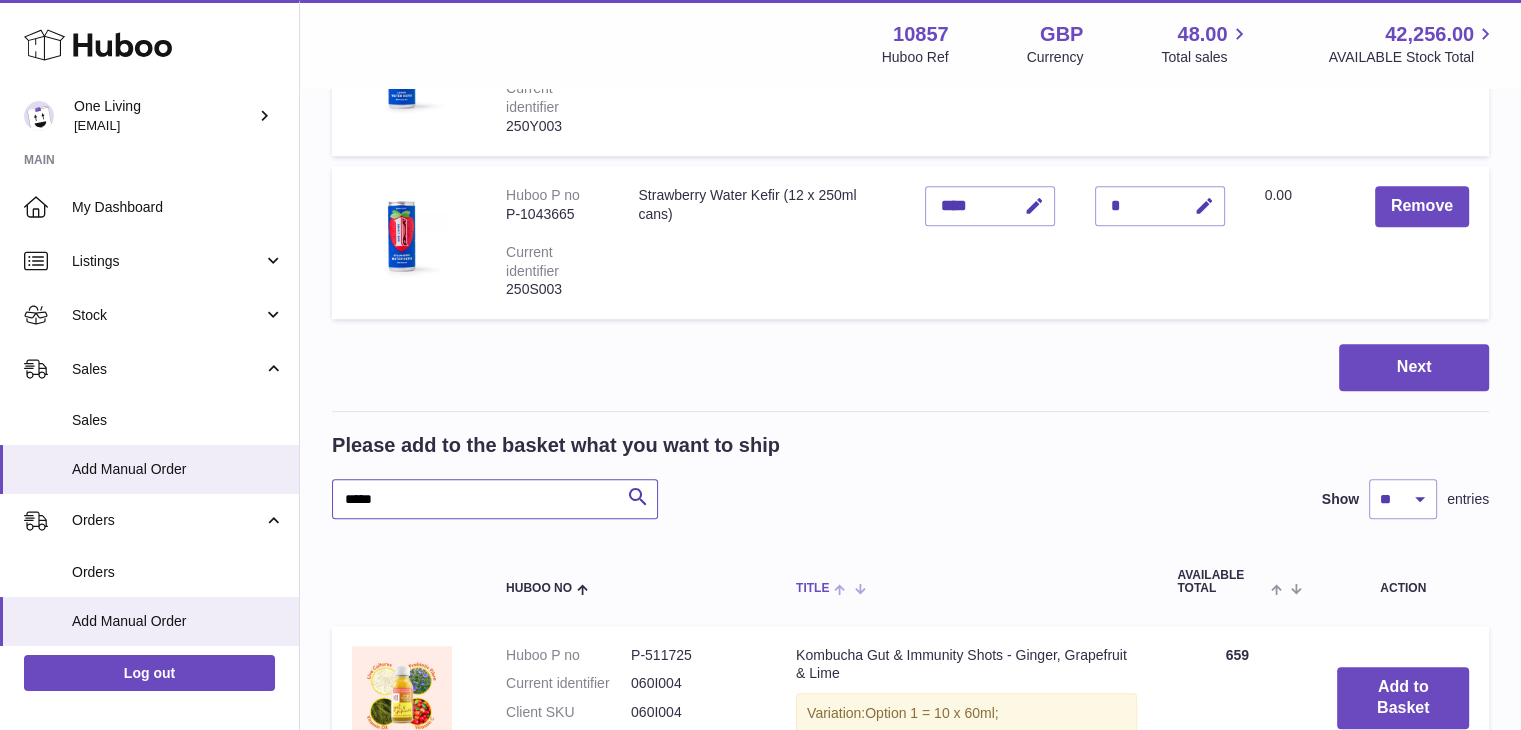 scroll, scrollTop: 1505, scrollLeft: 0, axis: vertical 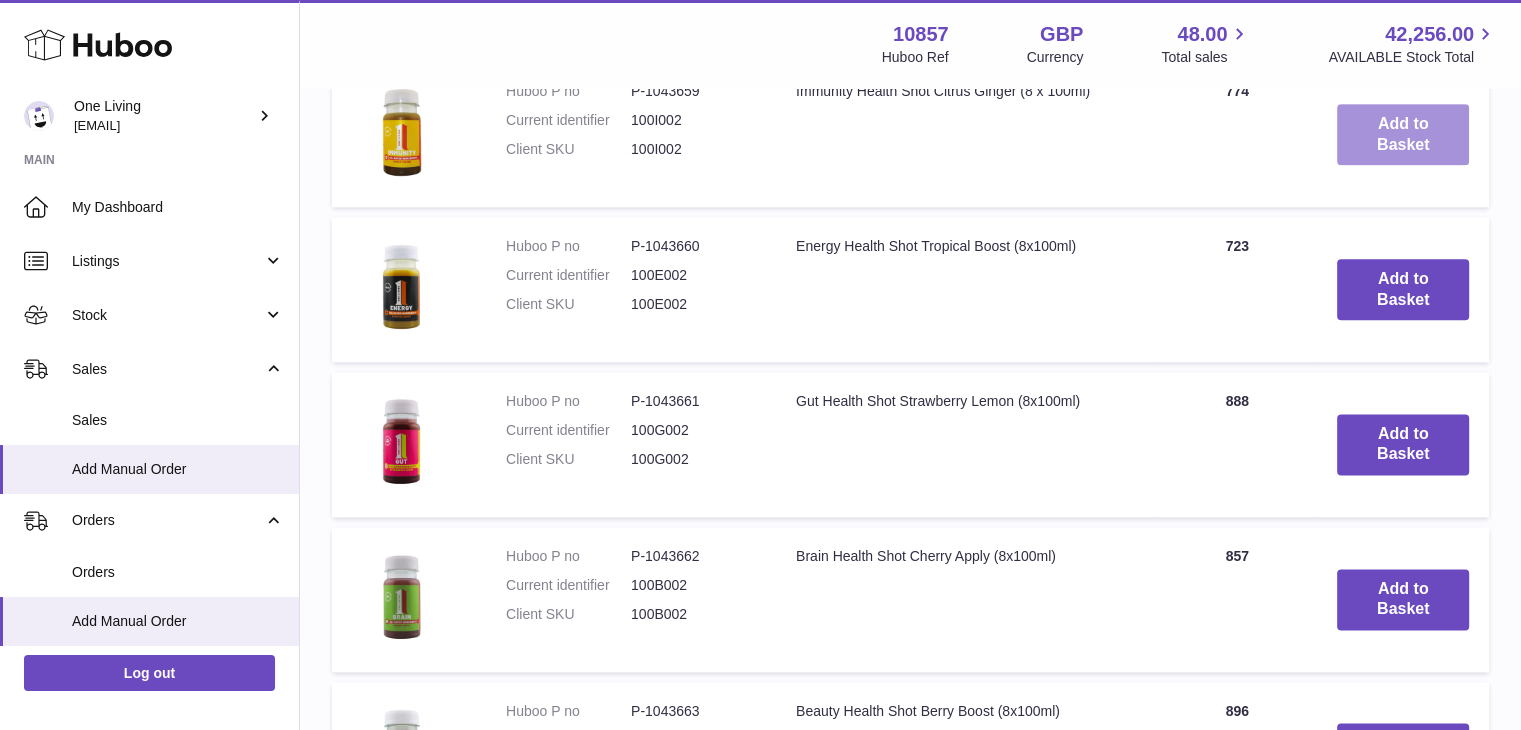 click on "Add to Basket" at bounding box center (1403, 135) 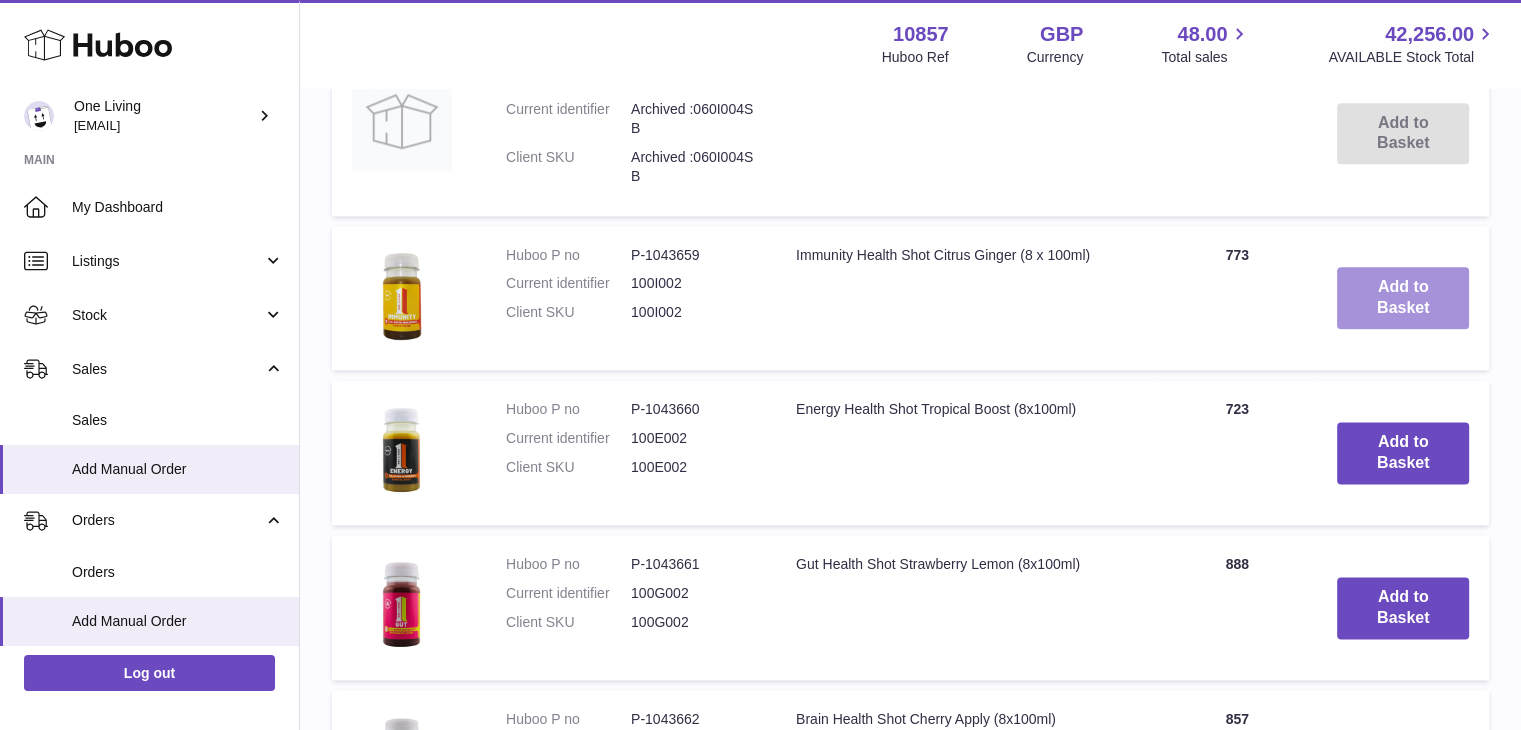 scroll, scrollTop: 2639, scrollLeft: 0, axis: vertical 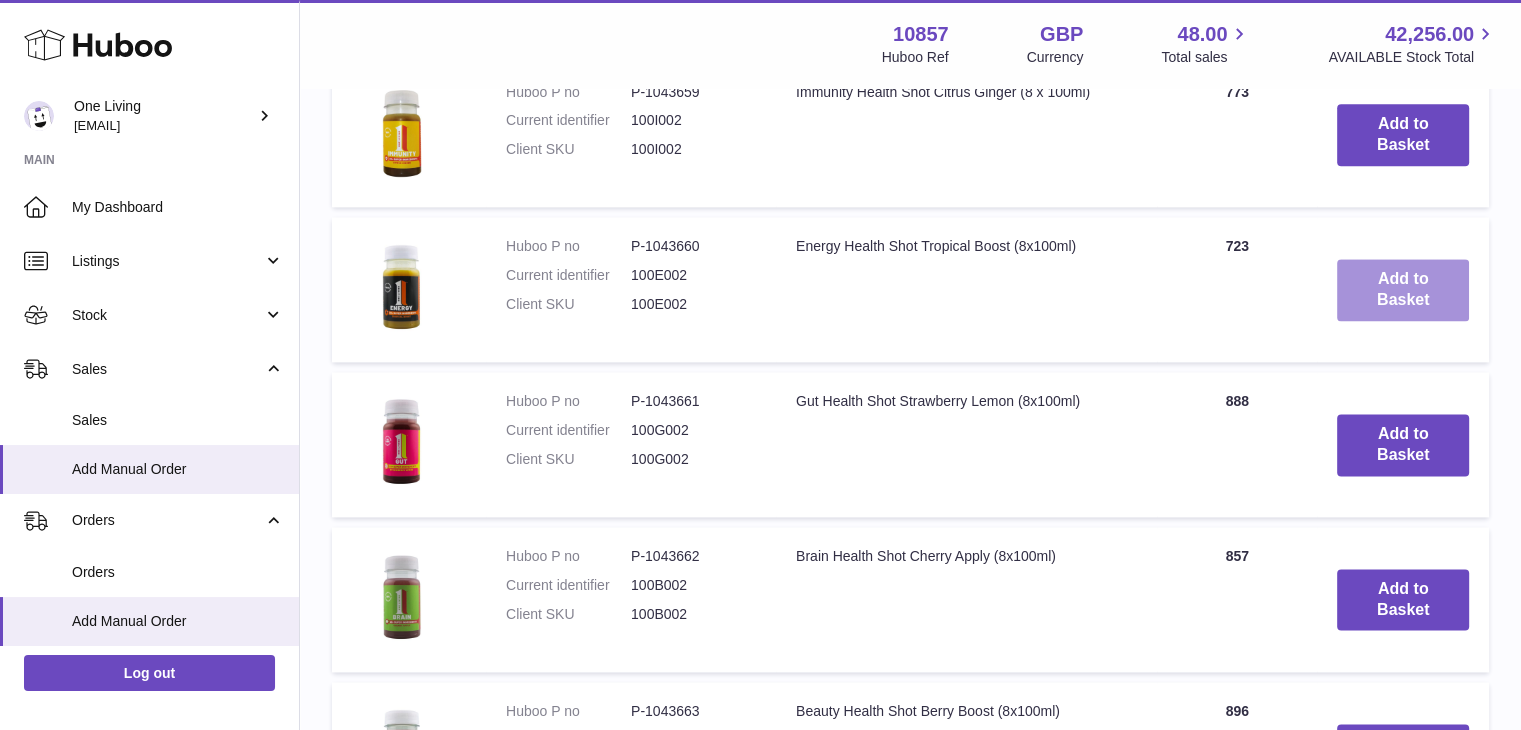 click on "Add to Basket" at bounding box center (1403, 290) 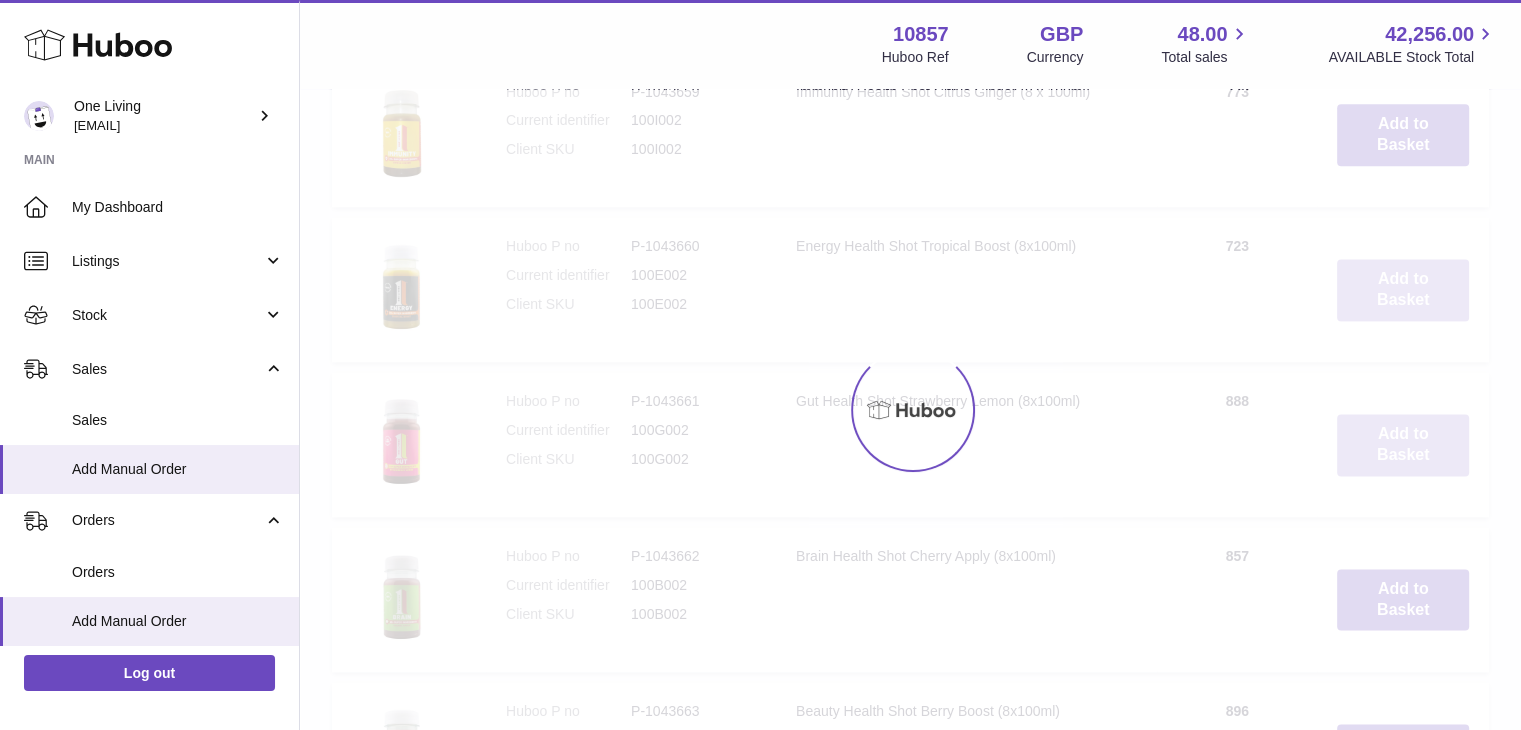 scroll, scrollTop: 2801, scrollLeft: 0, axis: vertical 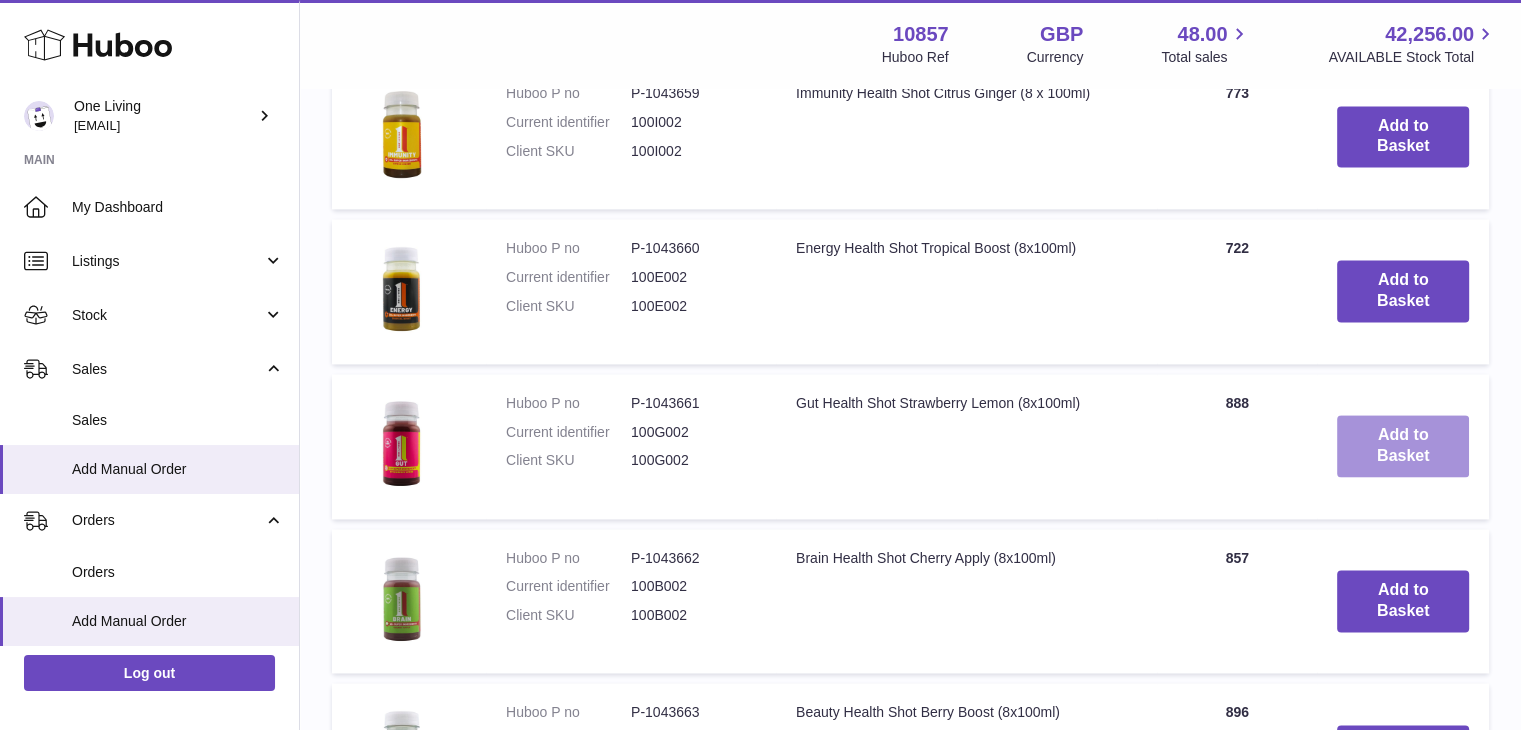 click on "Add to Basket" at bounding box center (1403, 446) 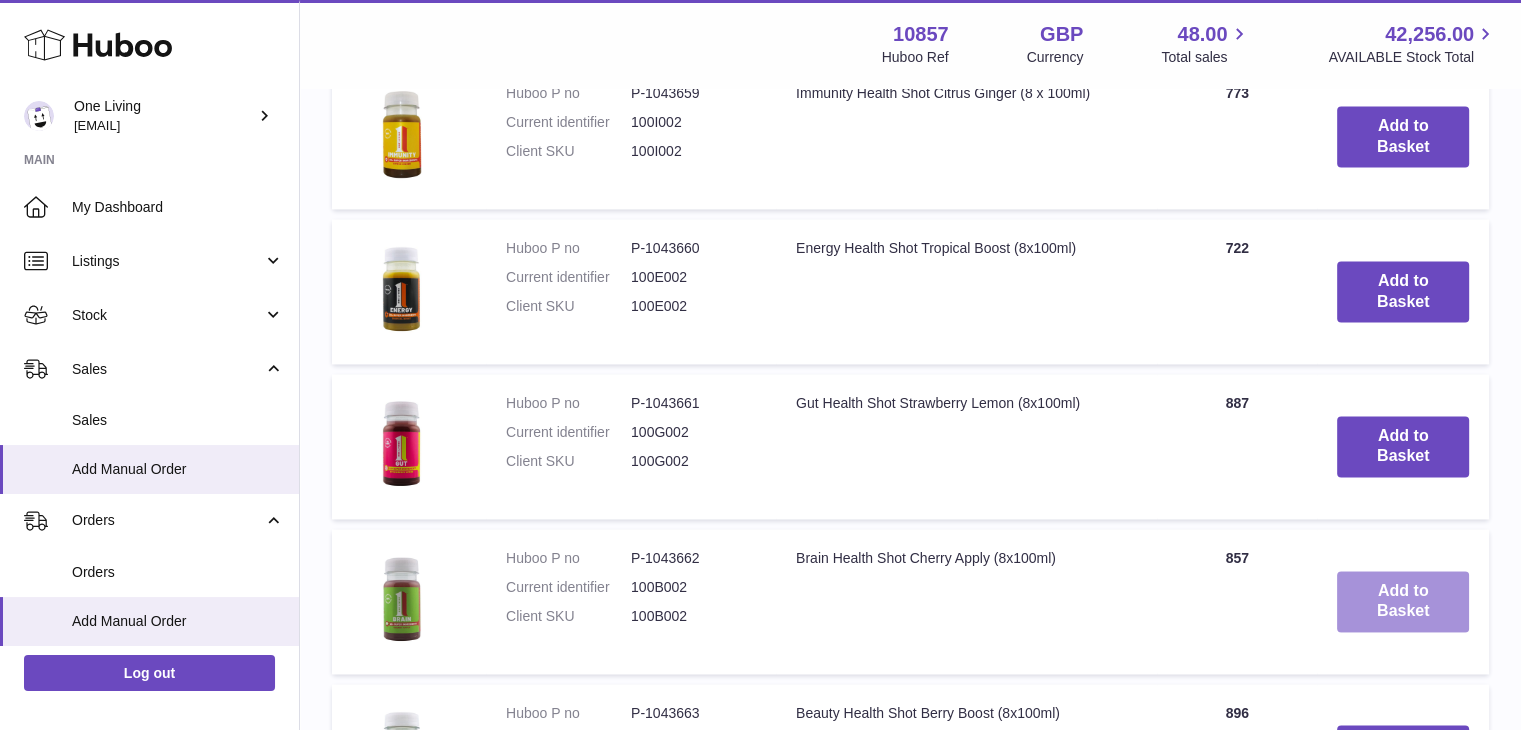 click on "Add to Basket" at bounding box center [1403, 602] 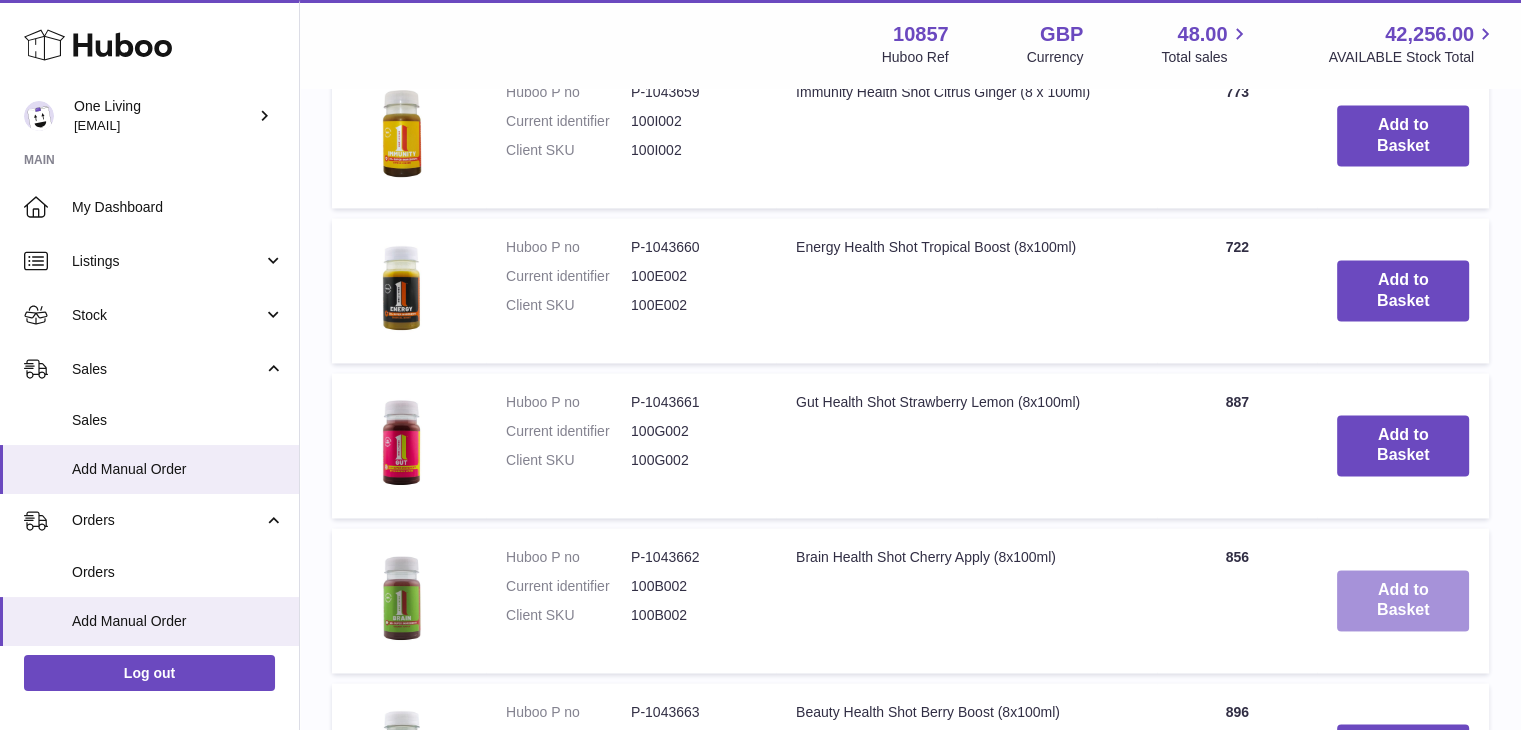 scroll, scrollTop: 3126, scrollLeft: 0, axis: vertical 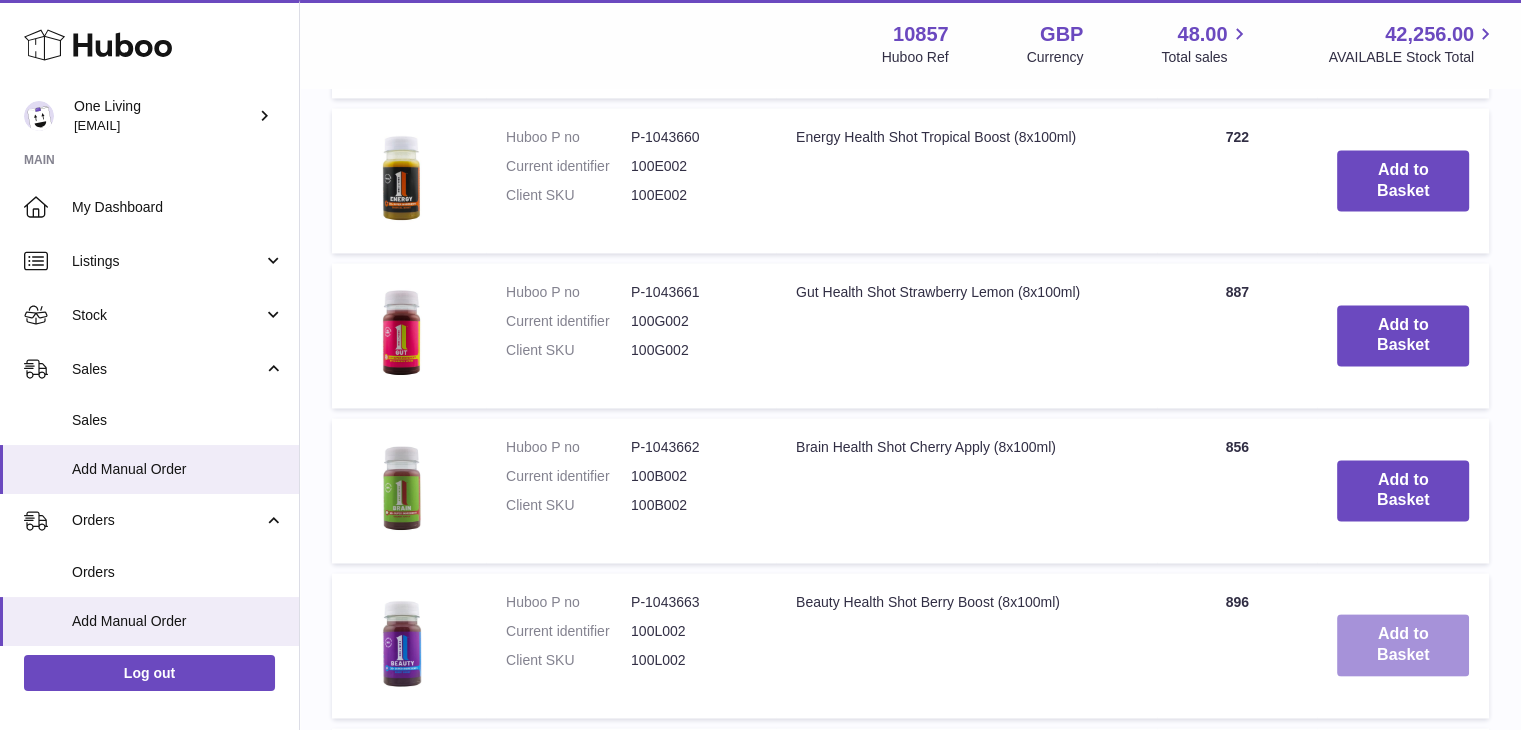 click on "Add to Basket" at bounding box center [1403, 645] 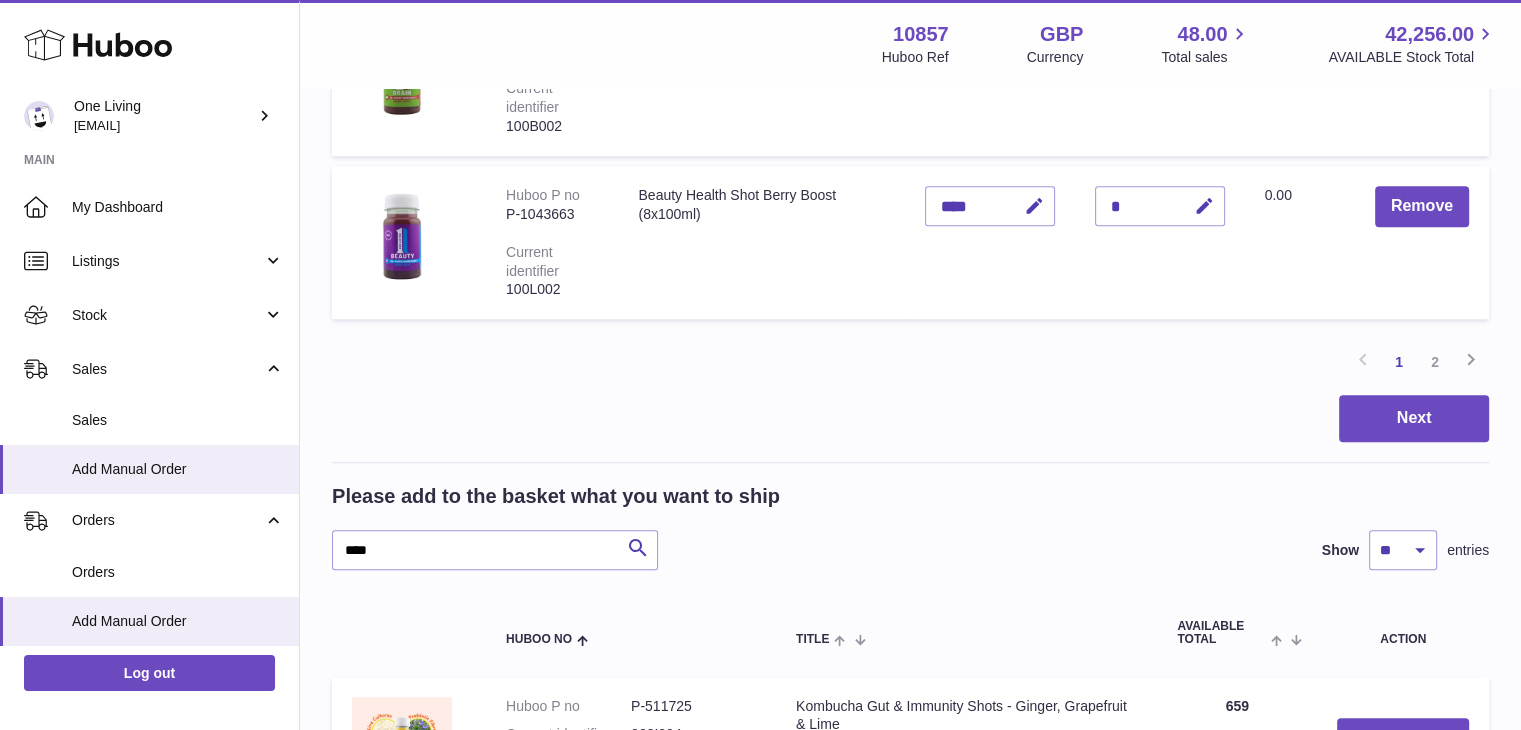 scroll, scrollTop: 1750, scrollLeft: 0, axis: vertical 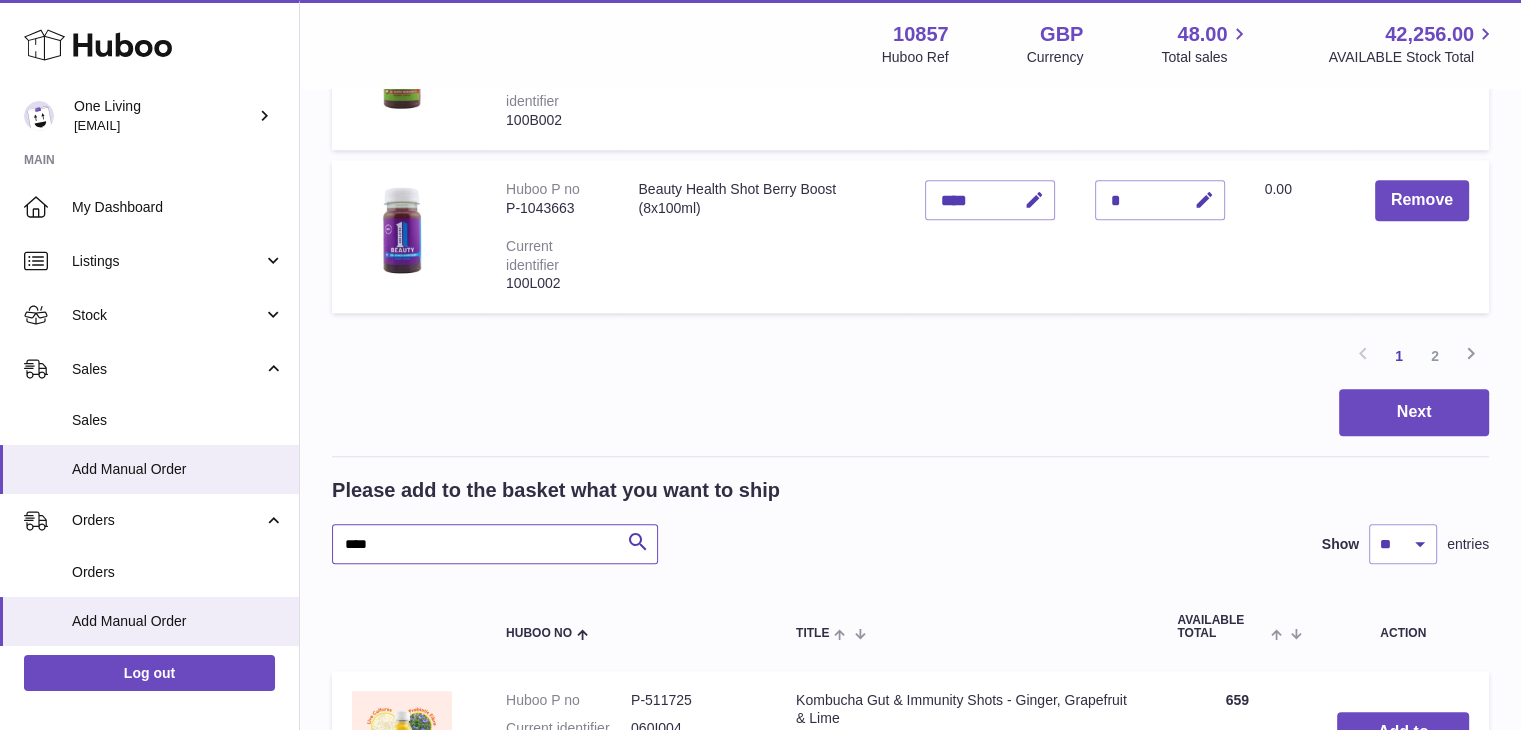 click on "****" at bounding box center (495, 544) 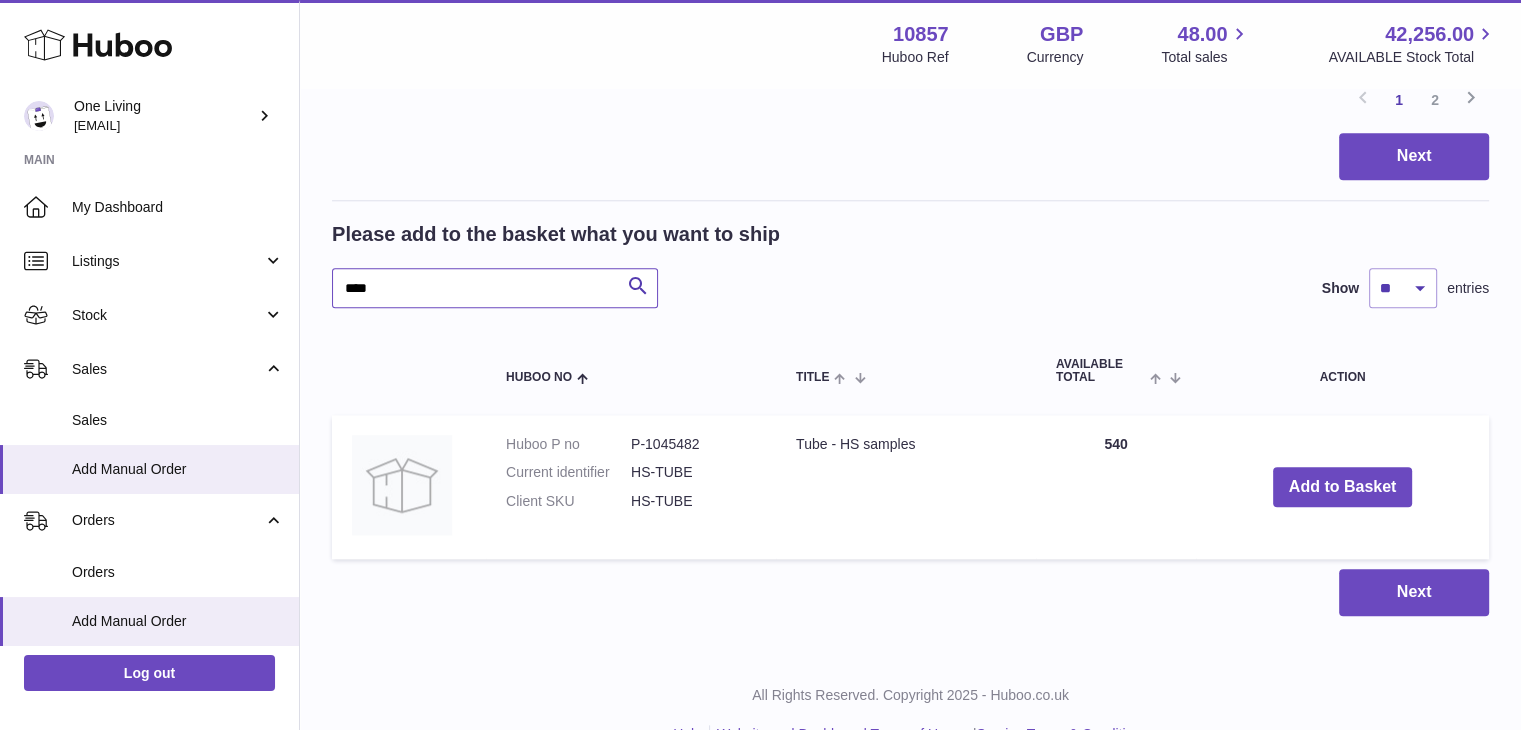 scroll, scrollTop: 2045, scrollLeft: 0, axis: vertical 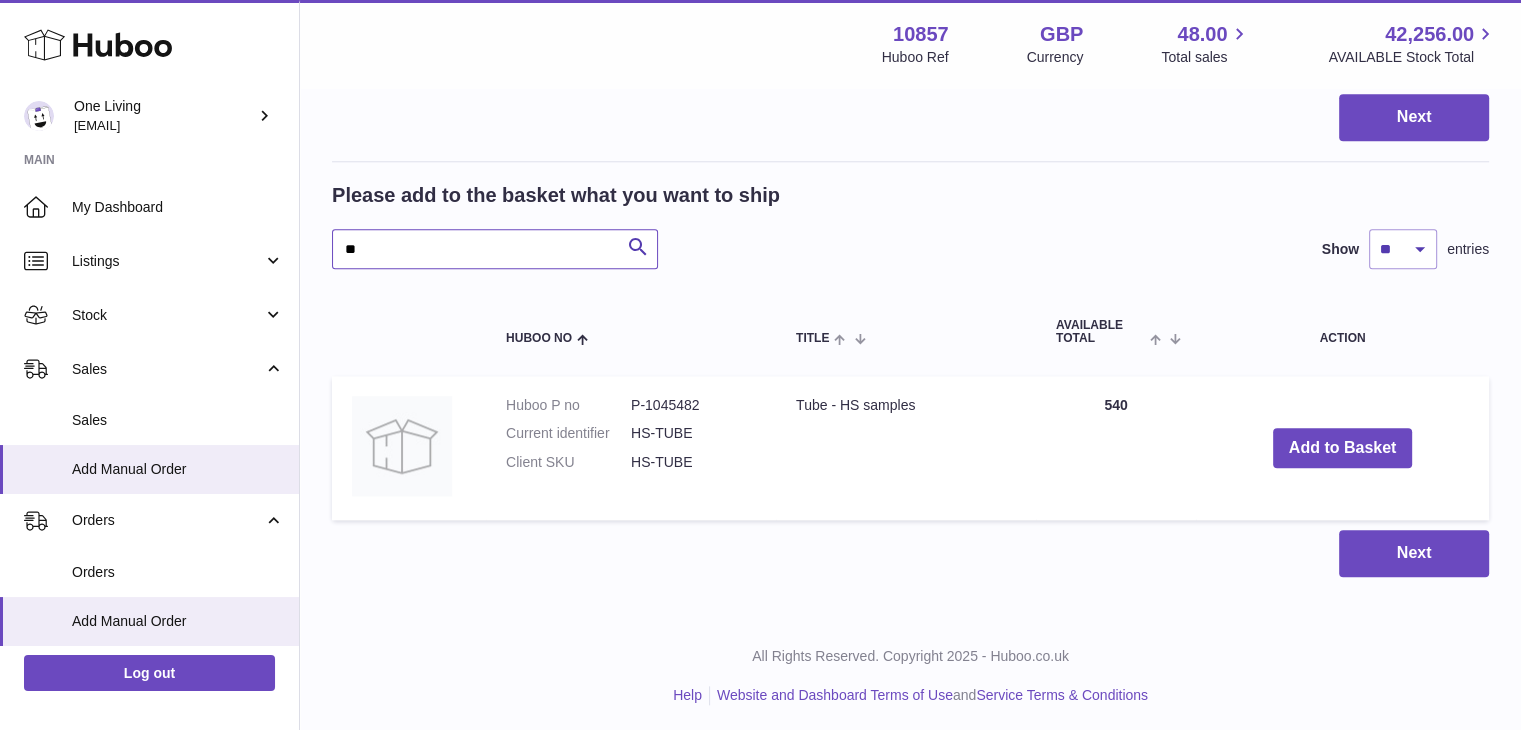 type on "*" 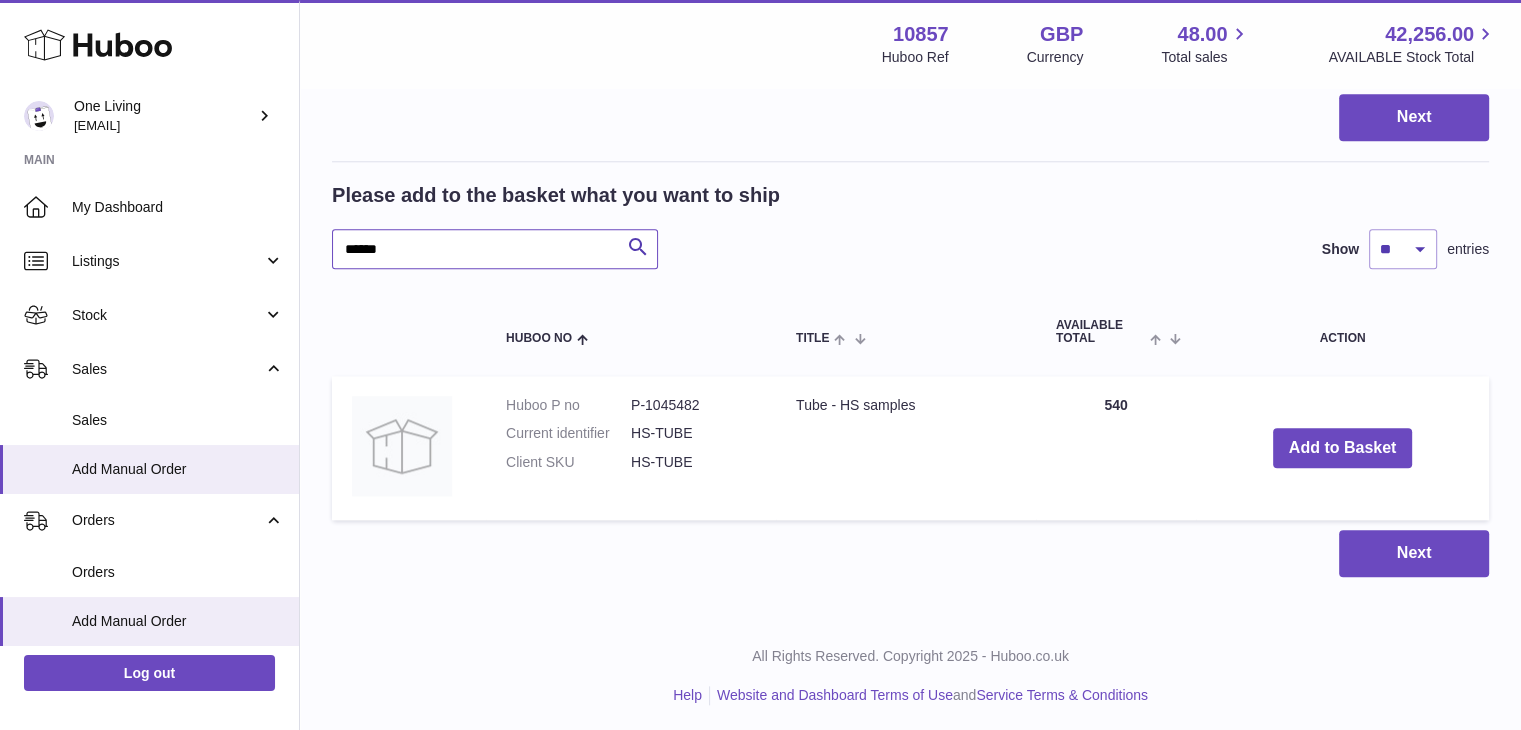 type on "******" 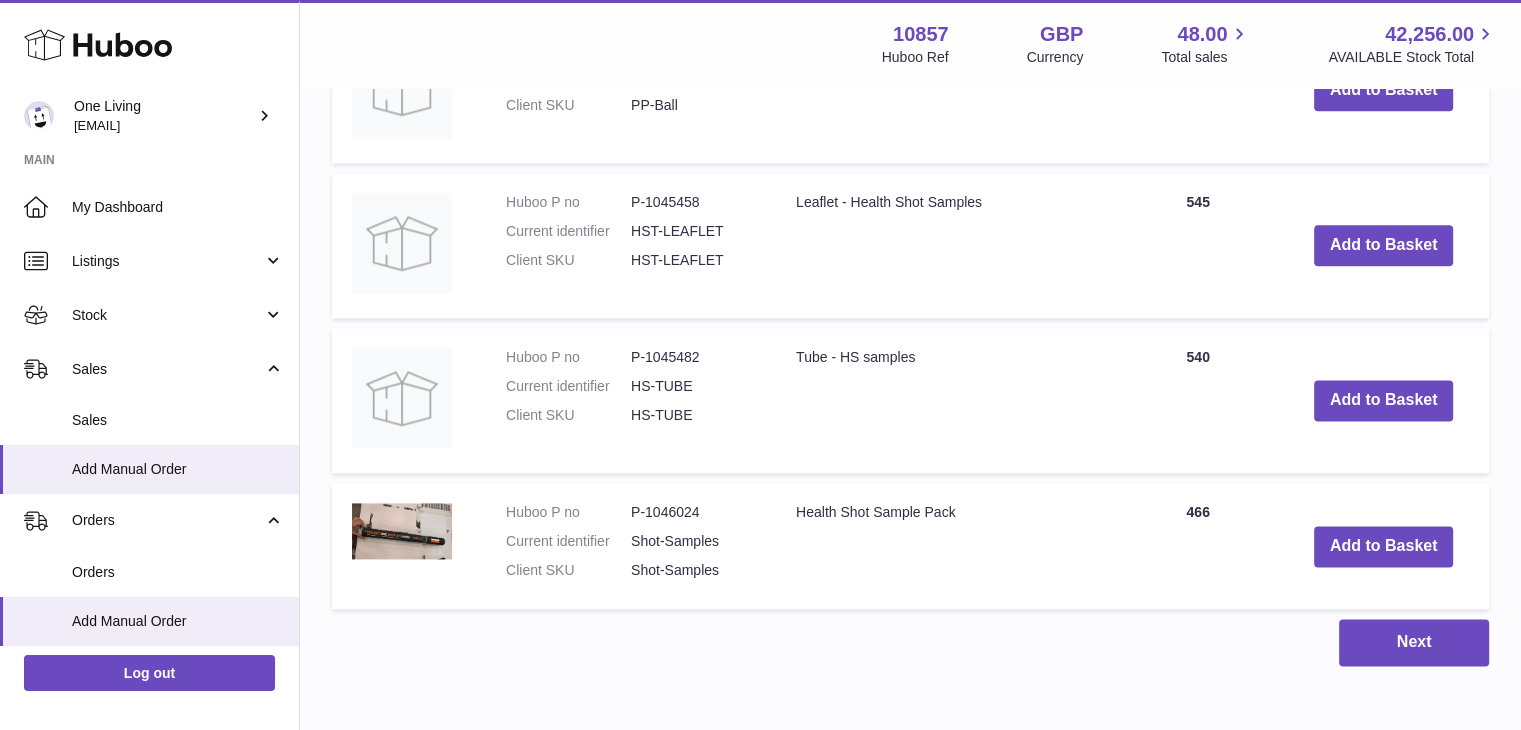 scroll, scrollTop: 2647, scrollLeft: 0, axis: vertical 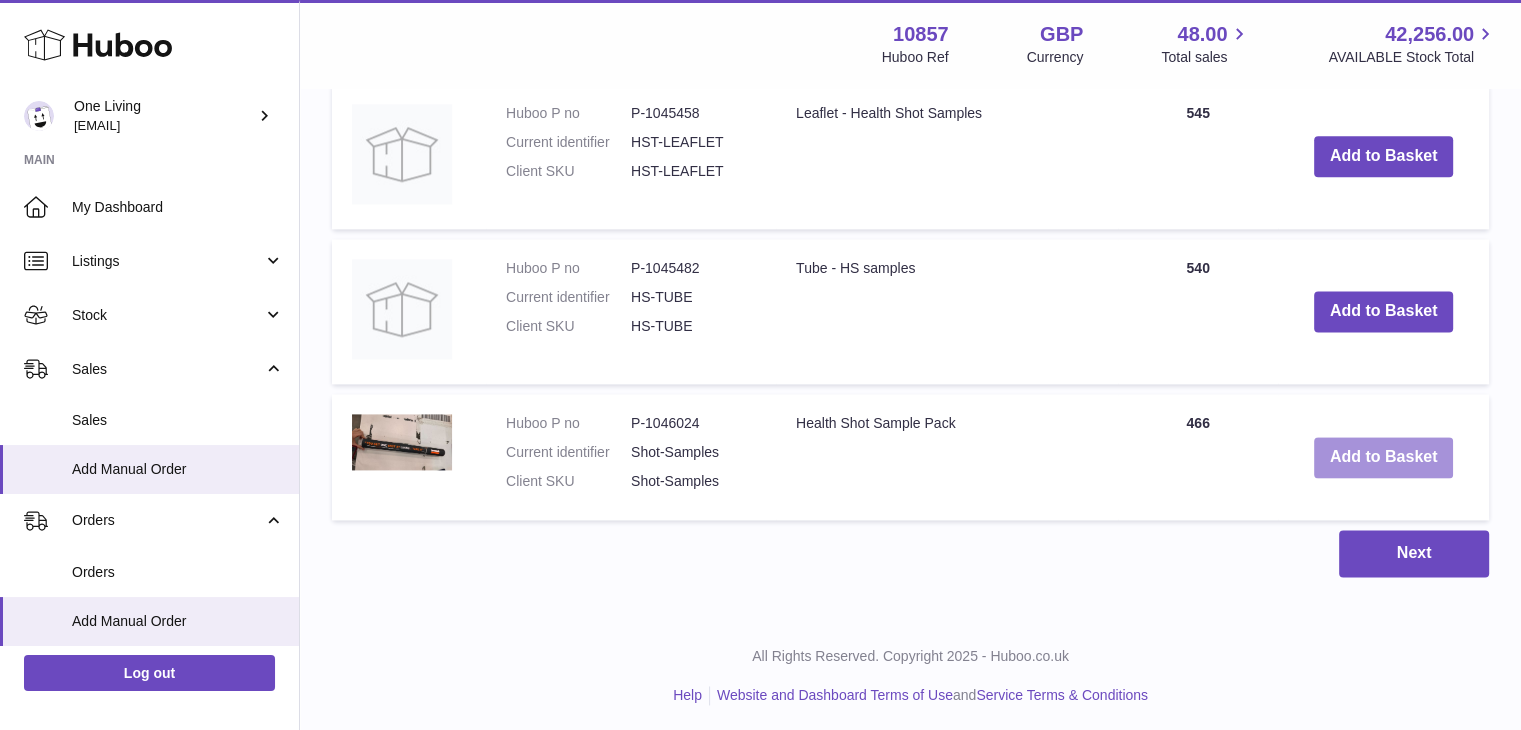 click on "Add to Basket" at bounding box center [1384, 457] 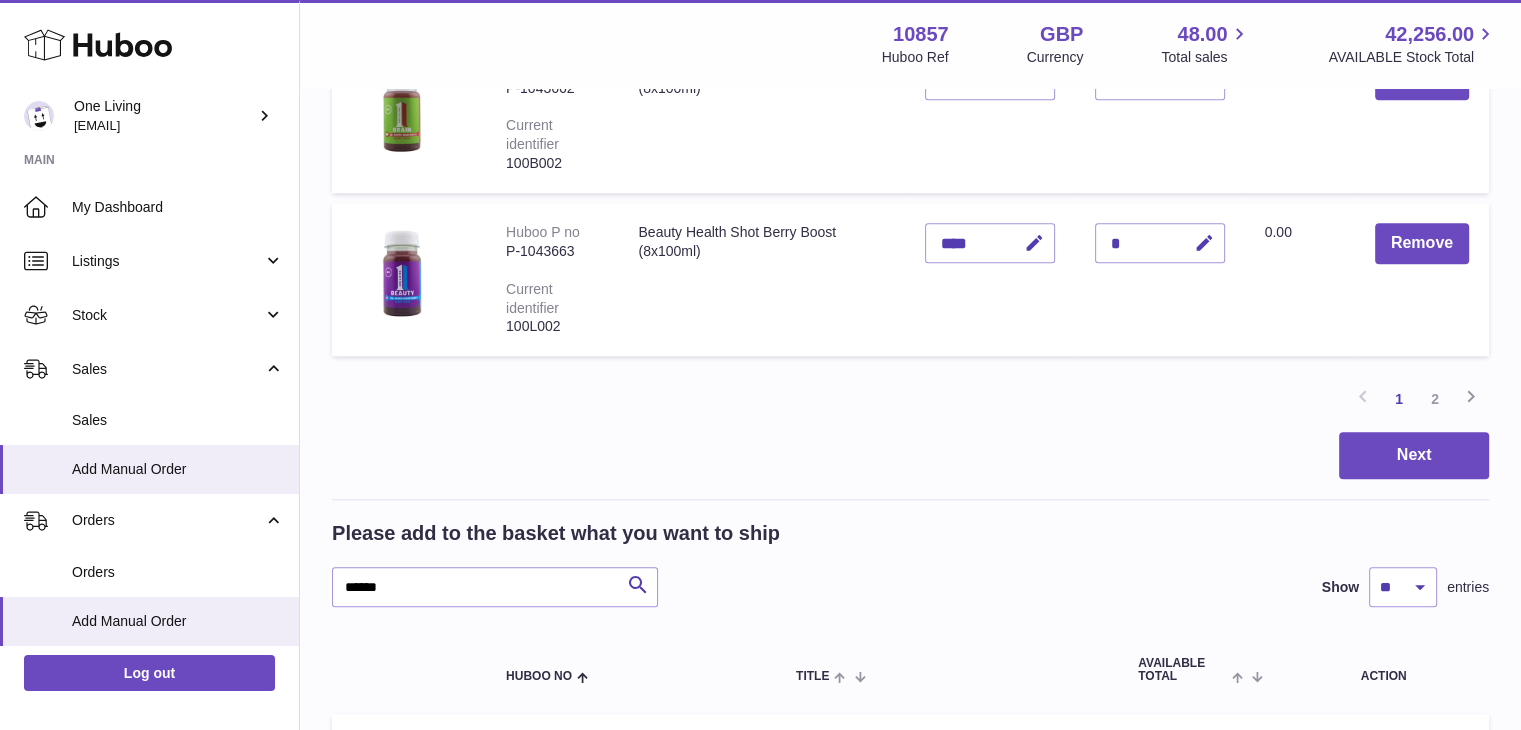 scroll, scrollTop: 1695, scrollLeft: 0, axis: vertical 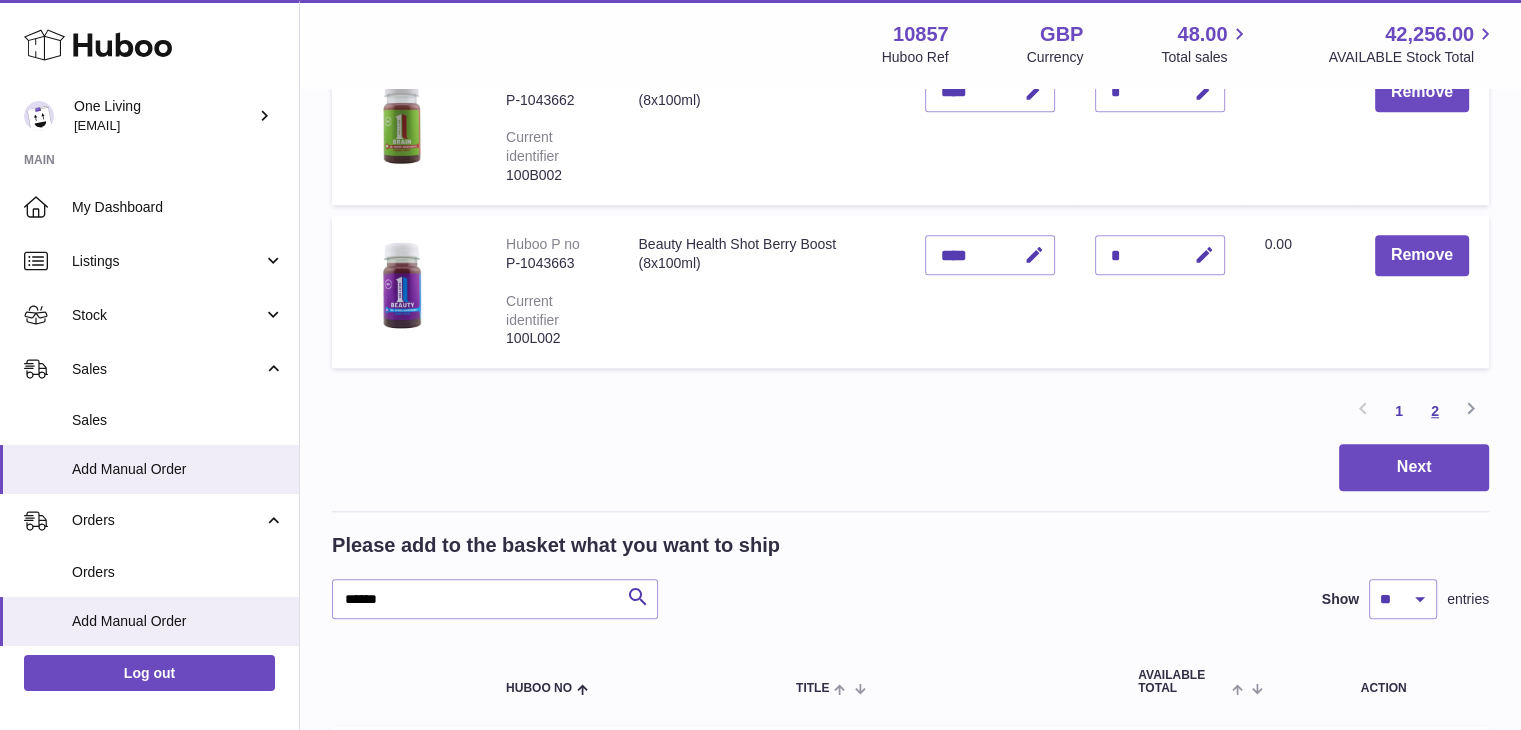 click on "2" at bounding box center (1435, 411) 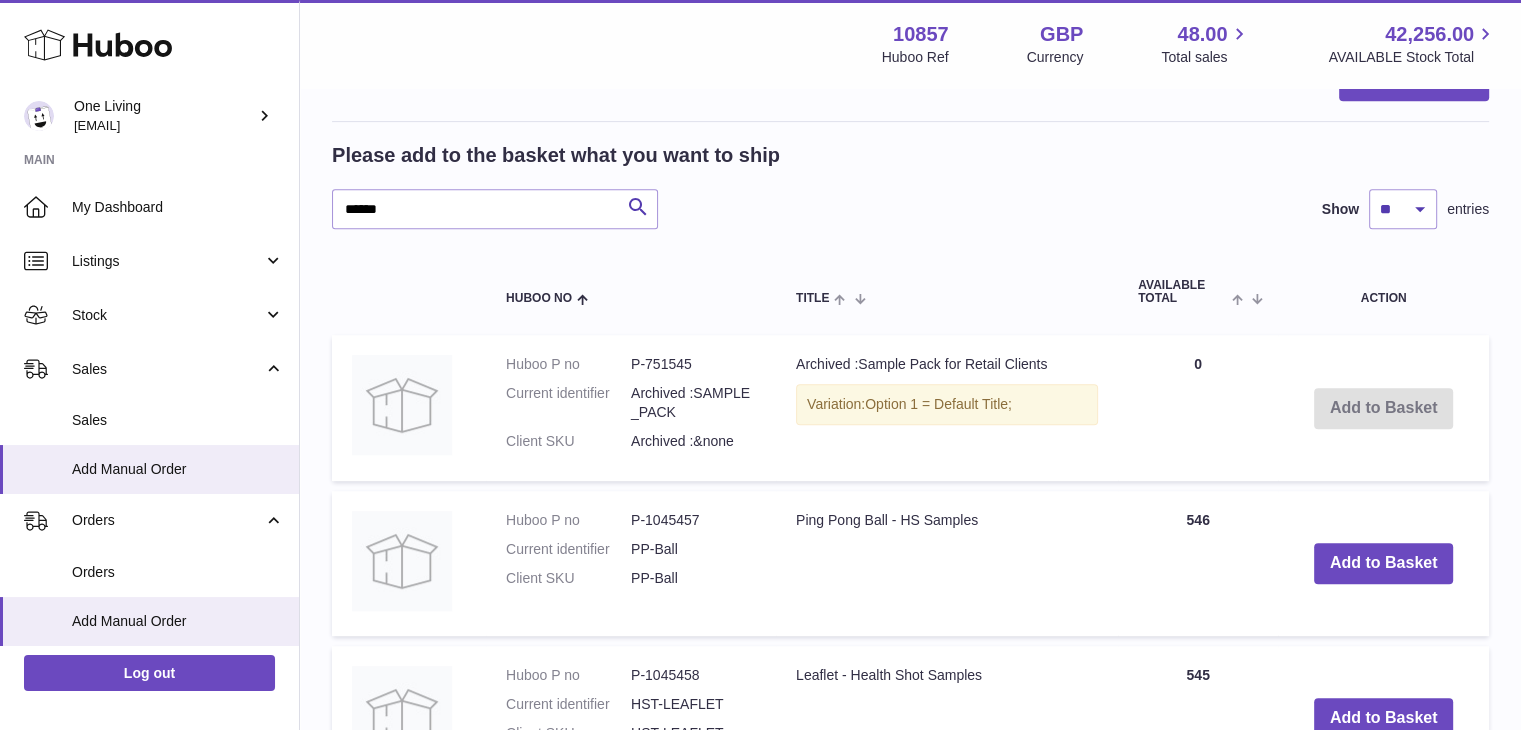 scroll, scrollTop: 1456, scrollLeft: 0, axis: vertical 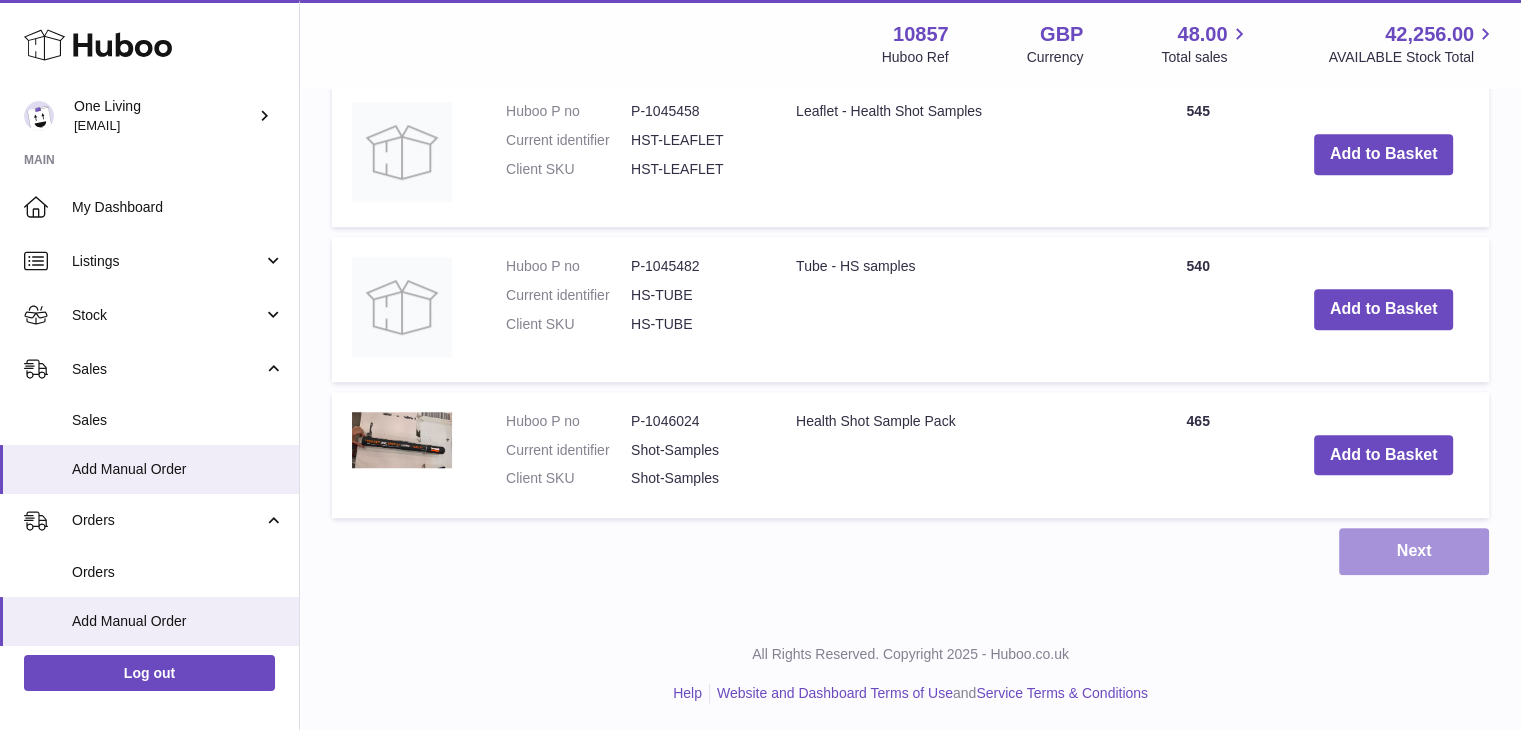 click on "Next" at bounding box center (1414, 551) 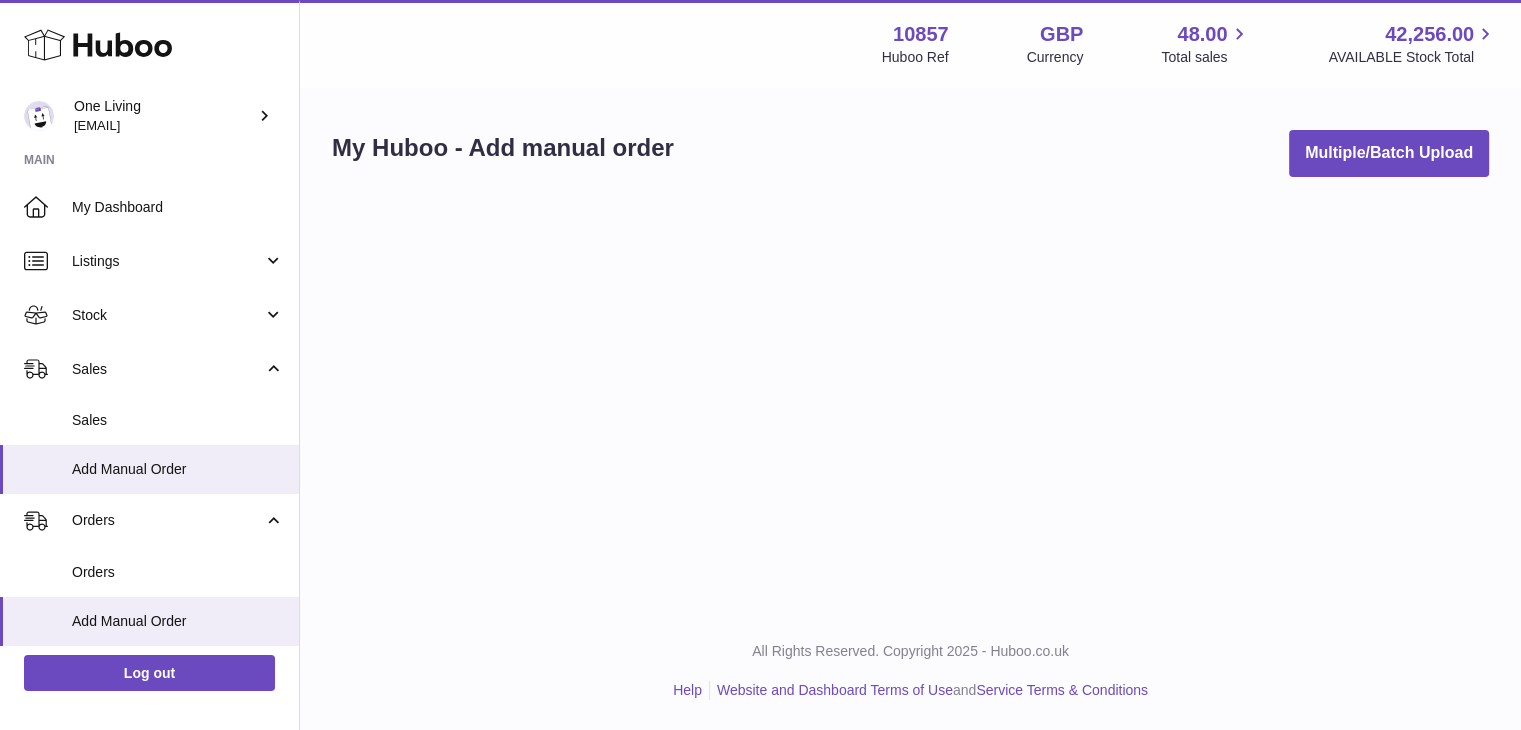 scroll, scrollTop: 0, scrollLeft: 0, axis: both 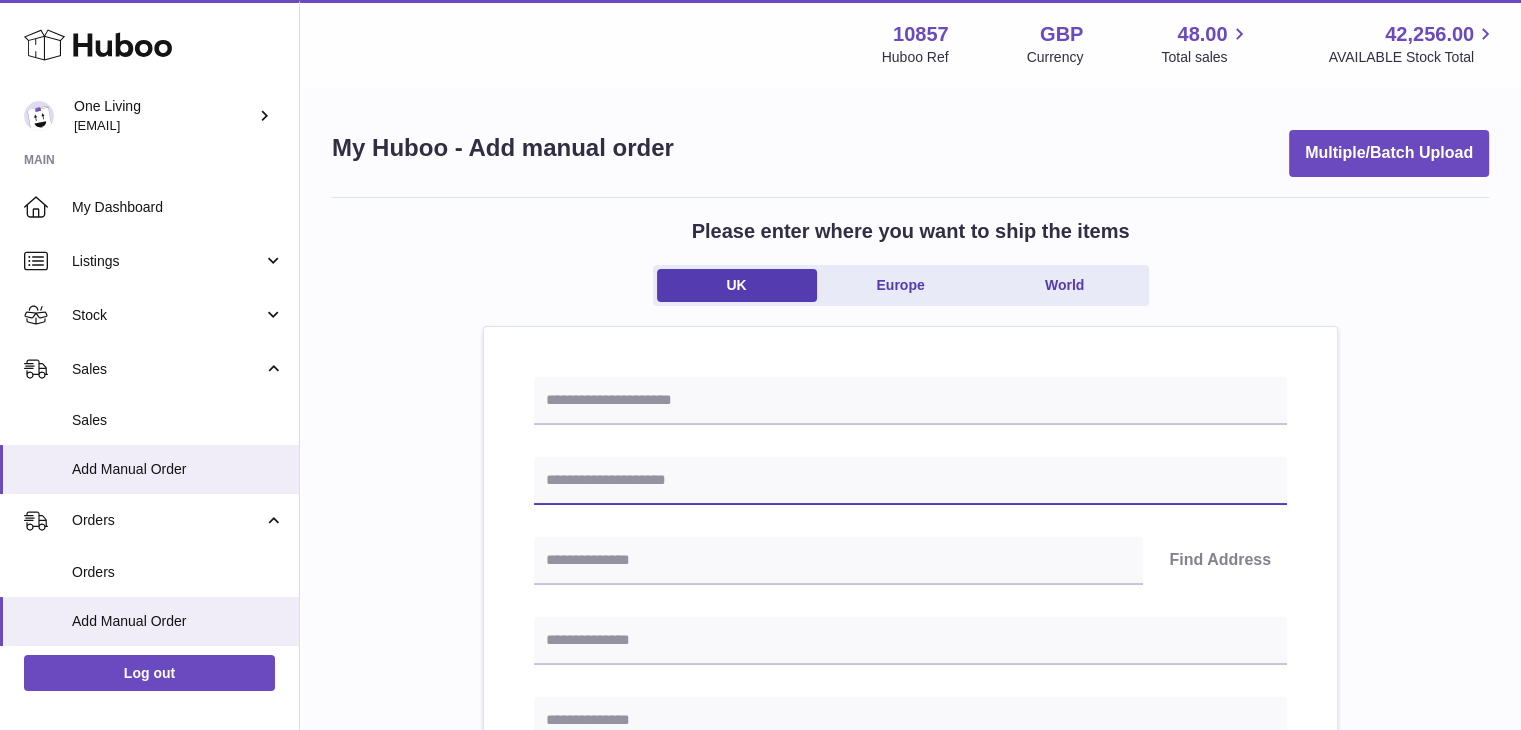 click at bounding box center [910, 481] 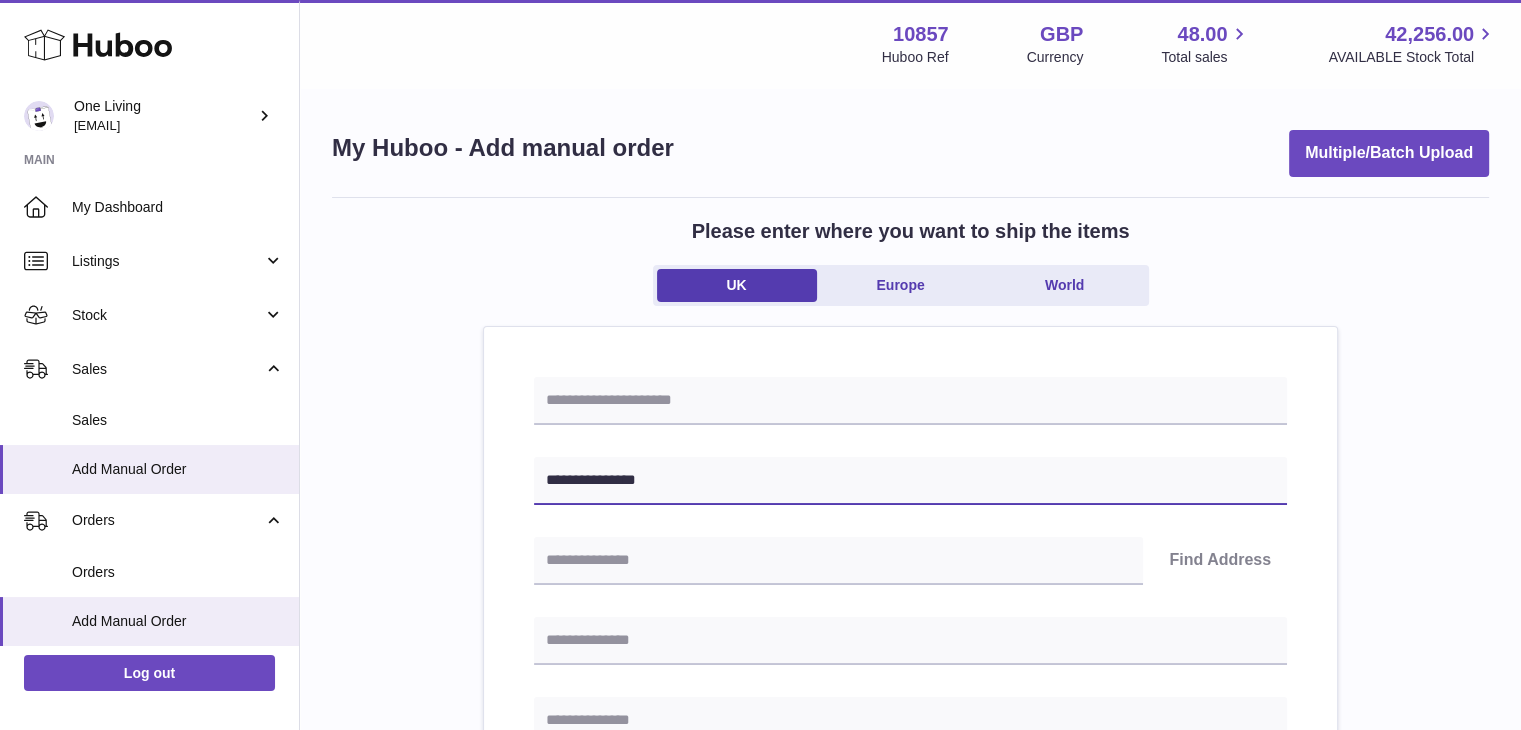 type on "**********" 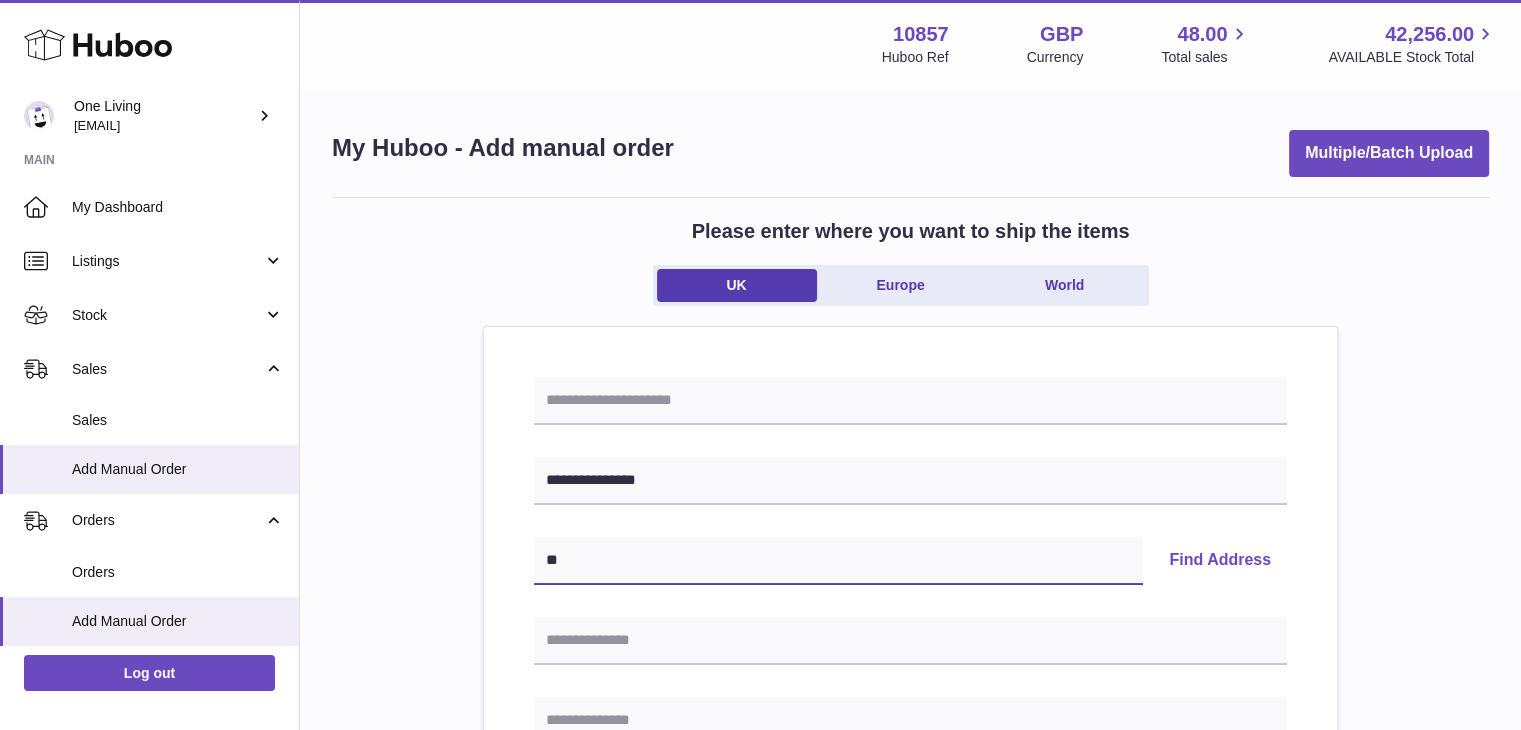 type on "*" 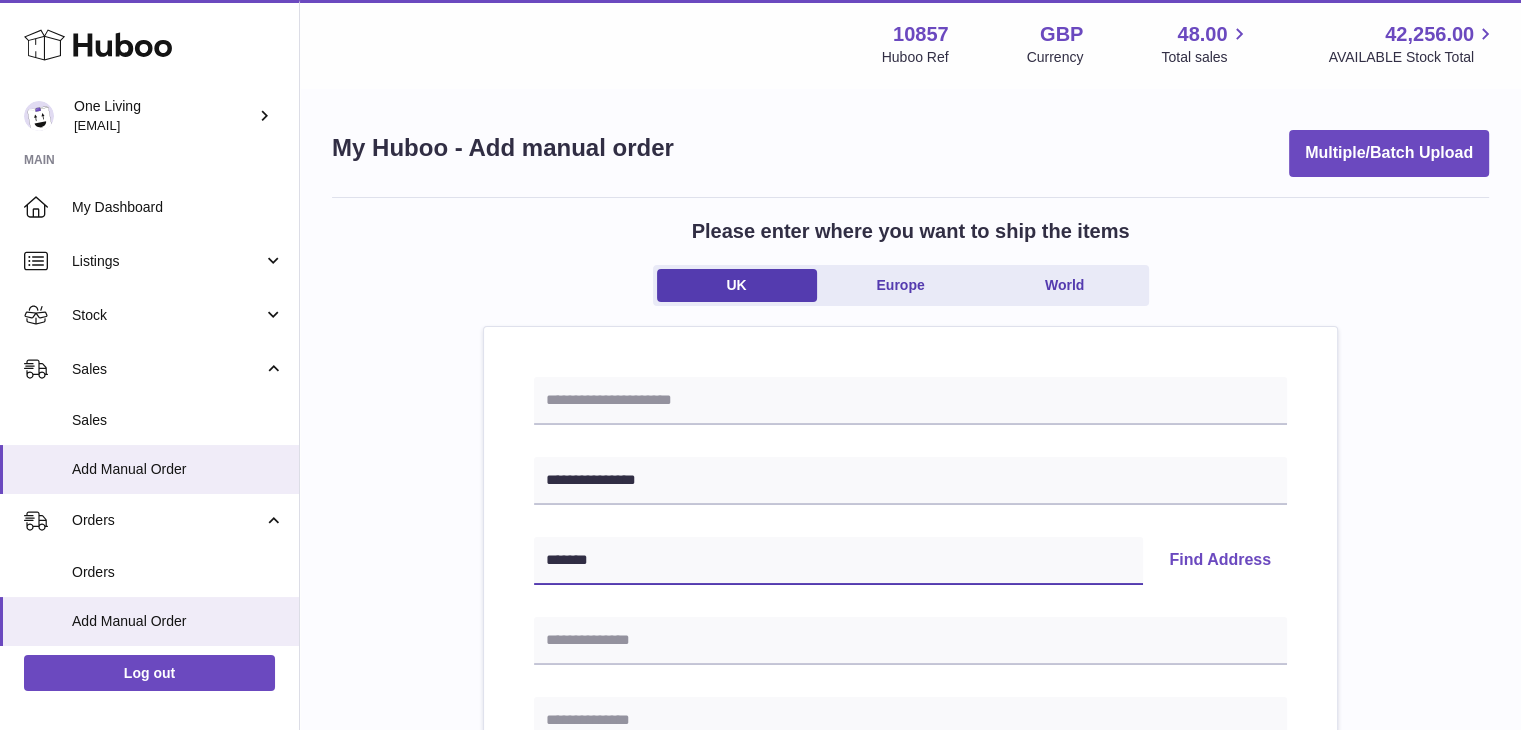 type on "*******" 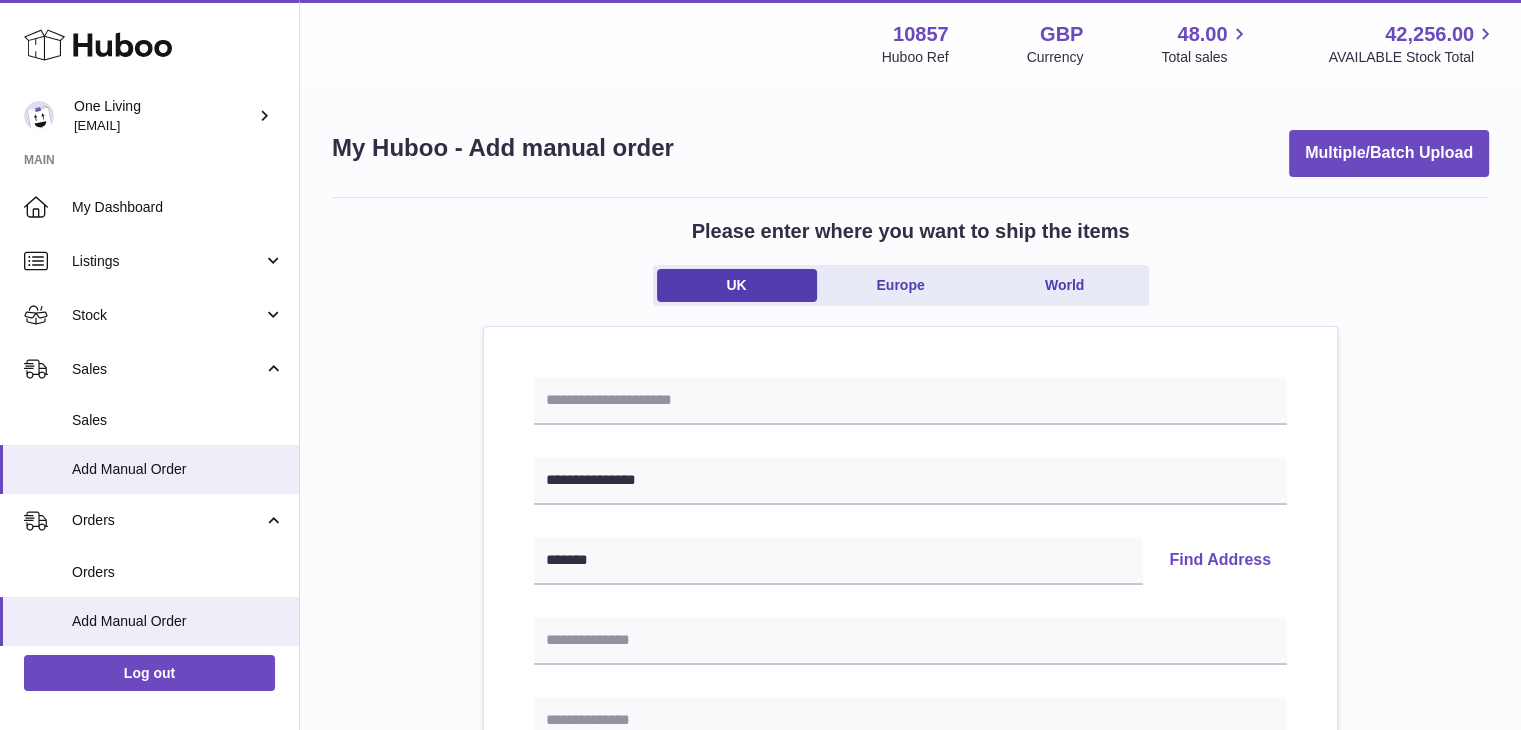 click on "Find Address" at bounding box center (1220, 561) 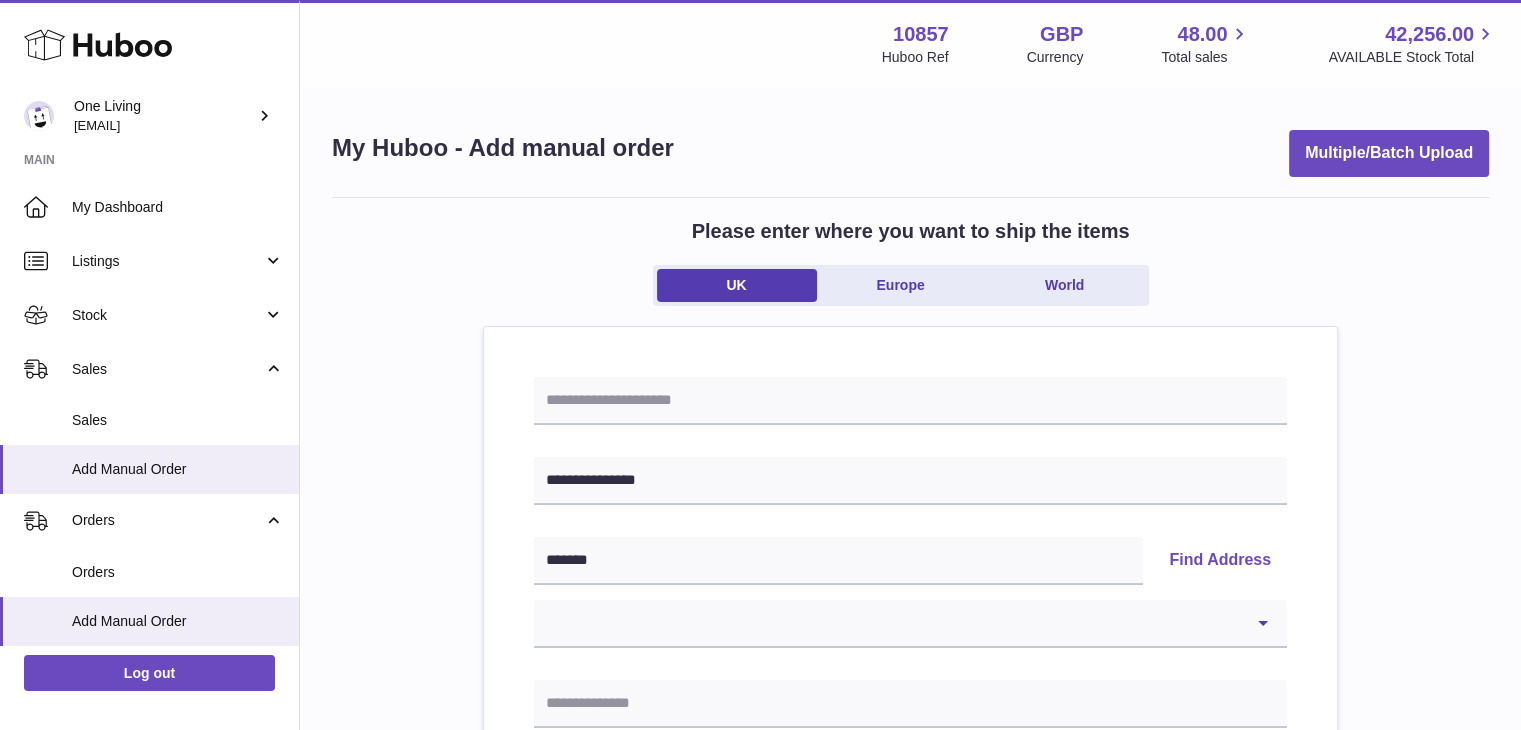 click on "**********" at bounding box center (910, 592) 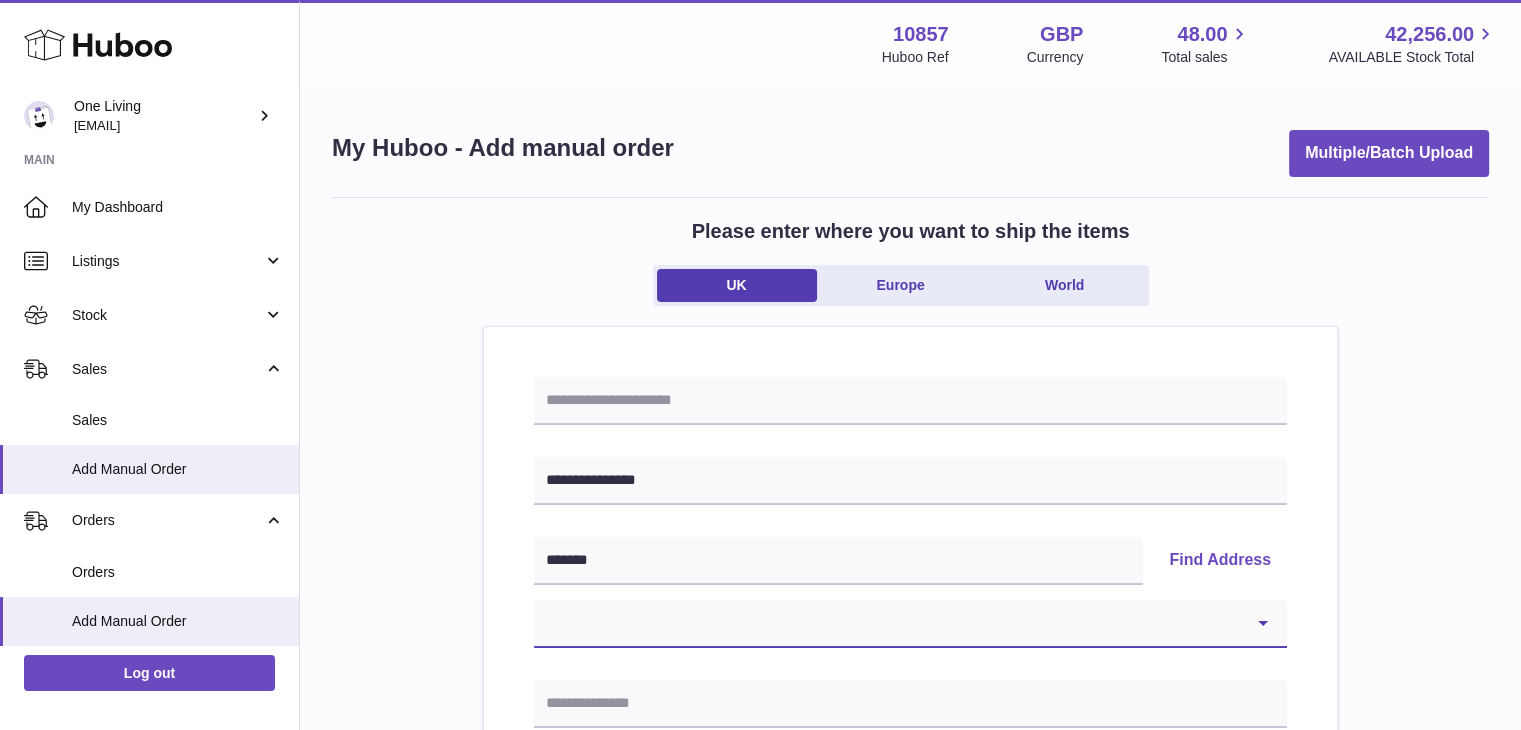 click on "**********" at bounding box center [910, 624] 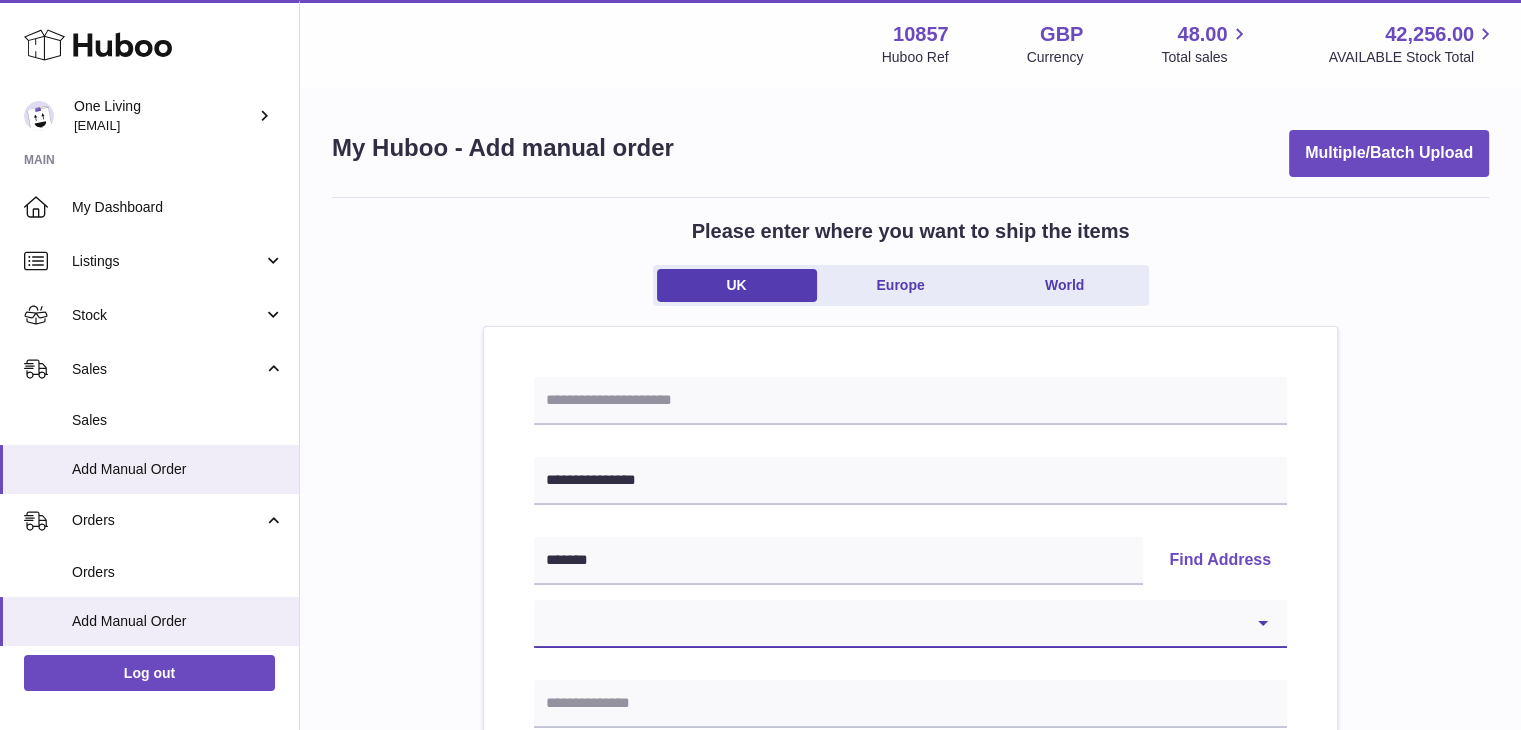 select on "*" 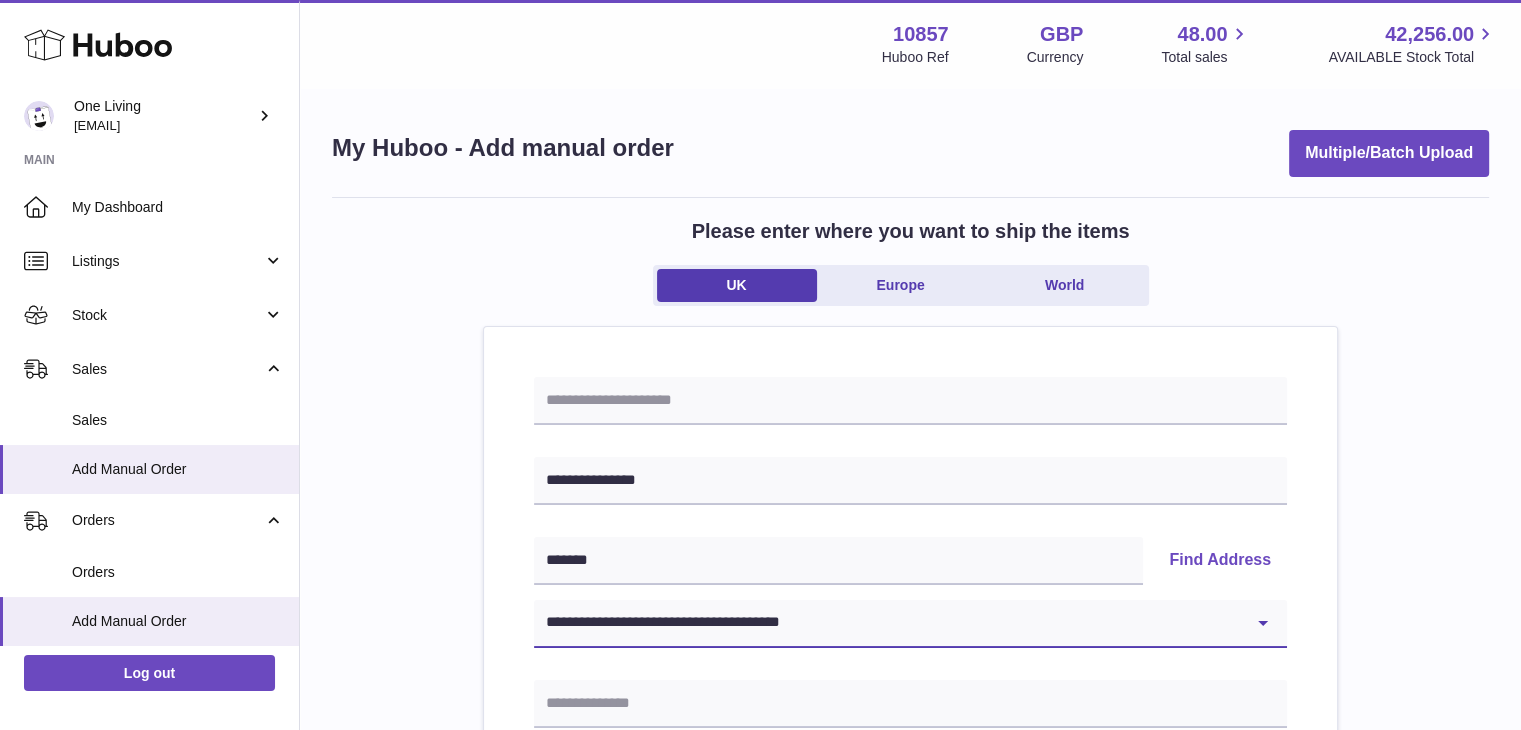 click on "**********" at bounding box center [910, 624] 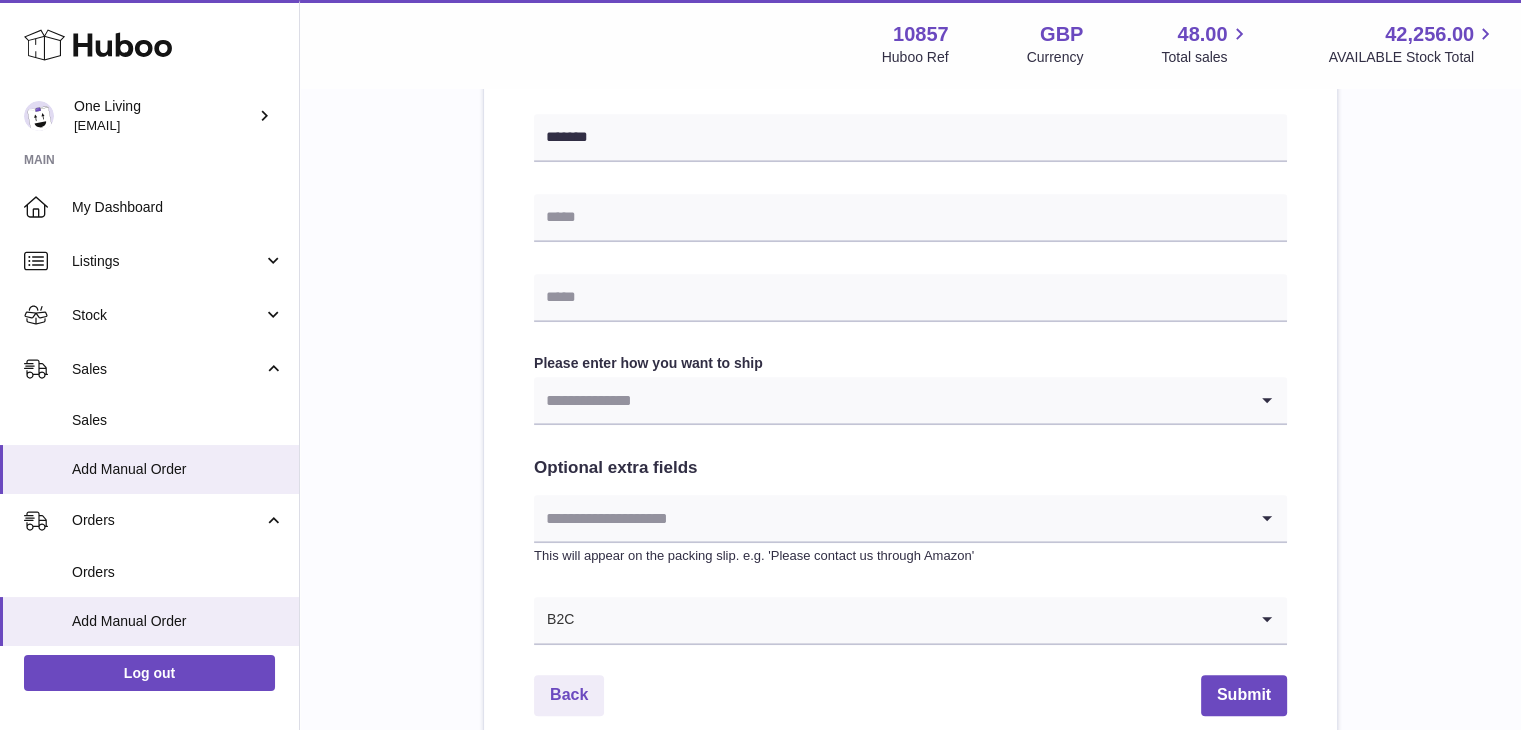scroll, scrollTop: 888, scrollLeft: 0, axis: vertical 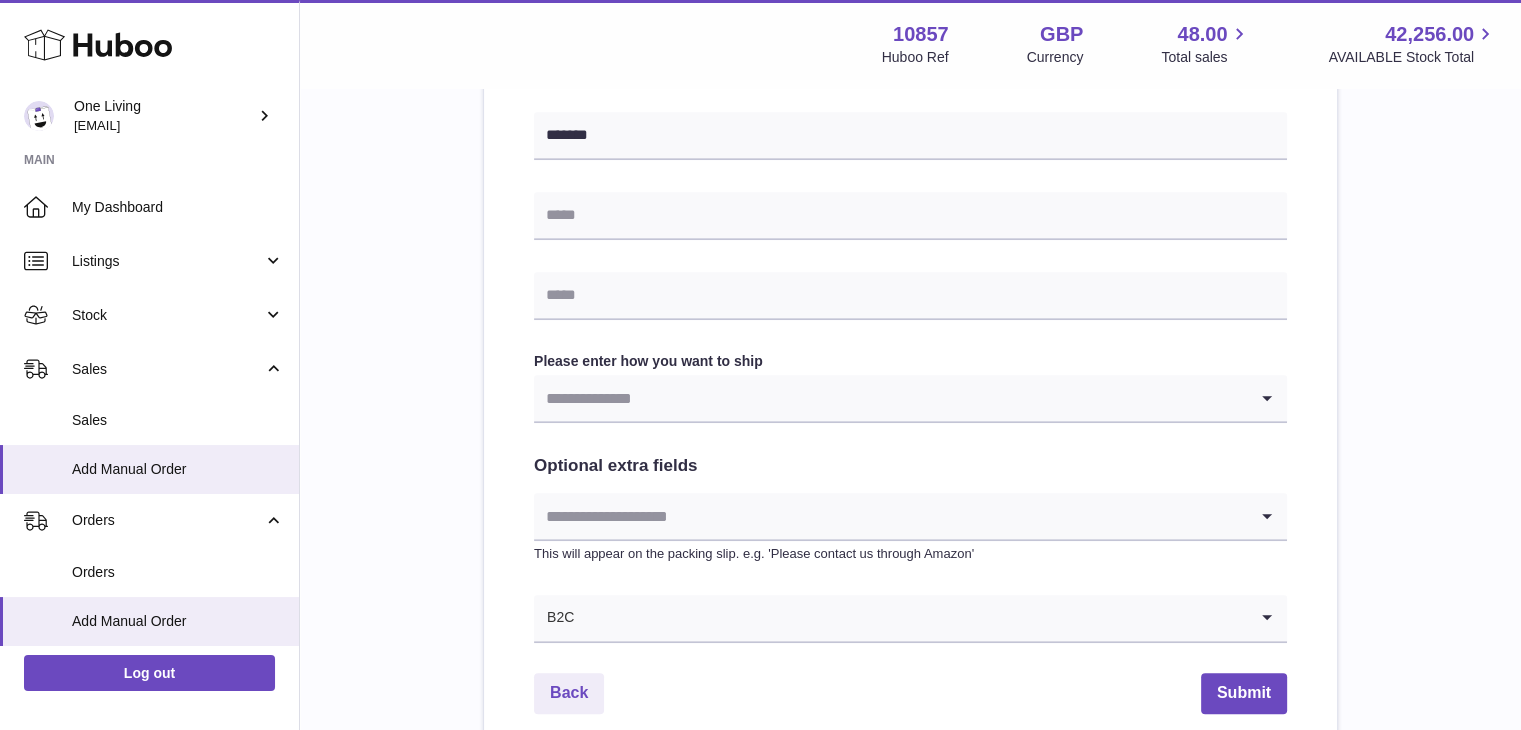 click at bounding box center (890, 398) 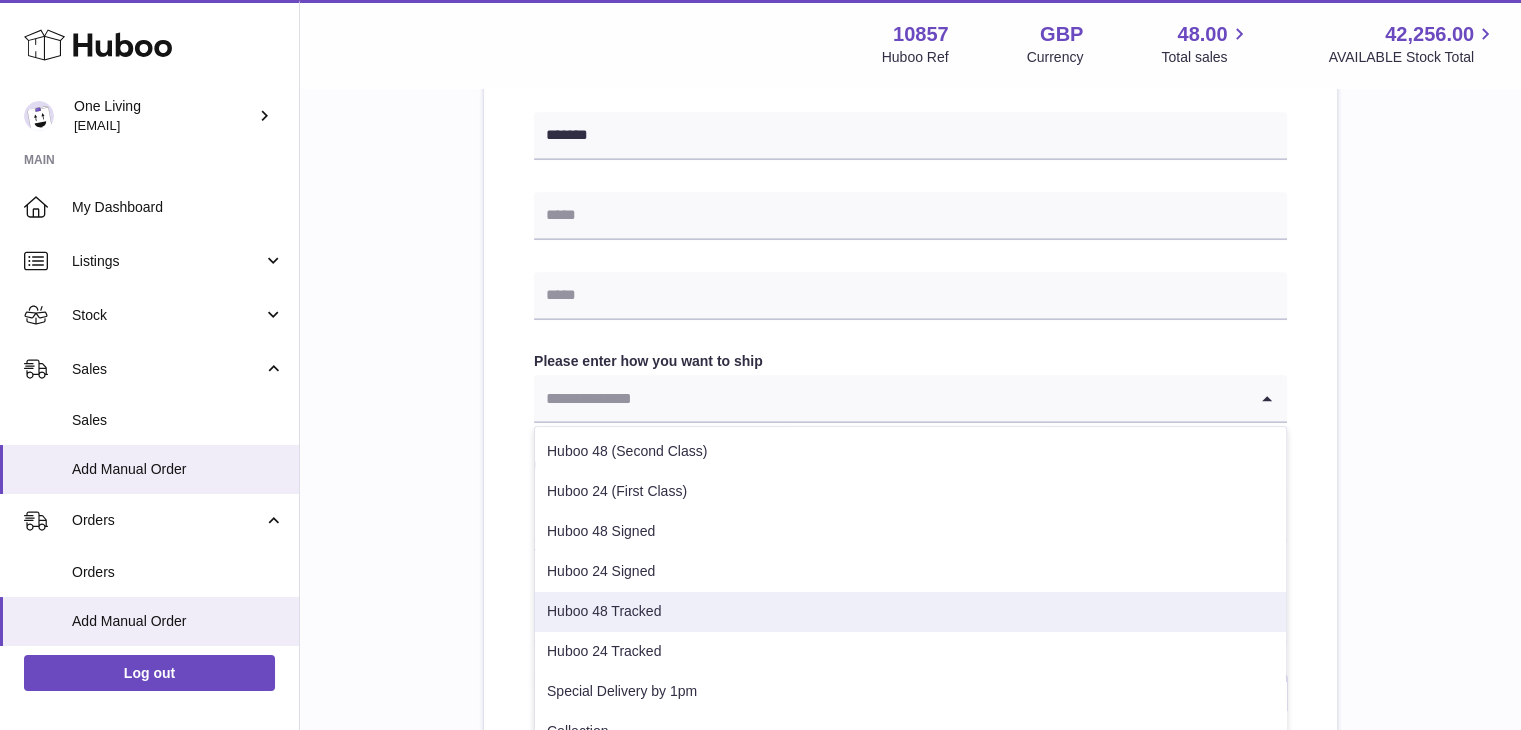 click on "Huboo 48 Tracked" at bounding box center (910, 612) 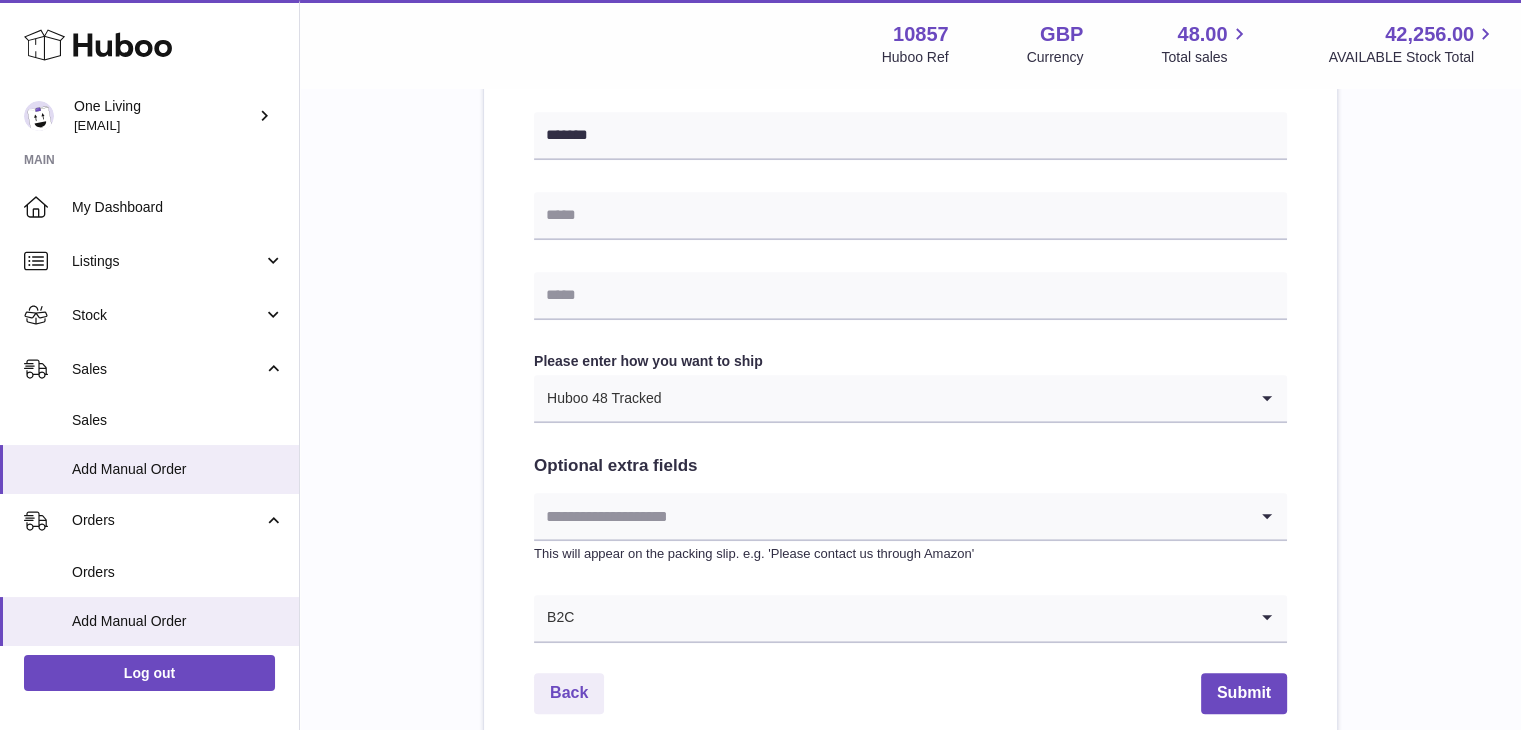 scroll, scrollTop: 968, scrollLeft: 0, axis: vertical 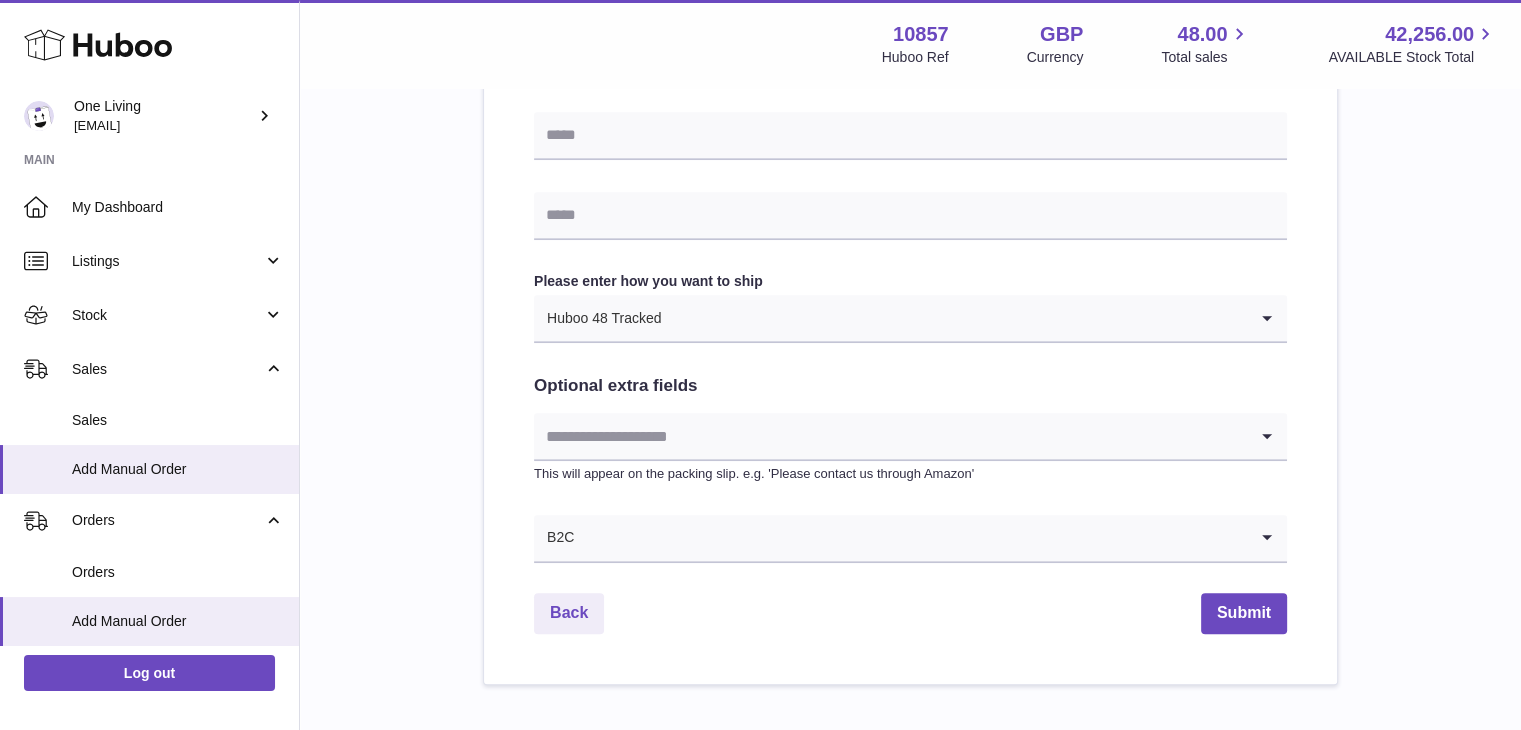 click at bounding box center [890, 436] 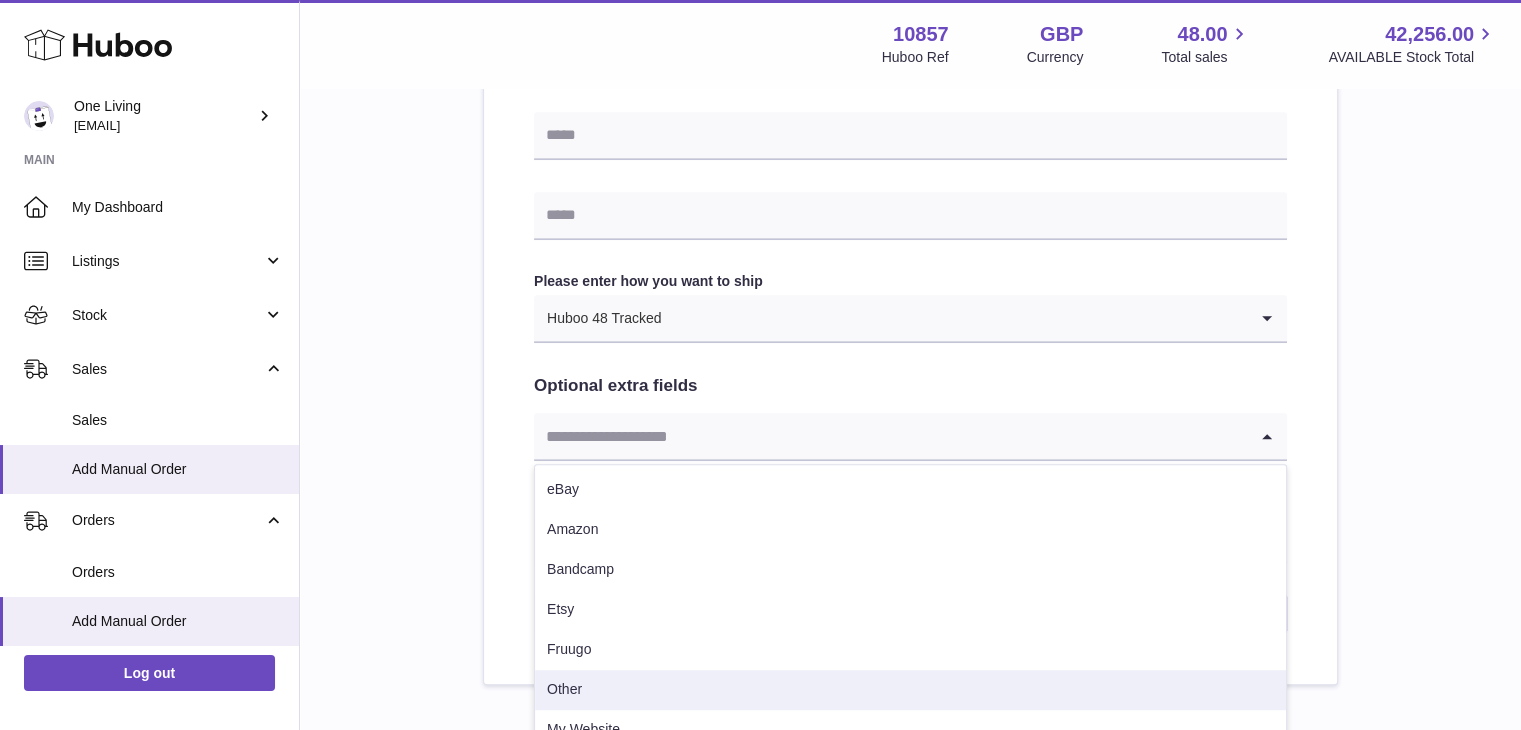 click on "Other" at bounding box center [910, 690] 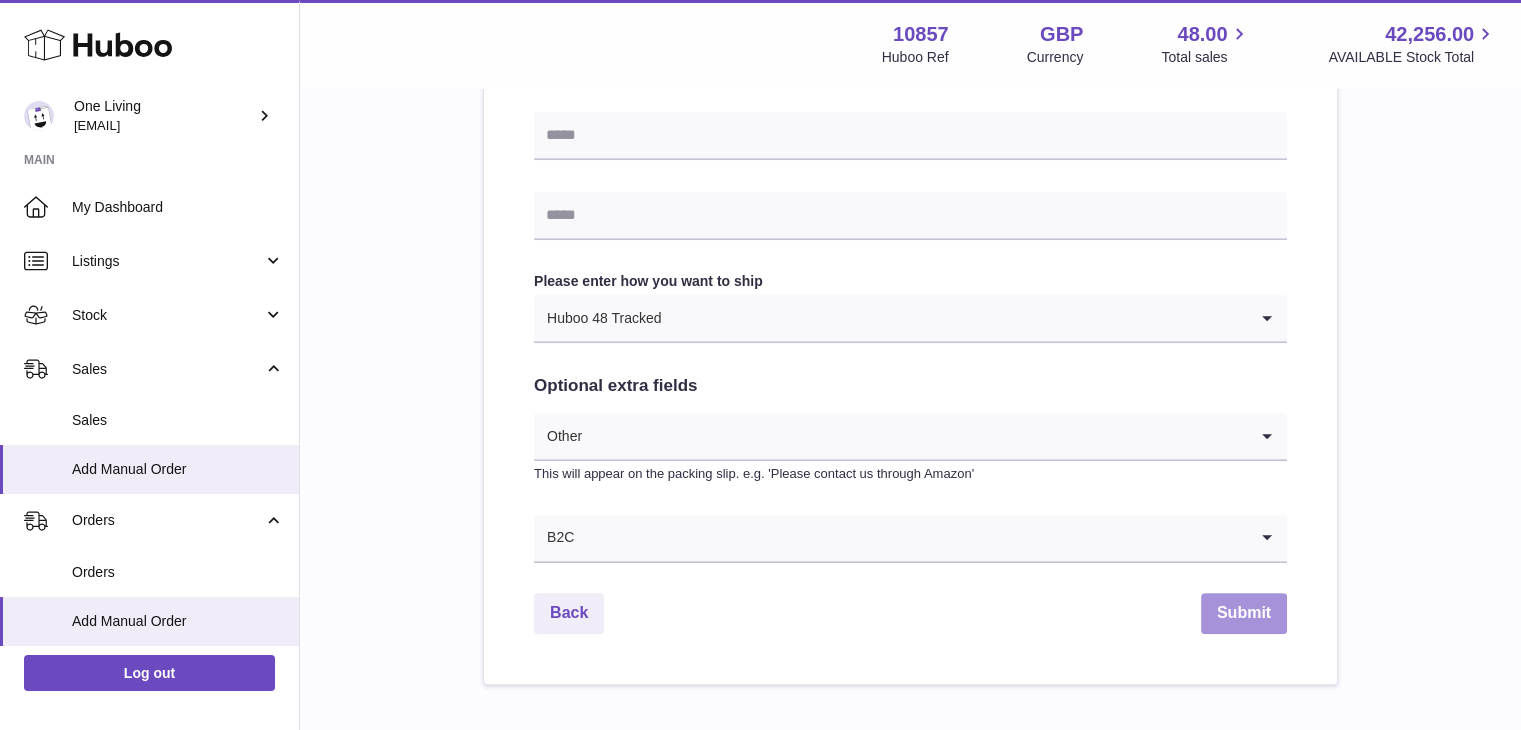click on "Submit" at bounding box center [1244, 613] 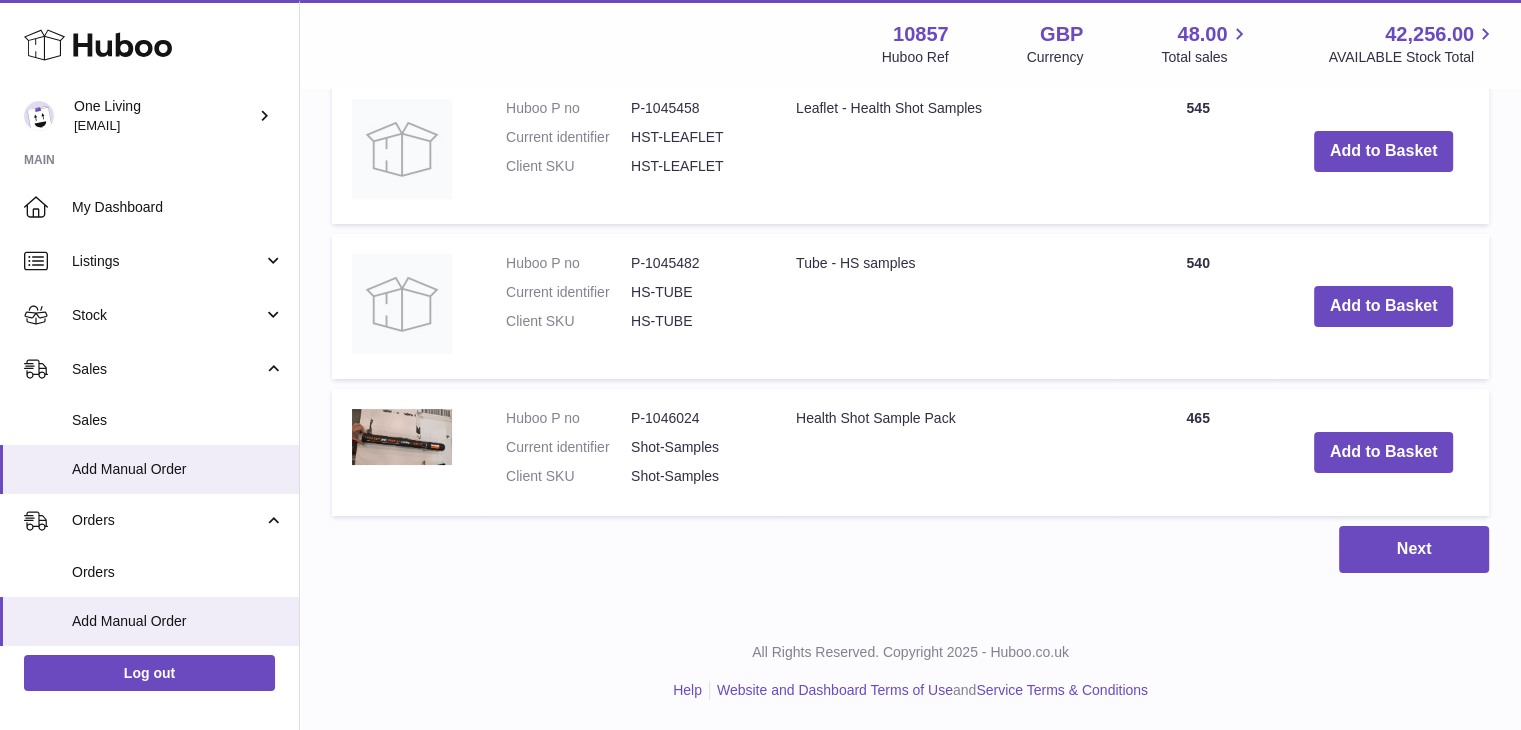 scroll, scrollTop: 0, scrollLeft: 0, axis: both 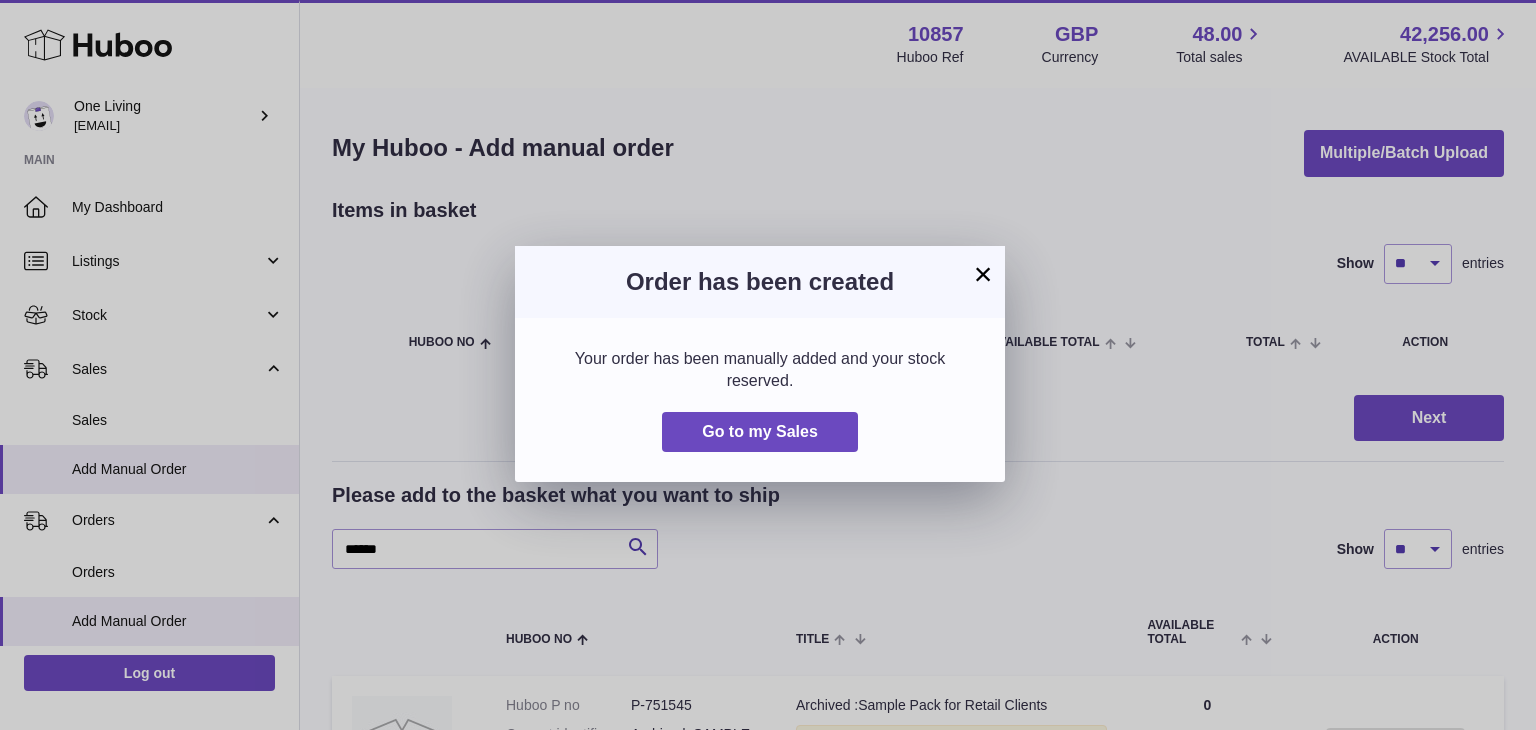 click on "×" at bounding box center [983, 274] 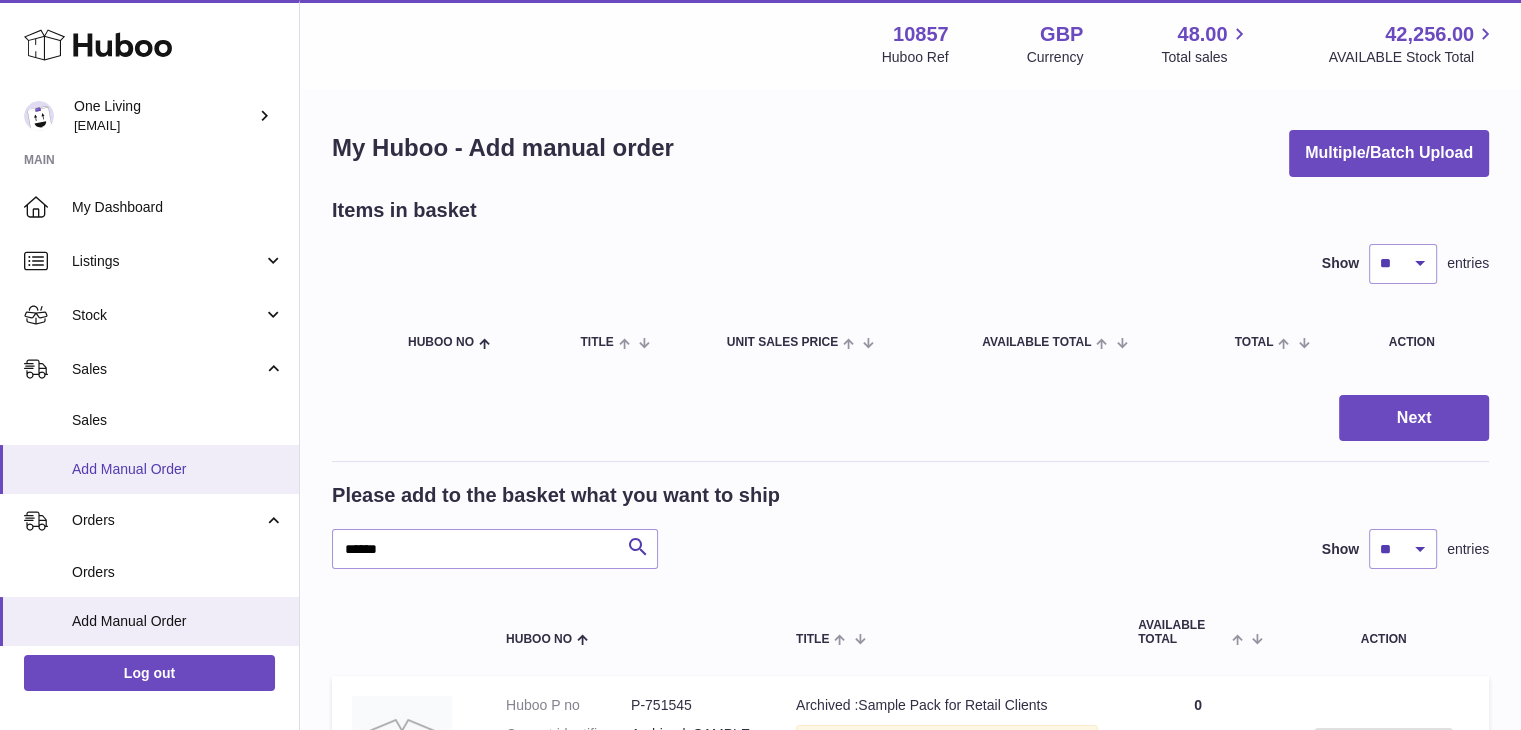 click on "Add Manual Order" at bounding box center [178, 469] 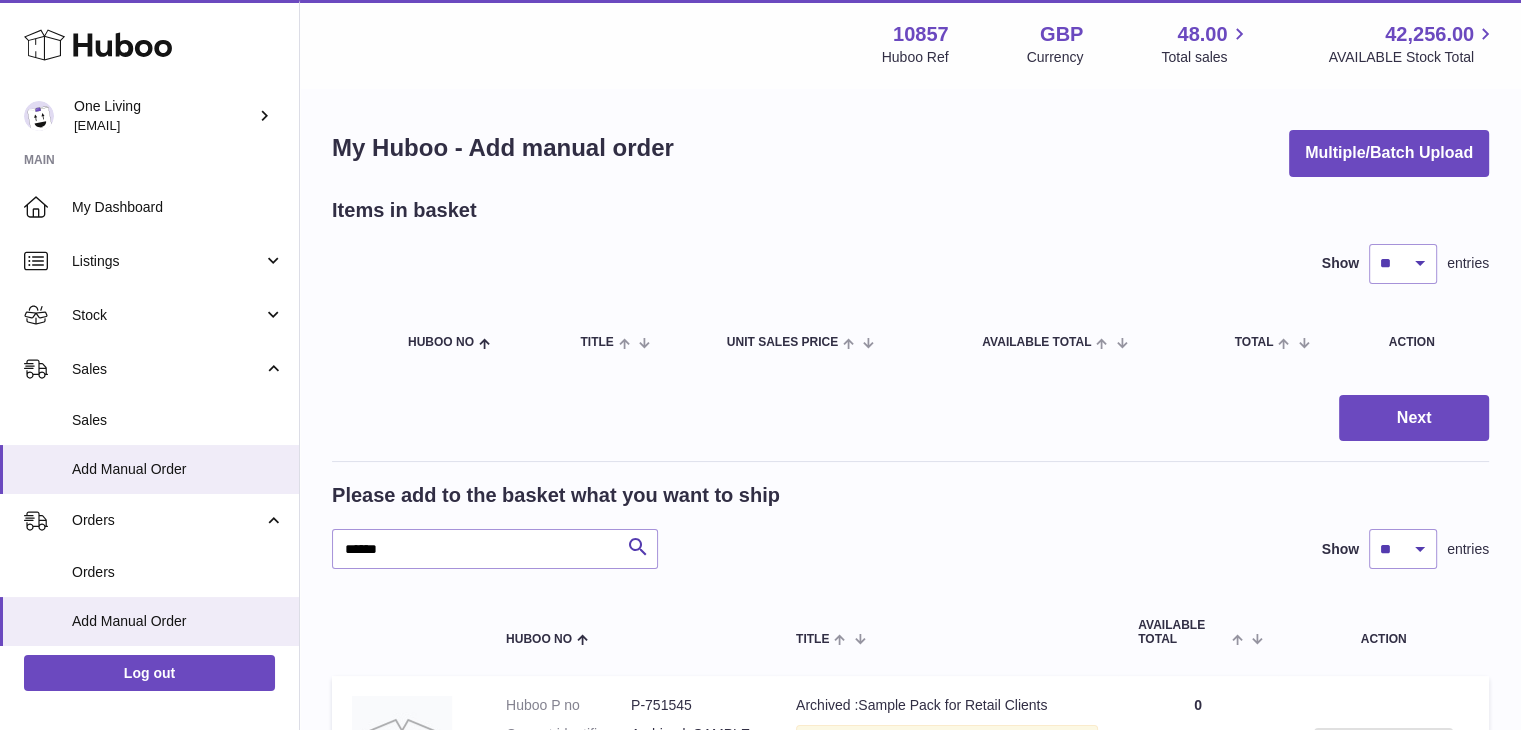 scroll, scrollTop: 65, scrollLeft: 0, axis: vertical 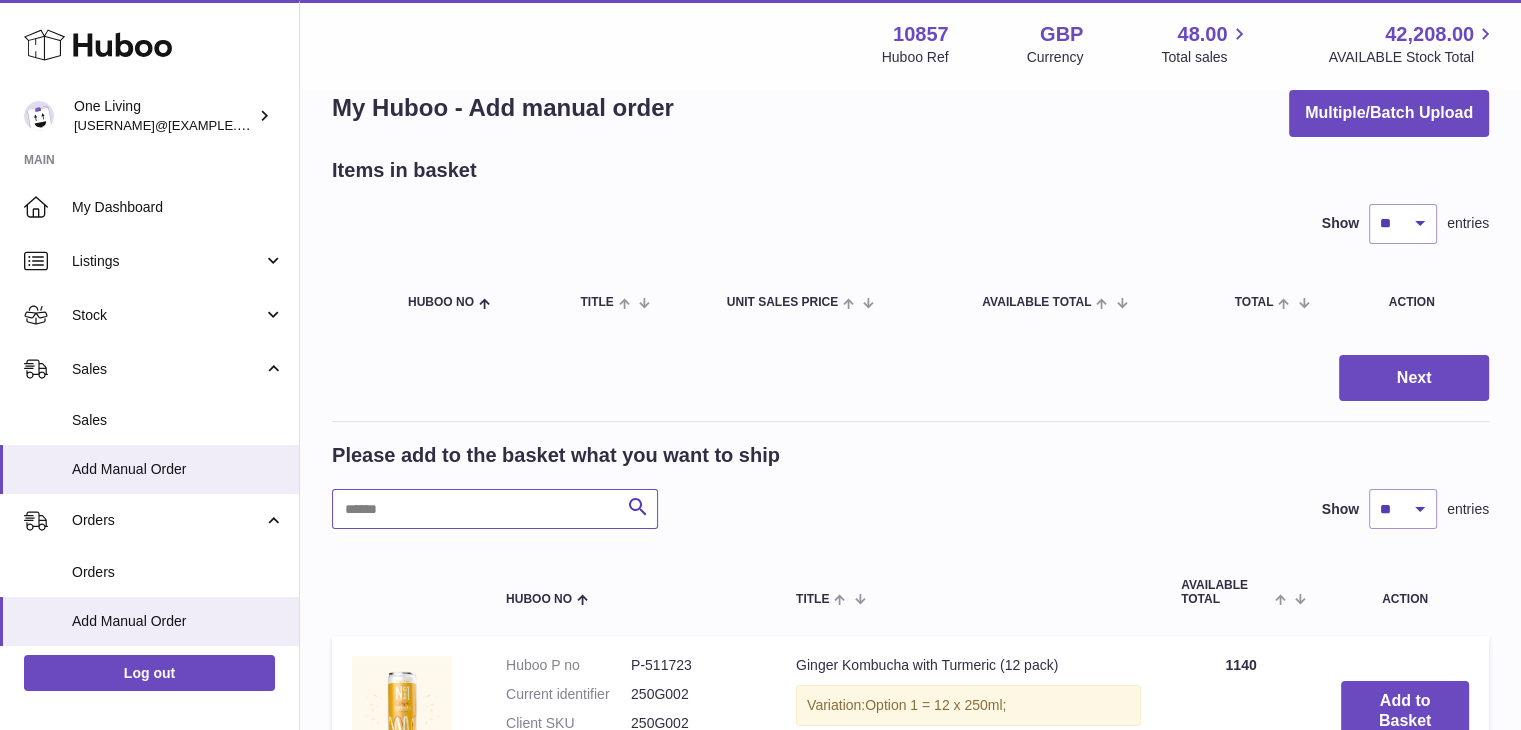 click at bounding box center [495, 509] 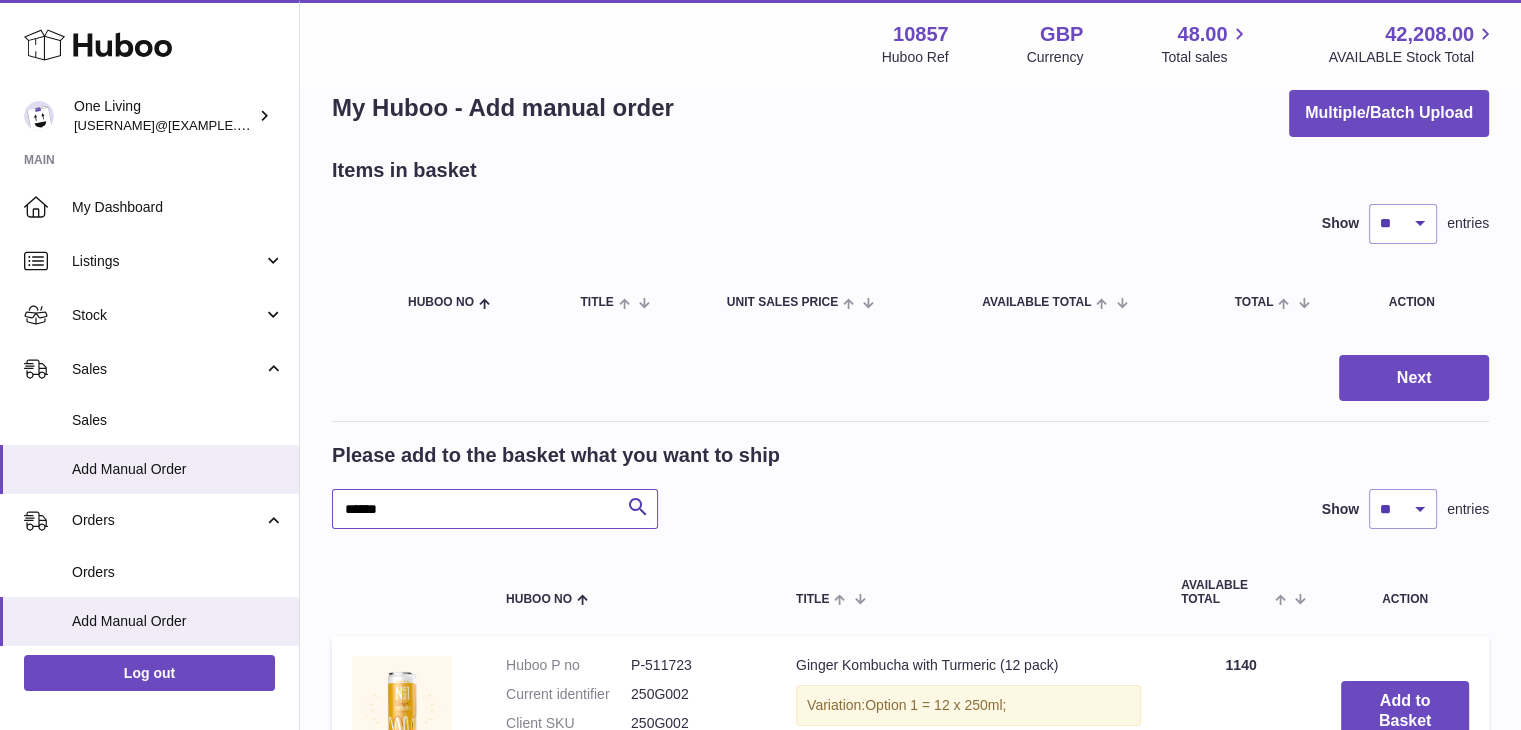type on "******" 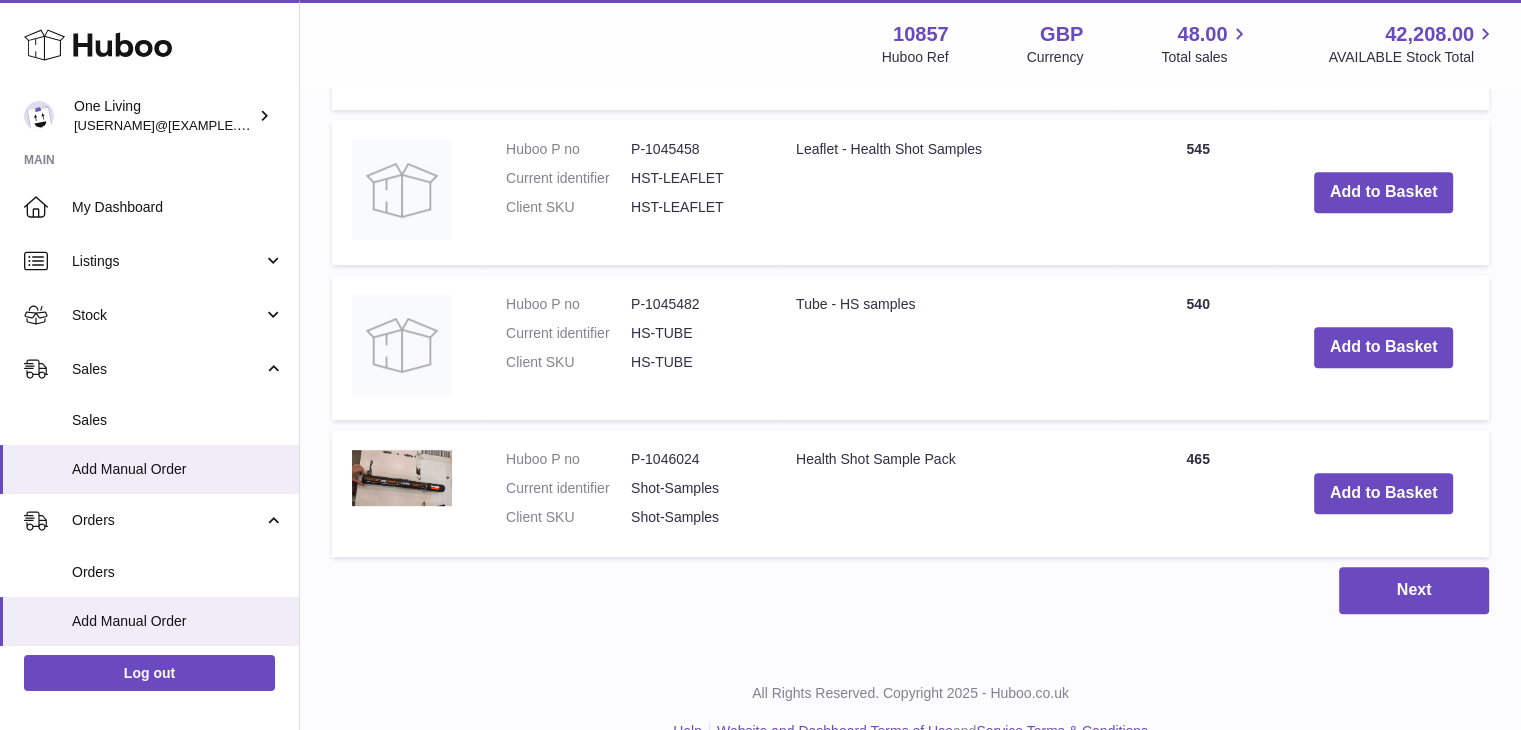 scroll, scrollTop: 905, scrollLeft: 0, axis: vertical 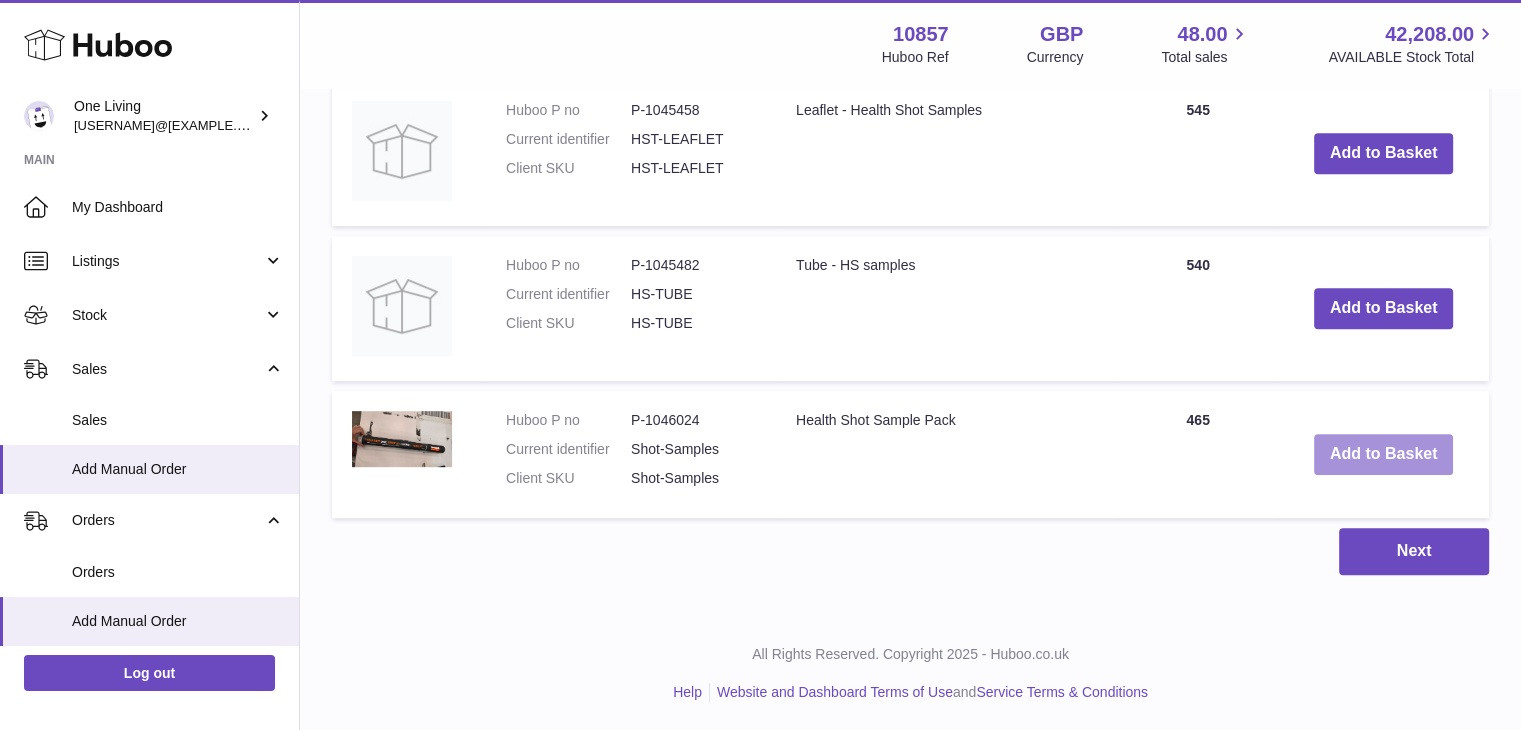 click on "Add to Basket" at bounding box center (1384, 454) 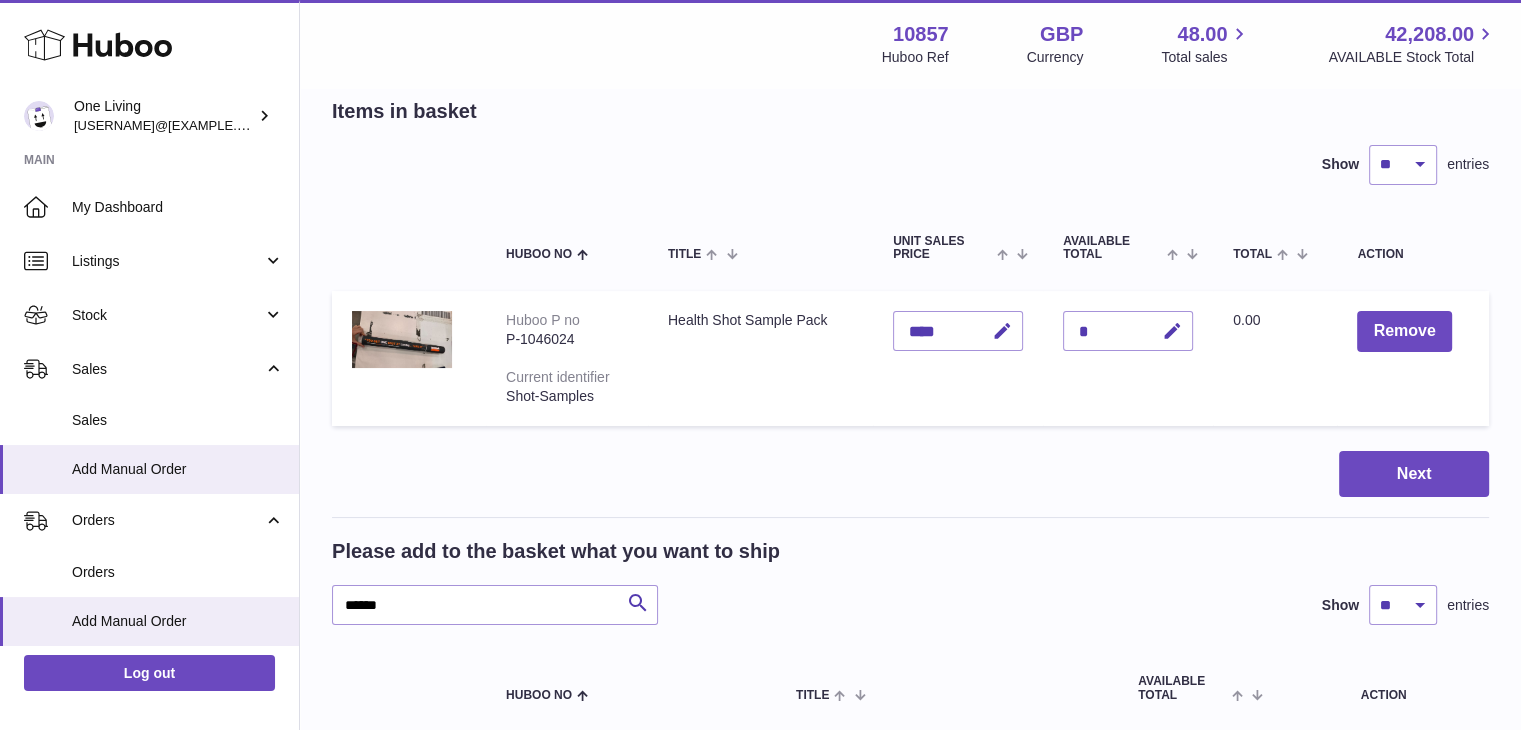 type 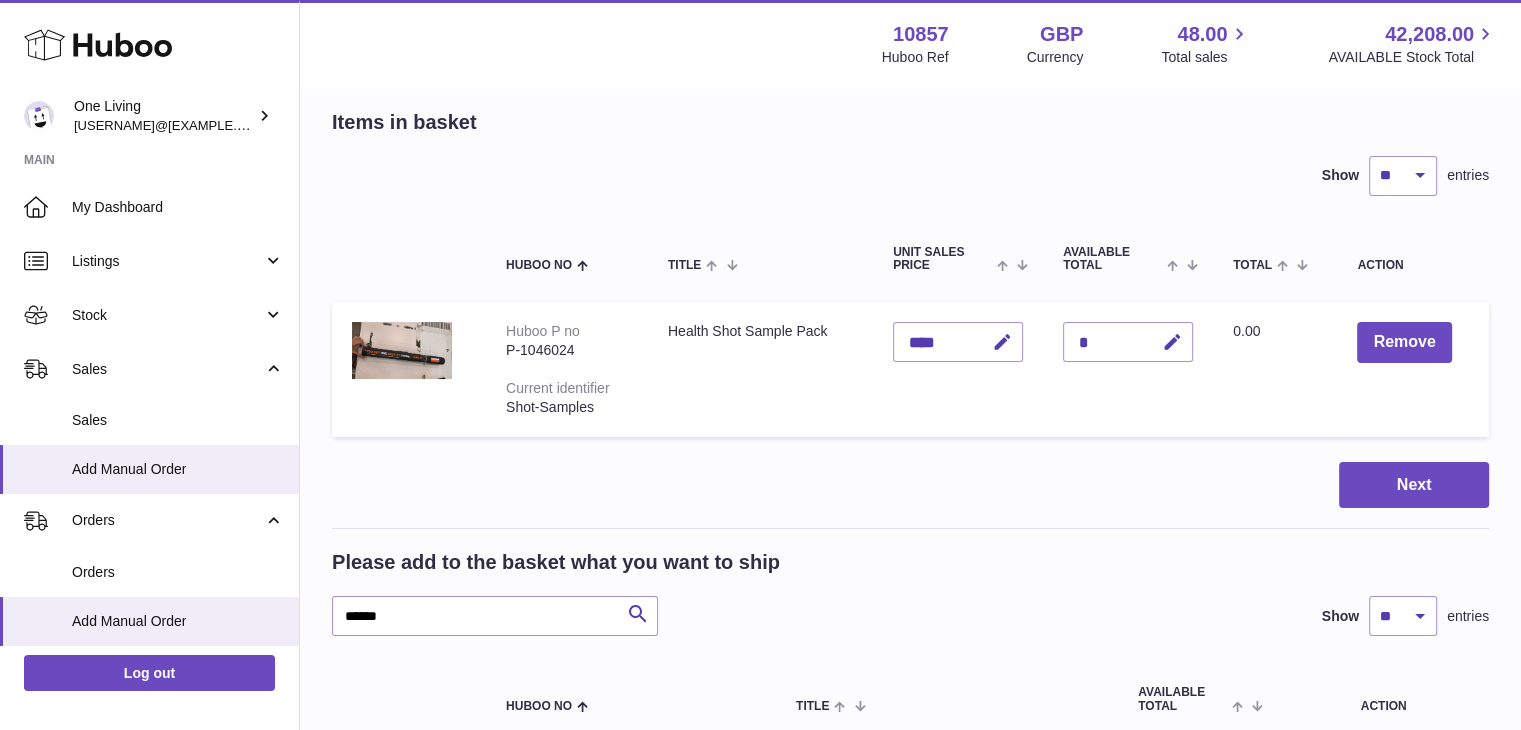scroll, scrollTop: 88, scrollLeft: 0, axis: vertical 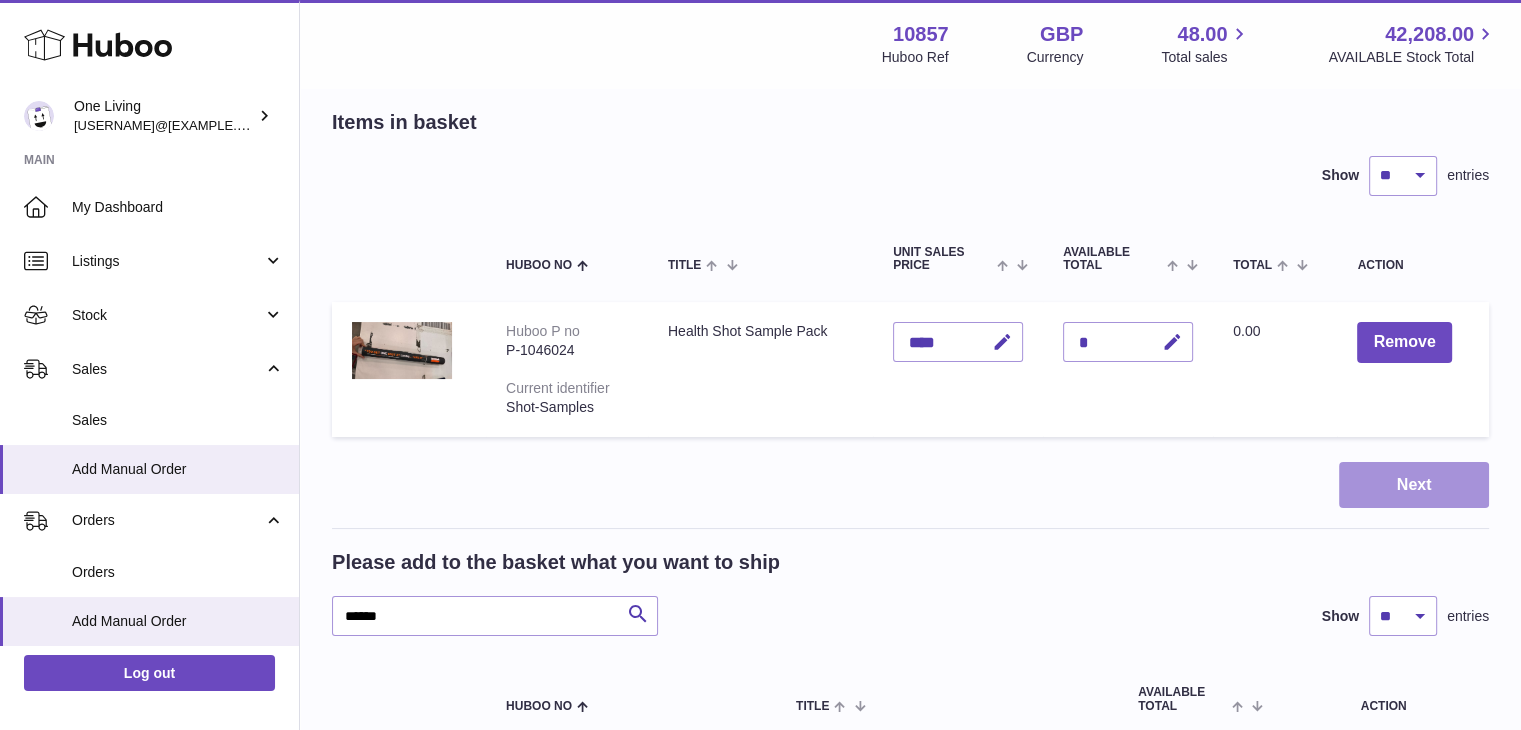 click on "Next" at bounding box center (1414, 485) 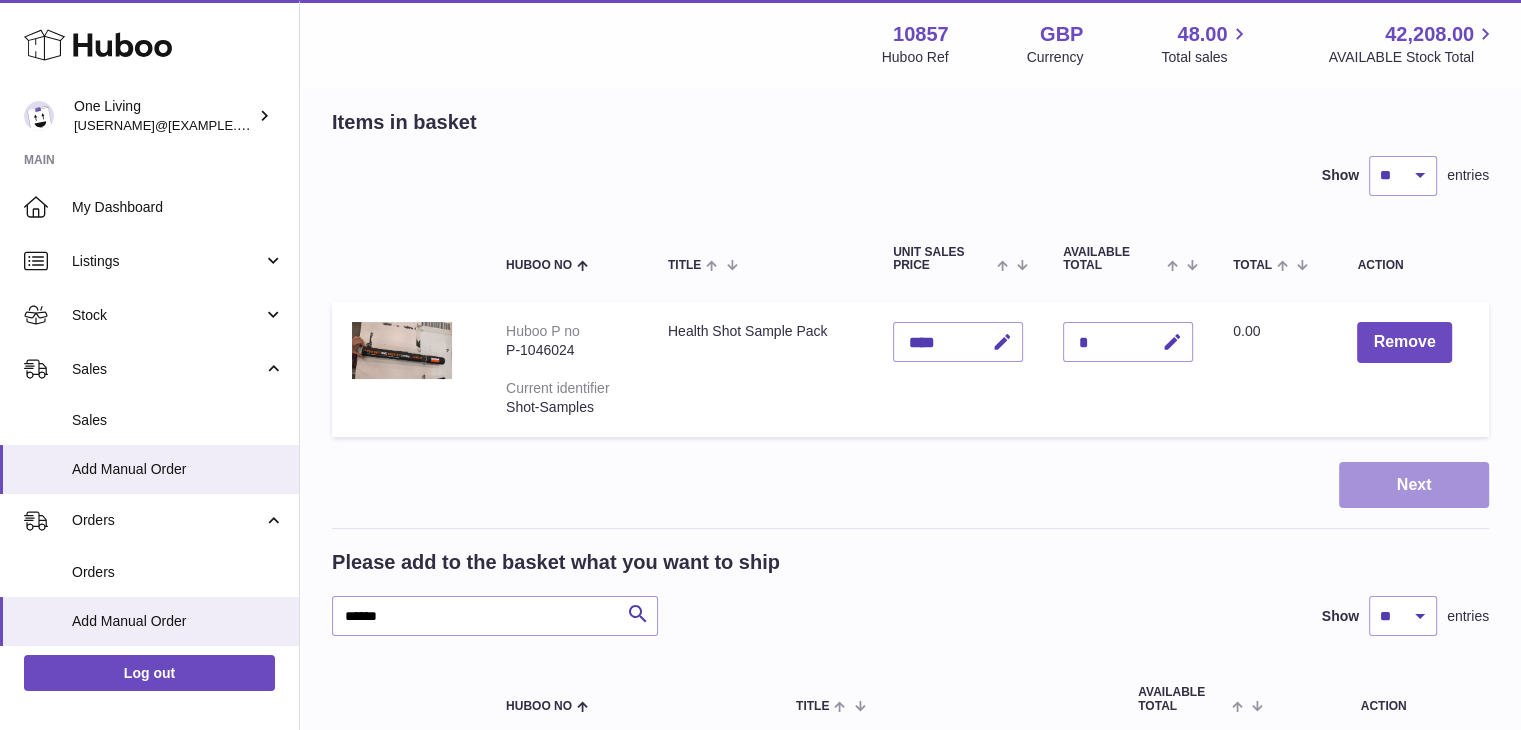 scroll, scrollTop: 0, scrollLeft: 0, axis: both 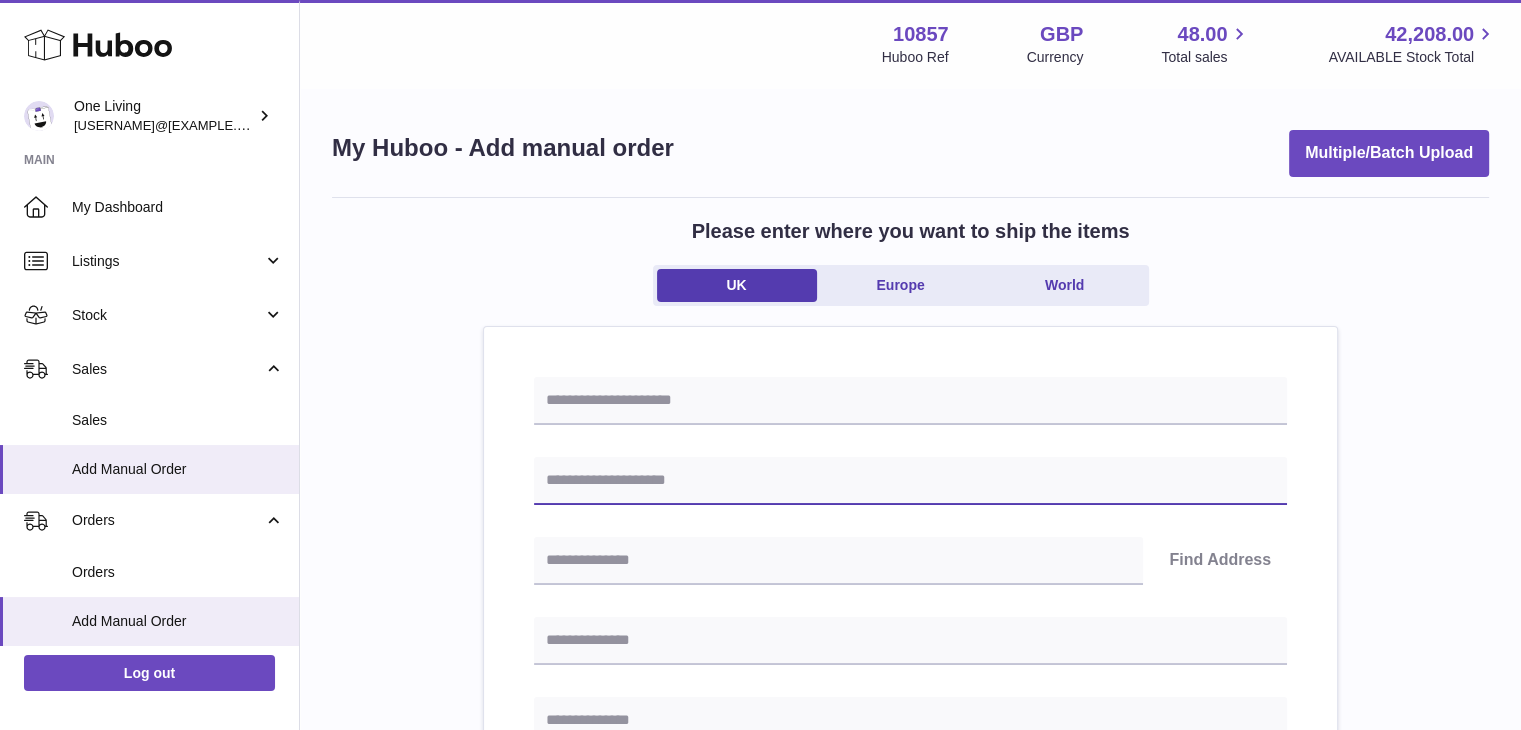 click at bounding box center [910, 481] 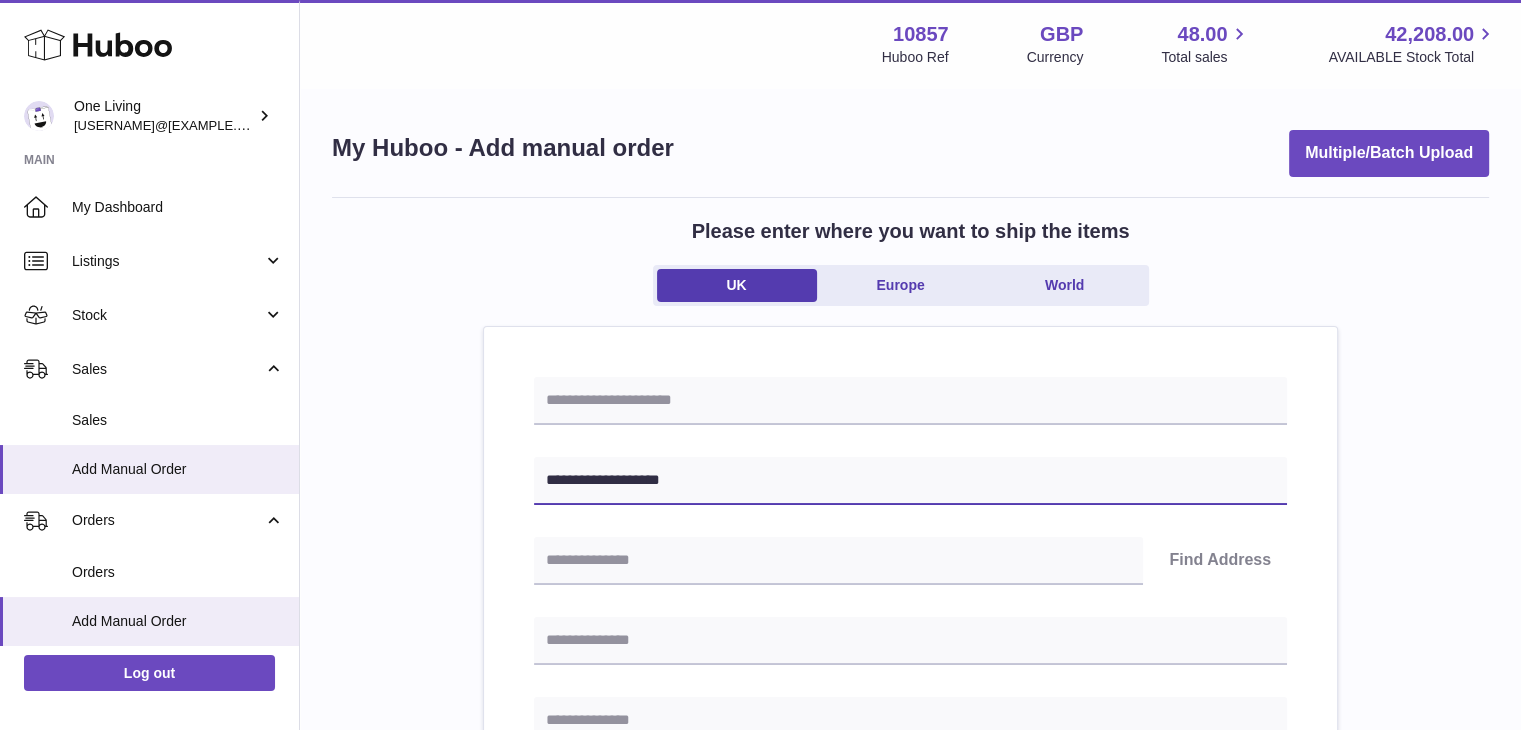 type on "**********" 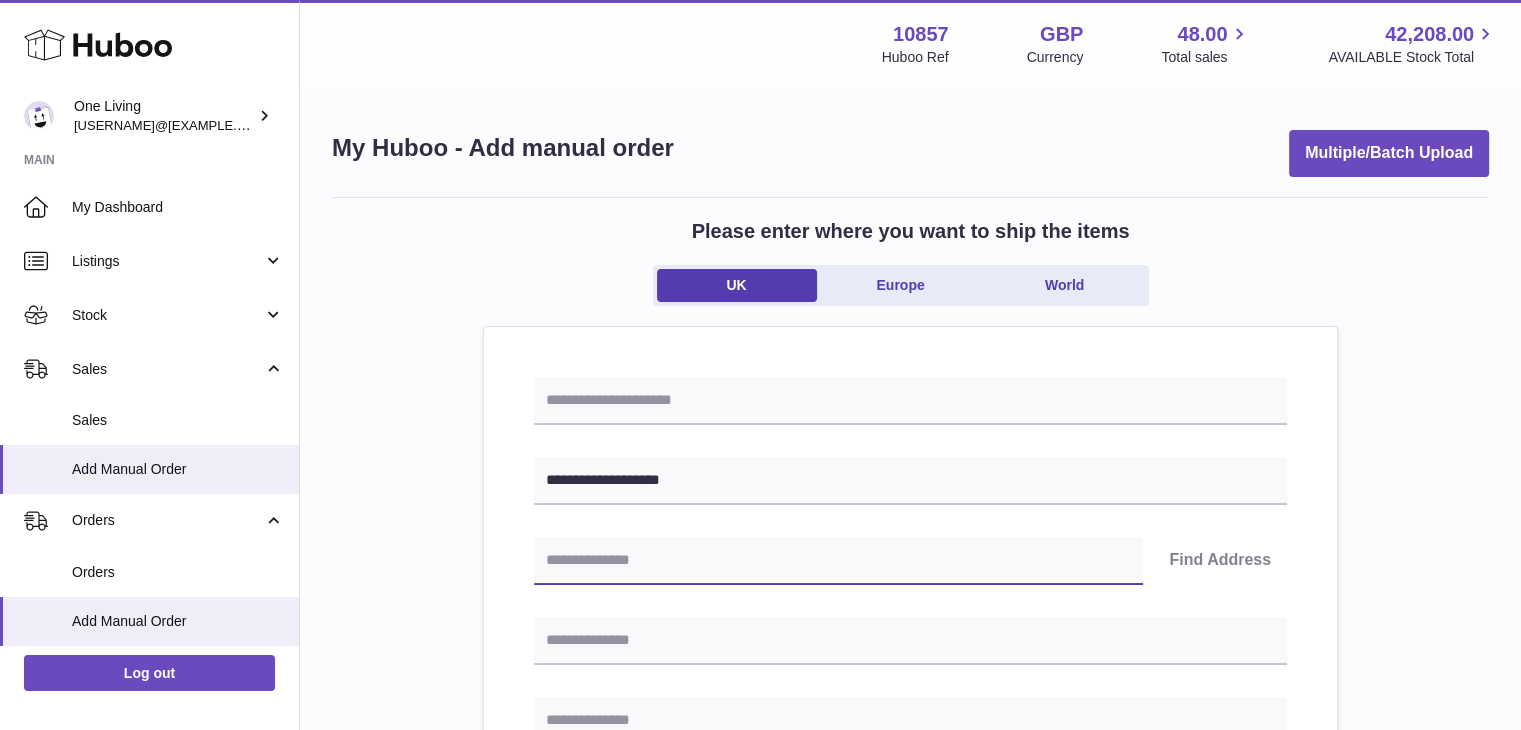 click at bounding box center [838, 561] 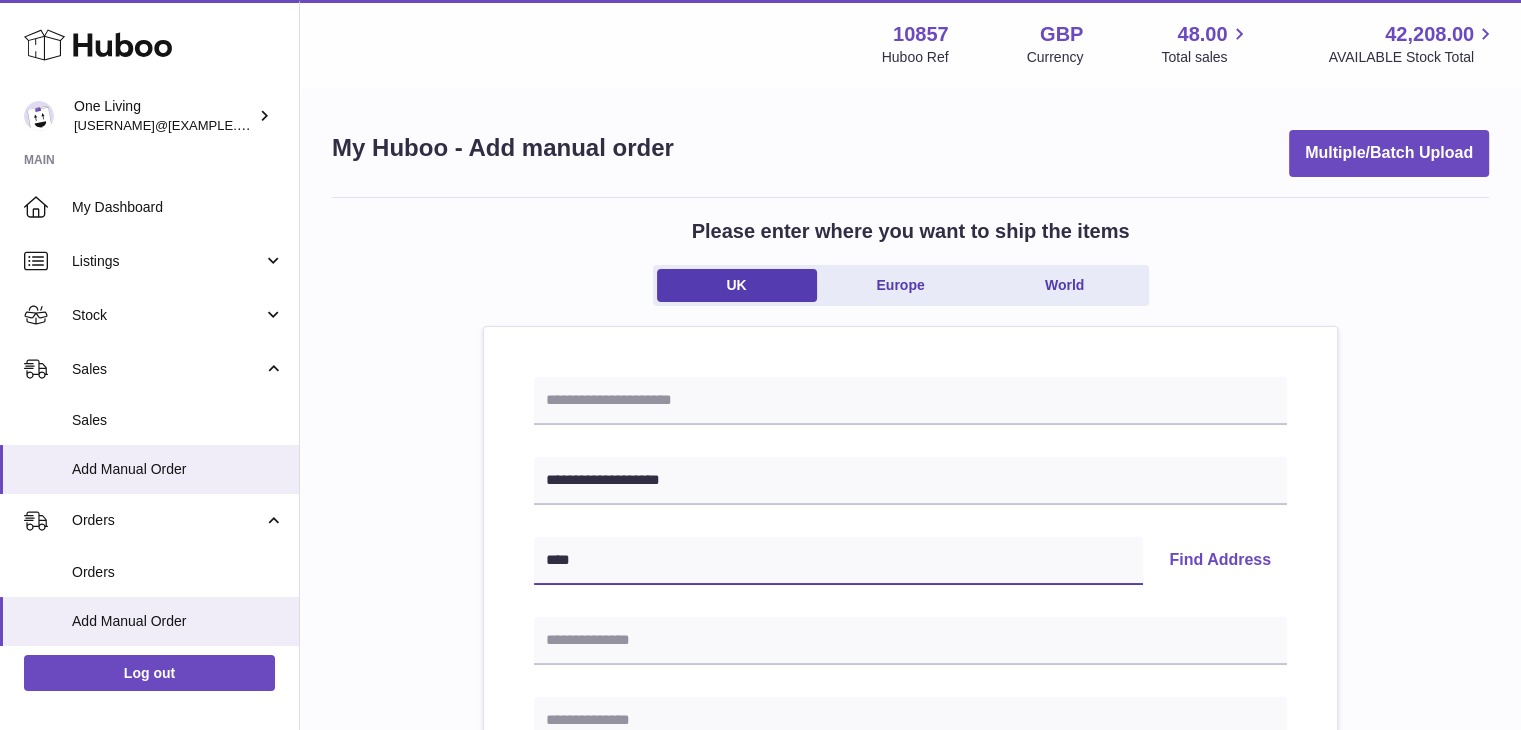type on "***" 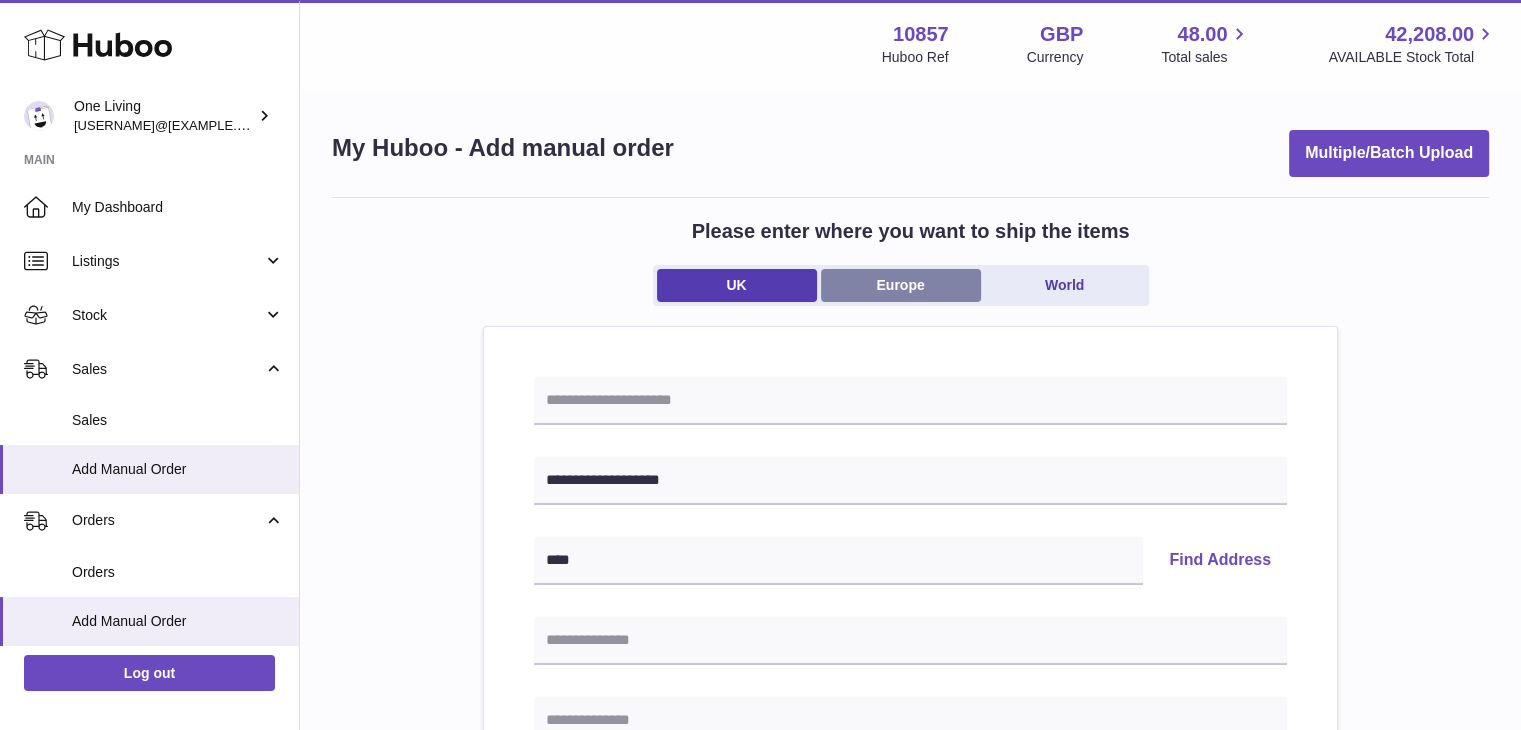click on "Europe" at bounding box center (901, 285) 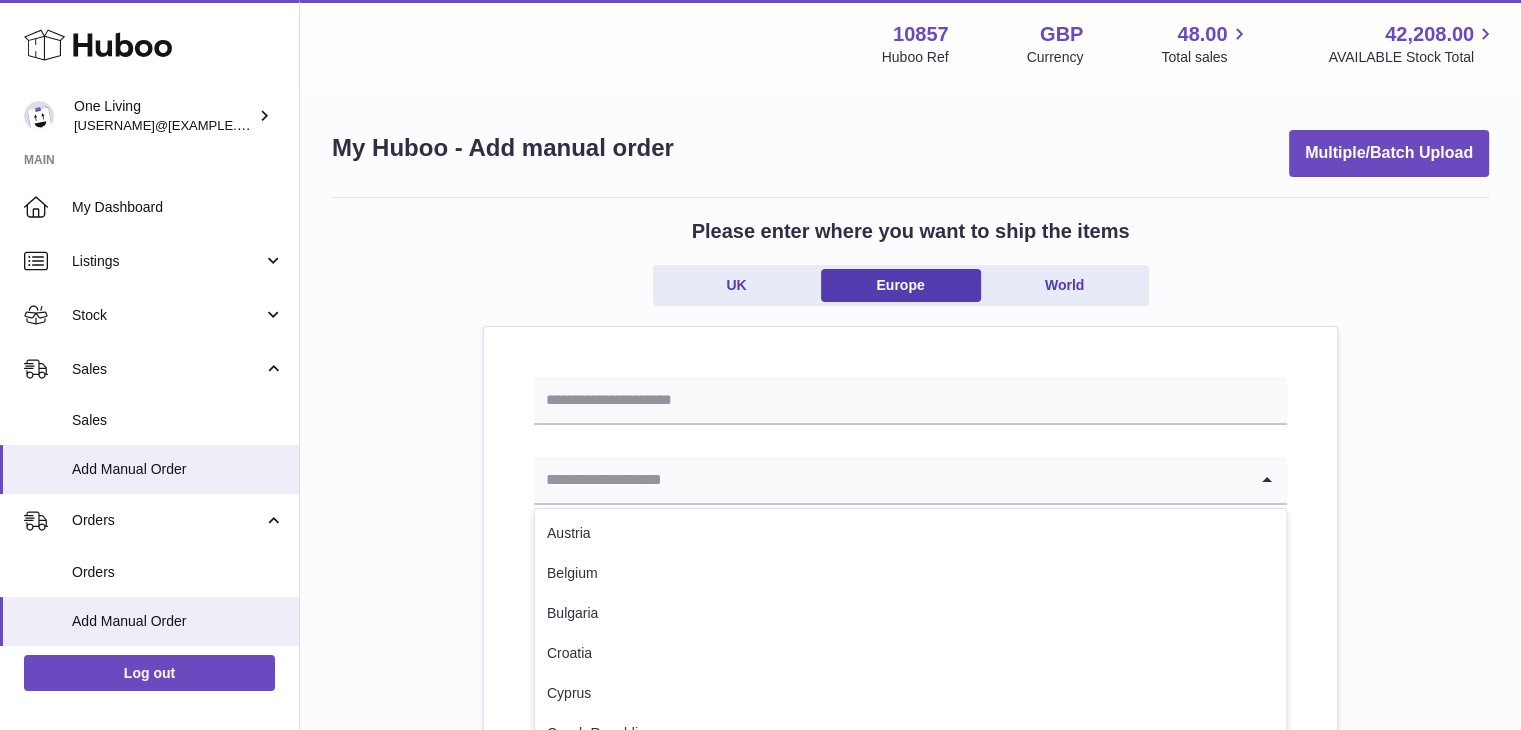 click at bounding box center (890, 480) 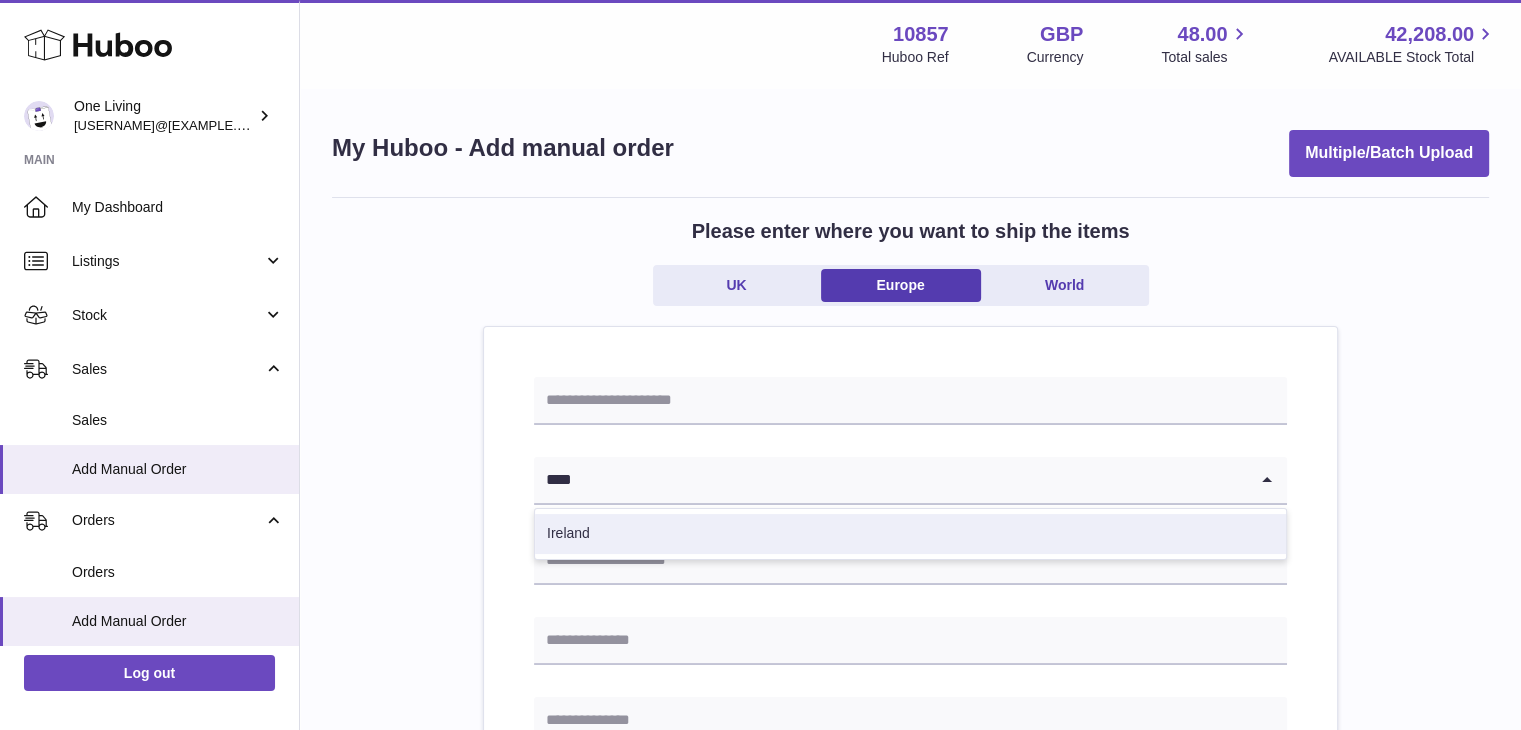 type on "****" 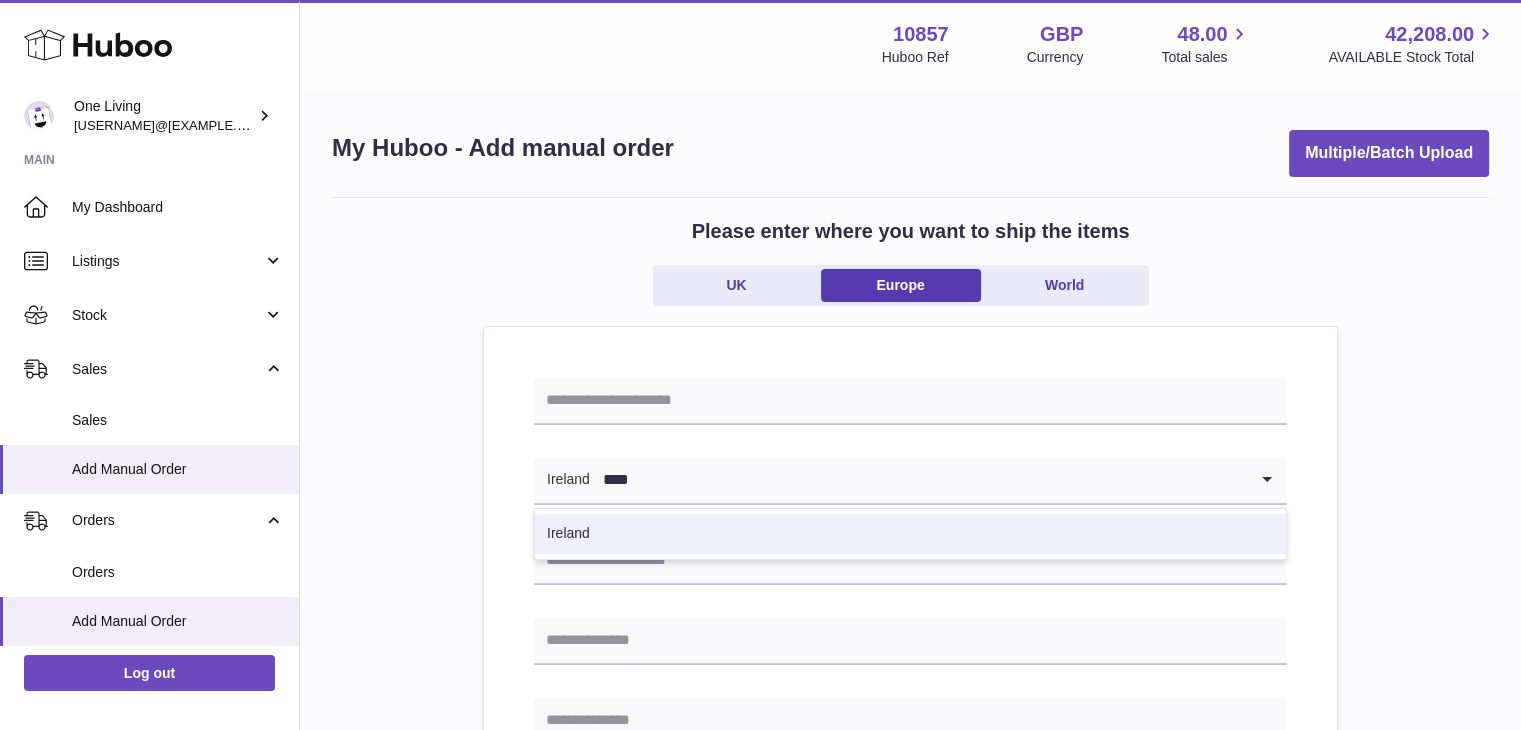 type 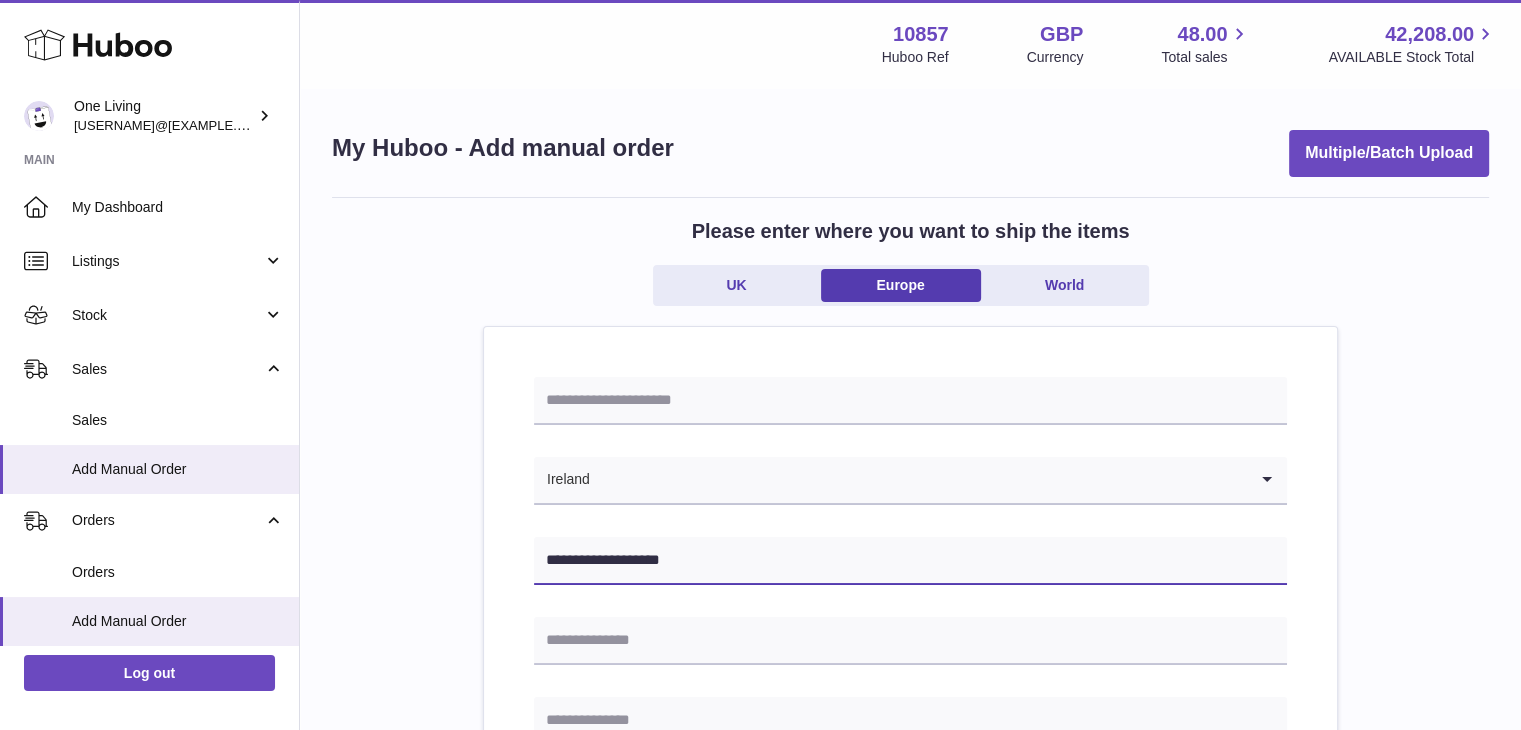 type on "**********" 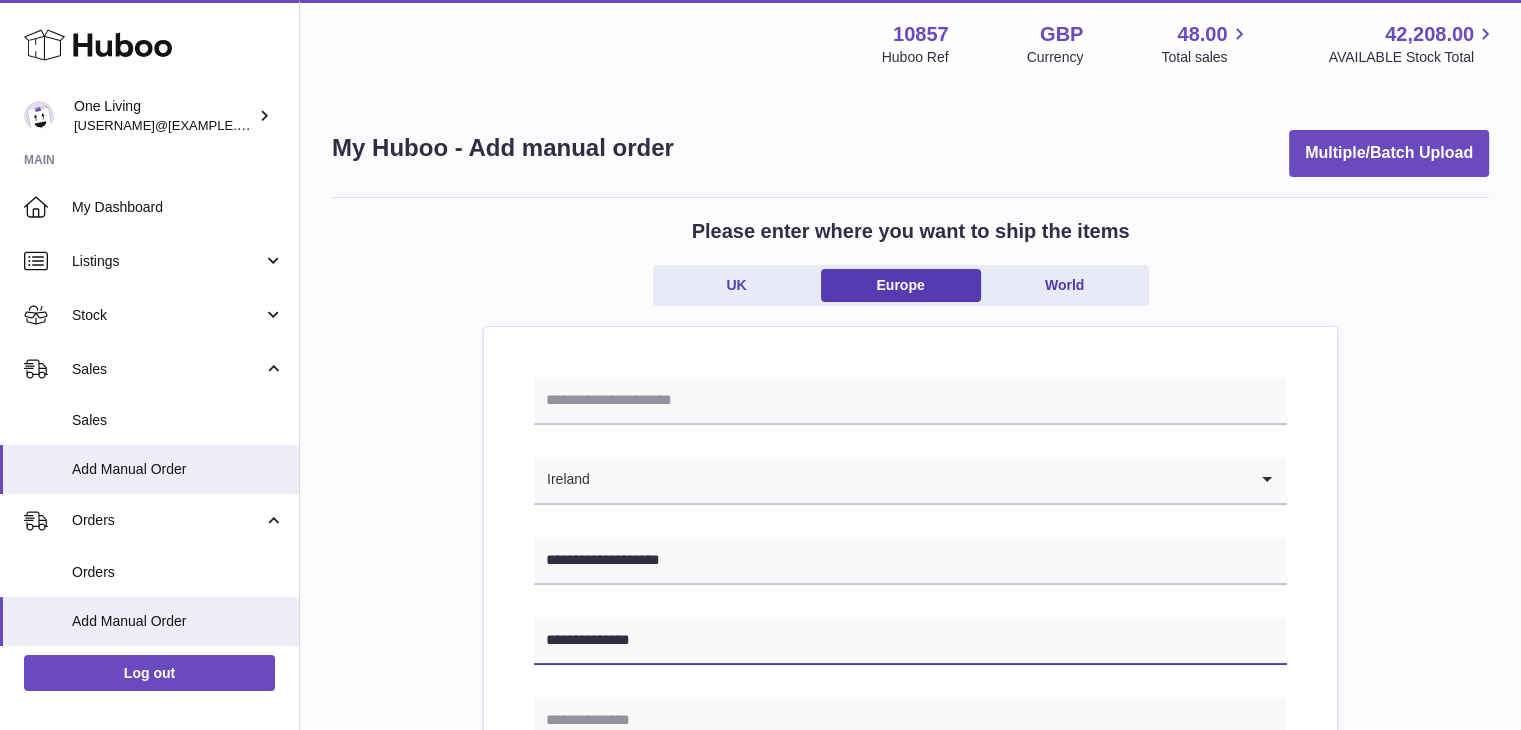 type on "**********" 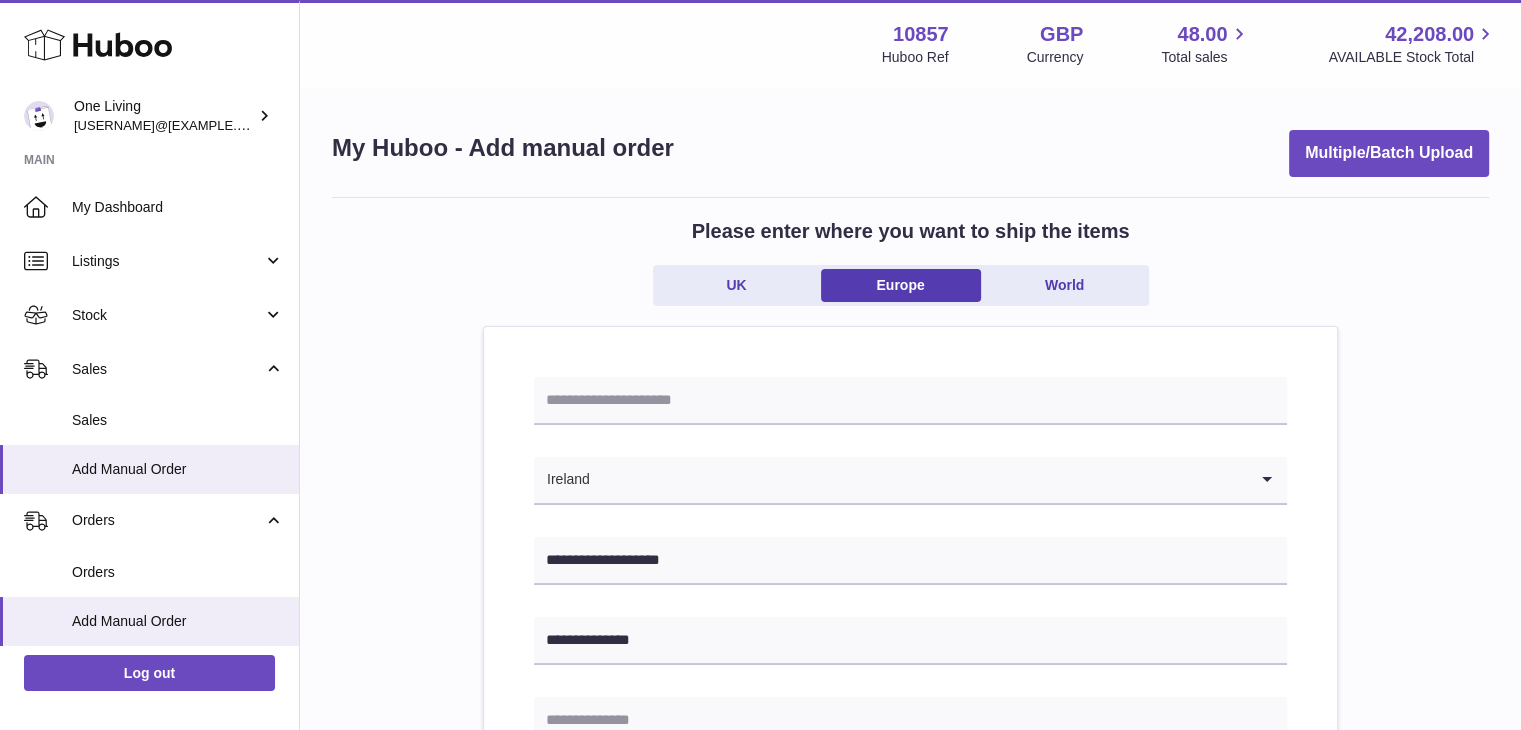 scroll, scrollTop: 14, scrollLeft: 0, axis: vertical 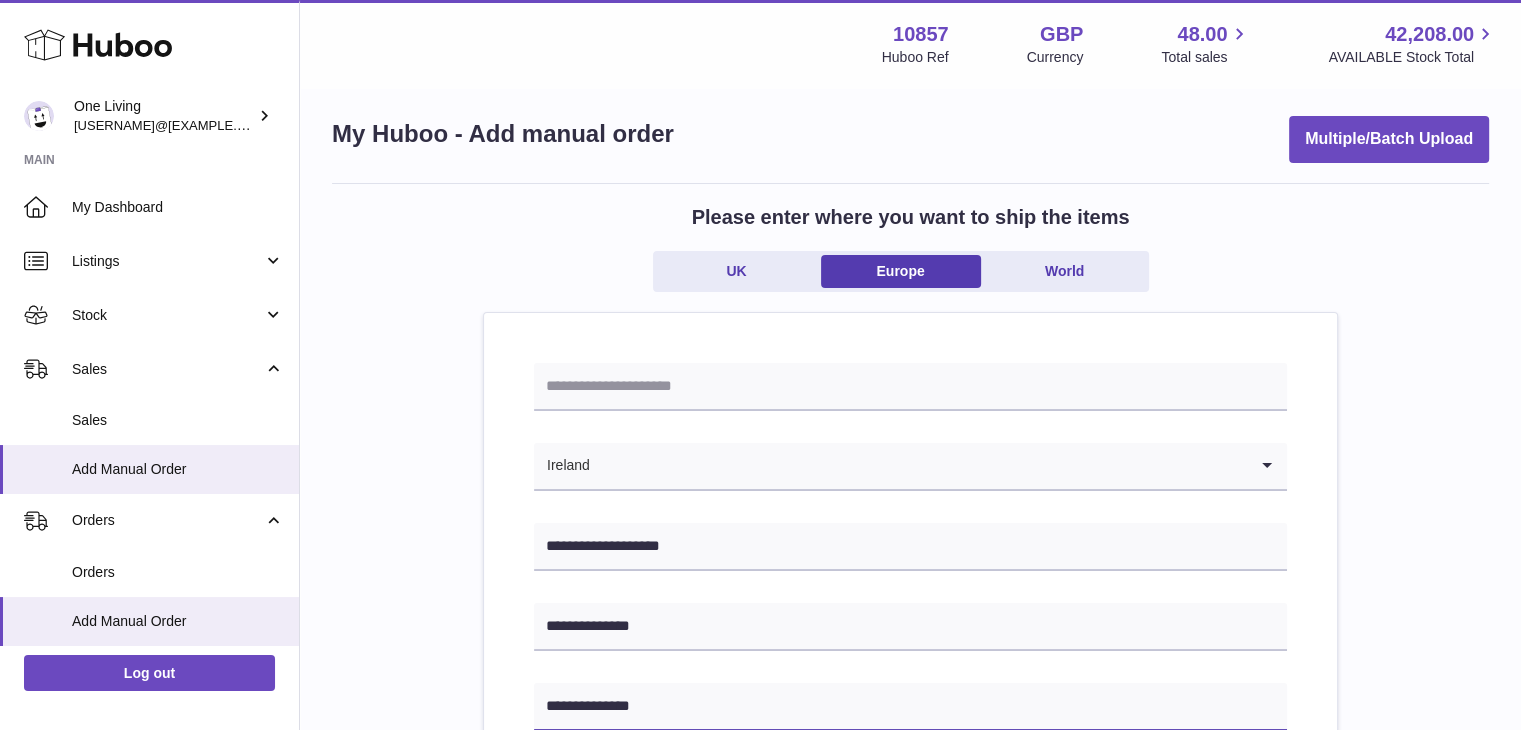 type on "**********" 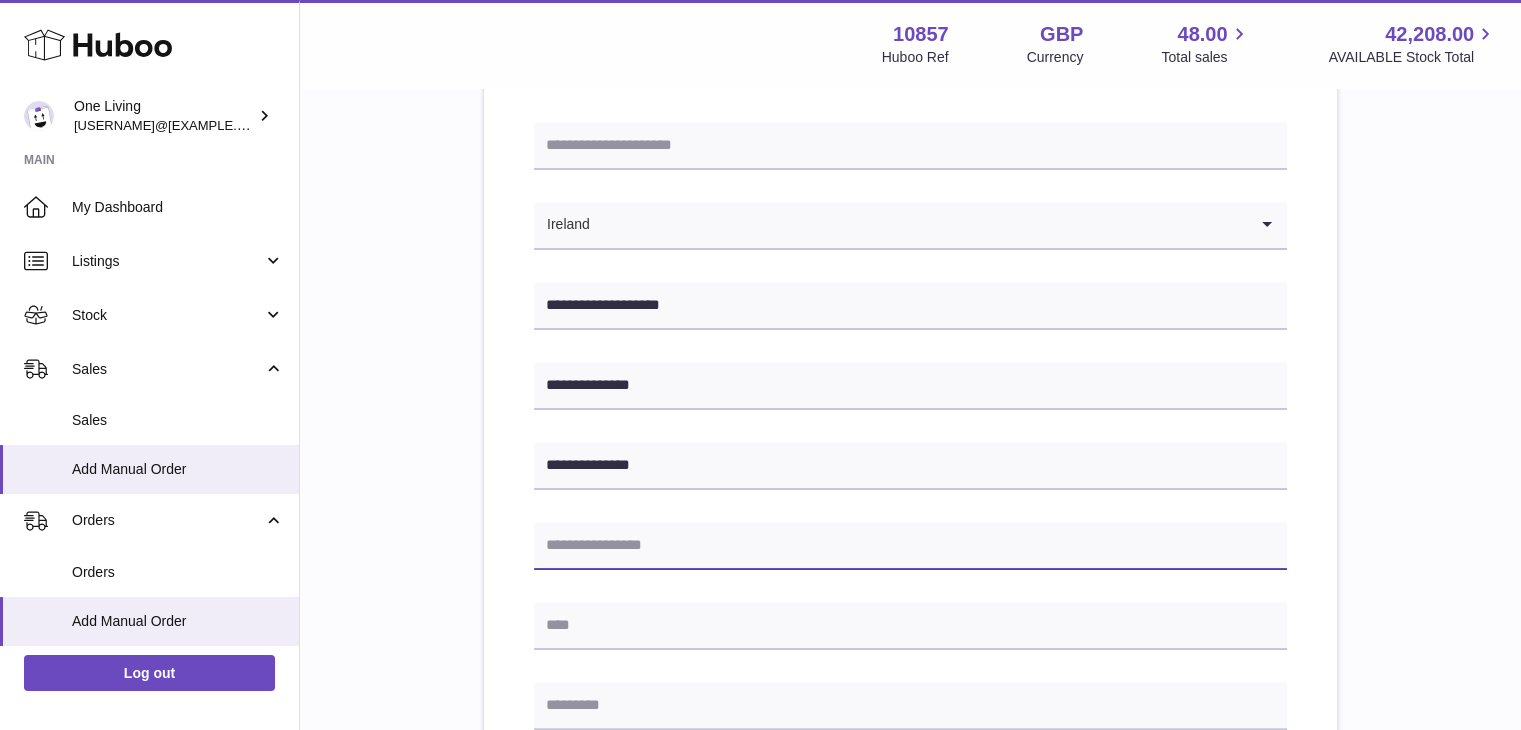 scroll, scrollTop: 269, scrollLeft: 0, axis: vertical 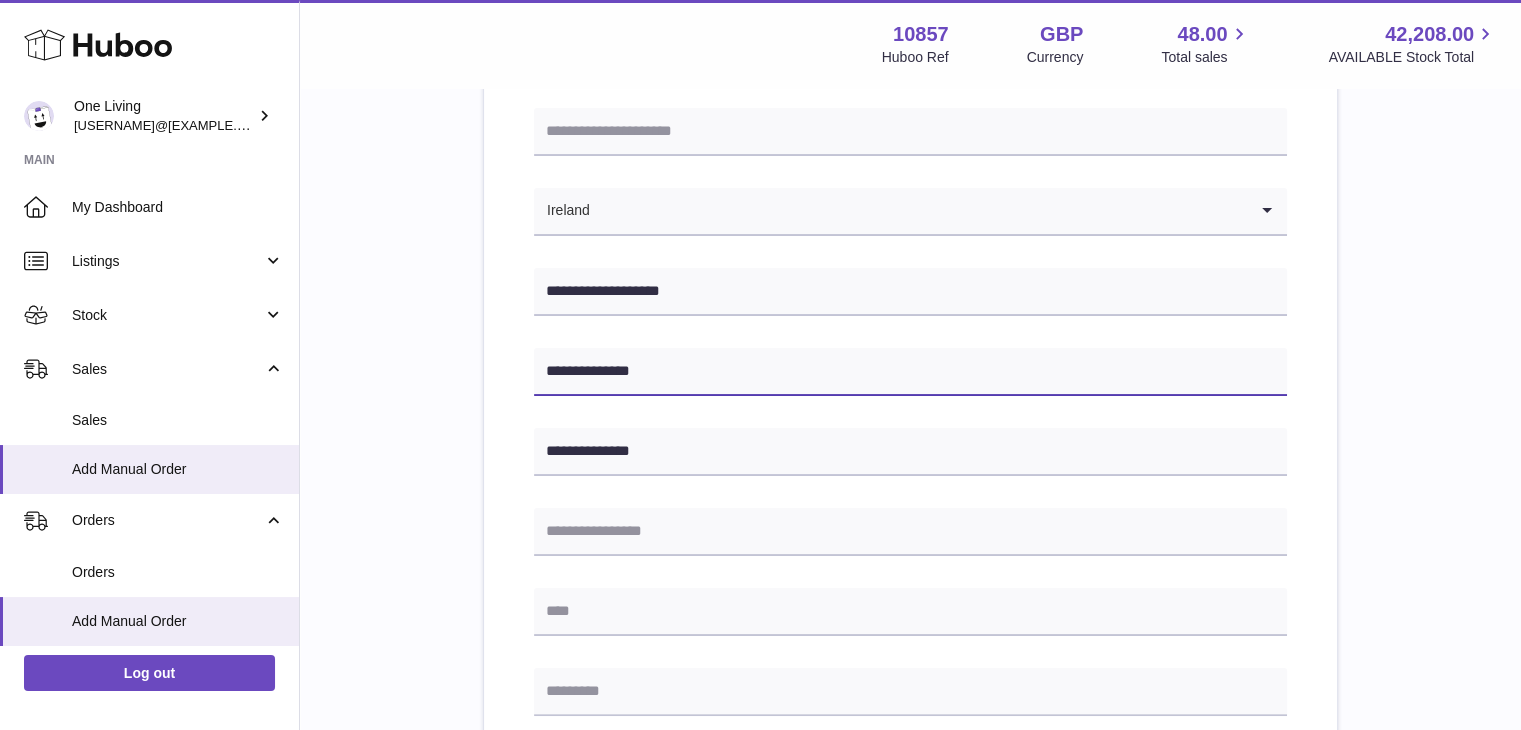 click on "**********" at bounding box center (910, 372) 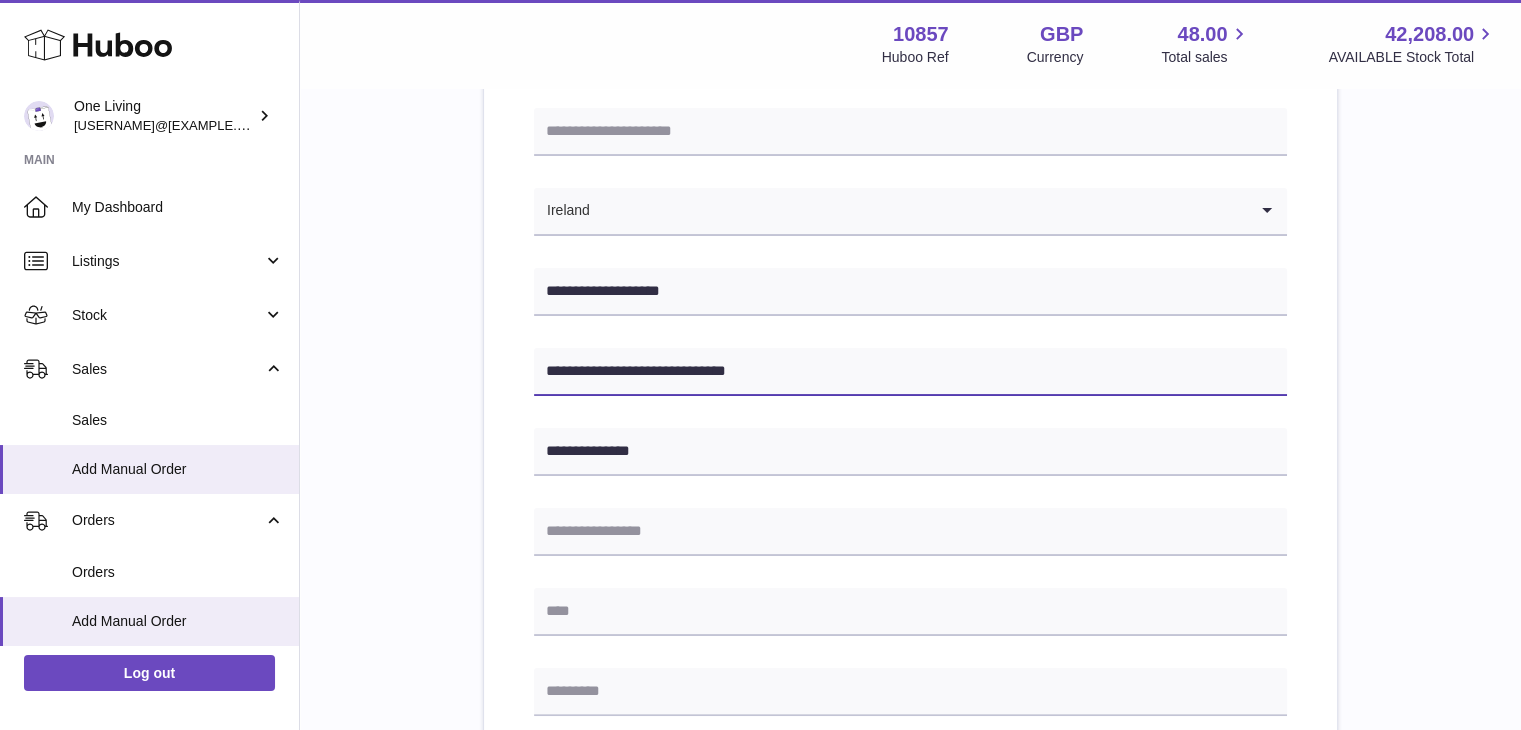 type on "**********" 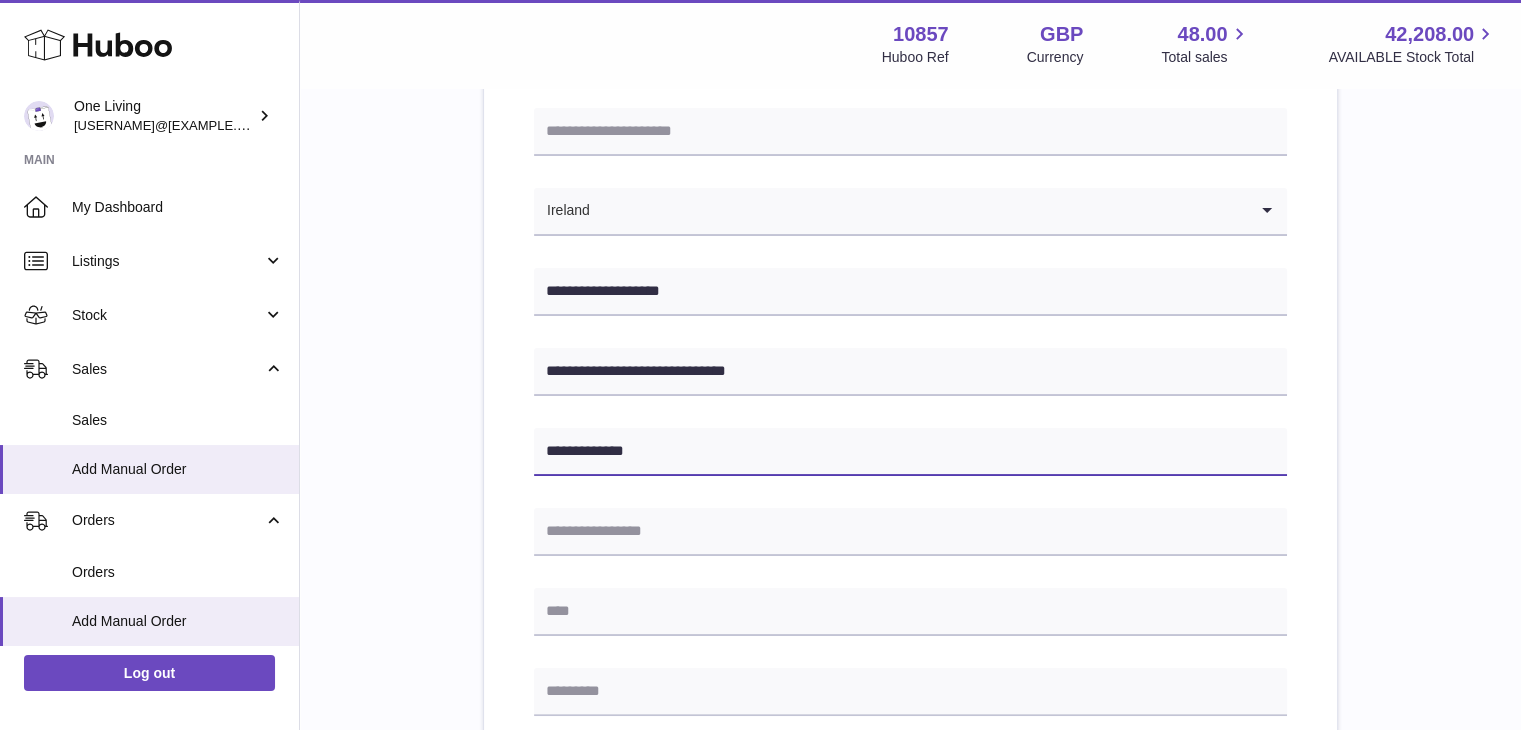 type on "**********" 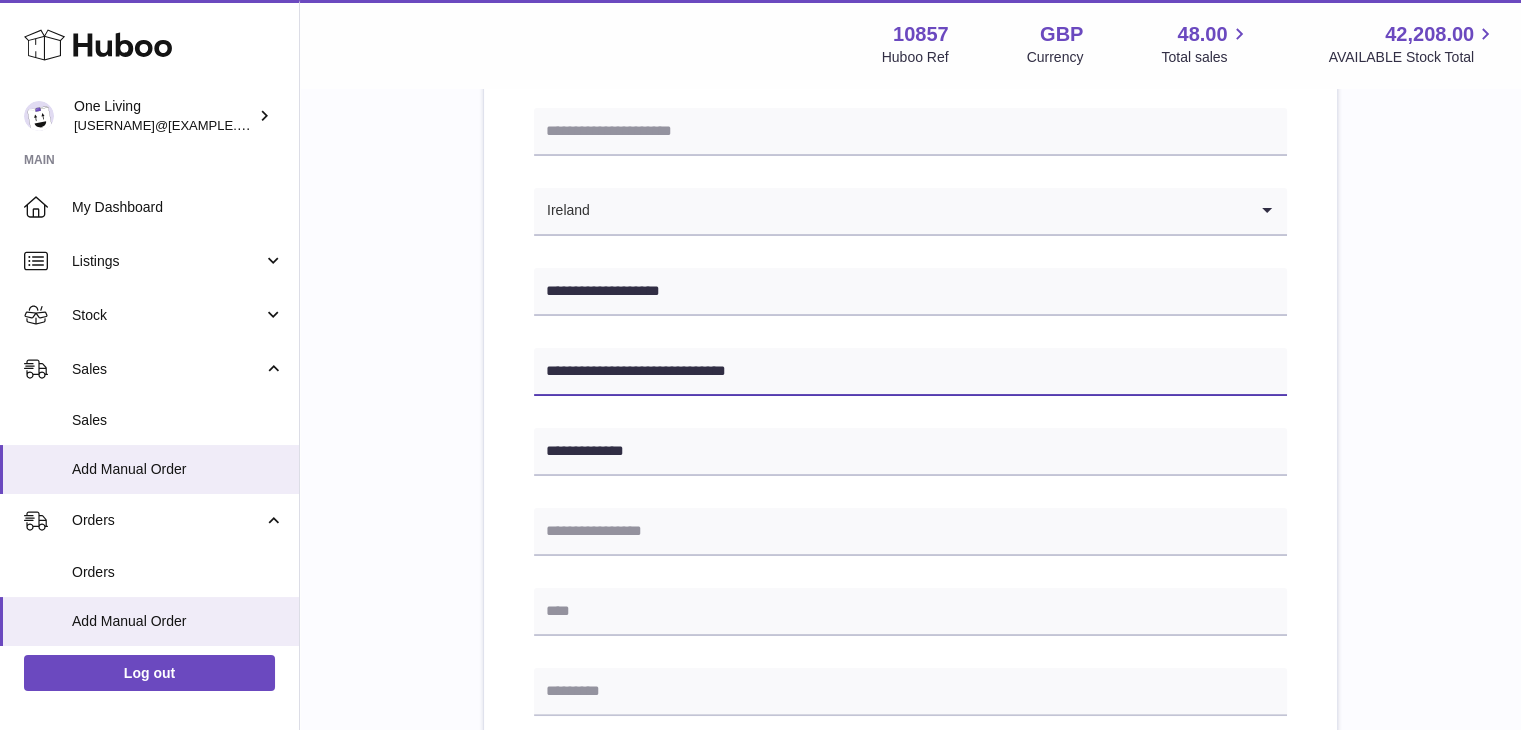 click on "**********" at bounding box center (910, 372) 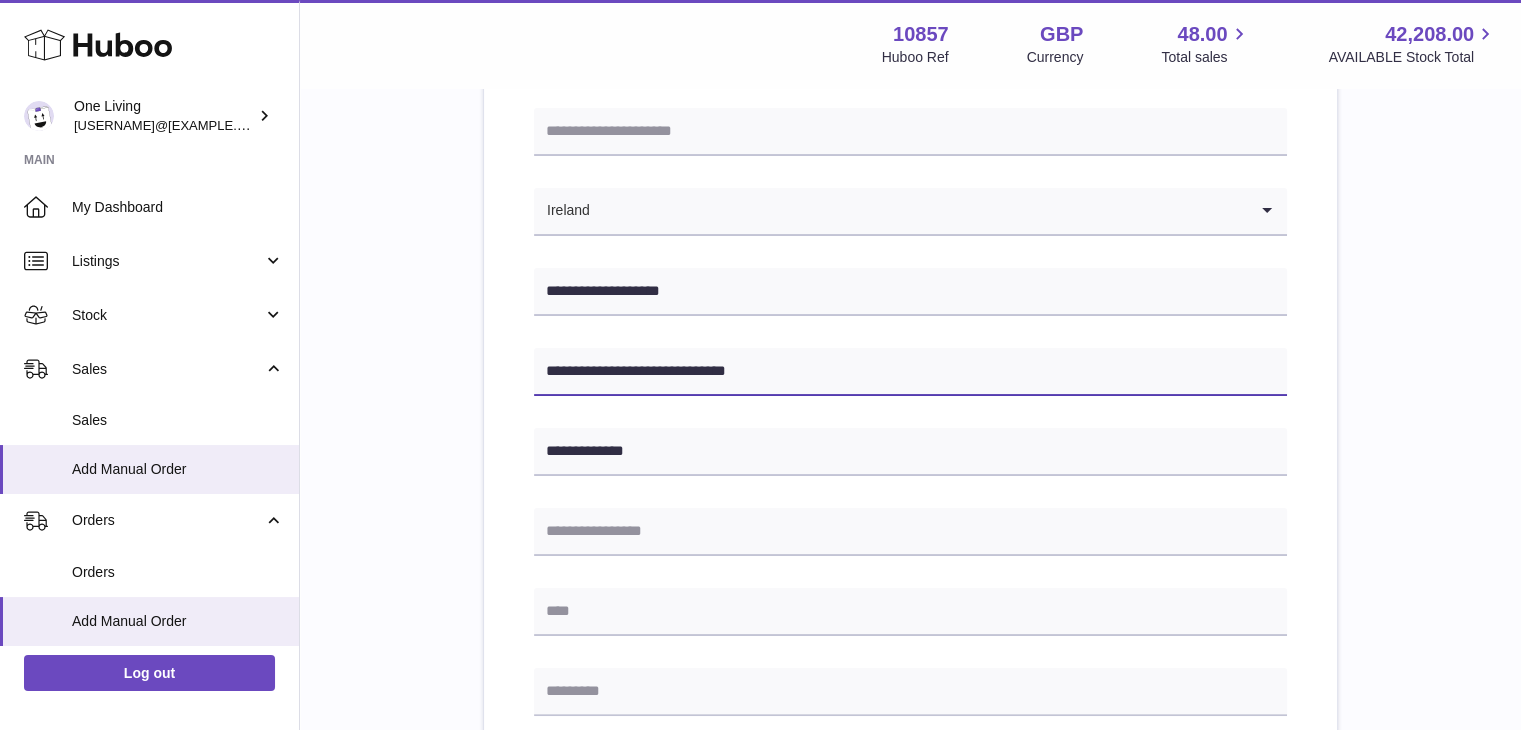 drag, startPoint x: 547, startPoint y: 373, endPoint x: 672, endPoint y: 373, distance: 125 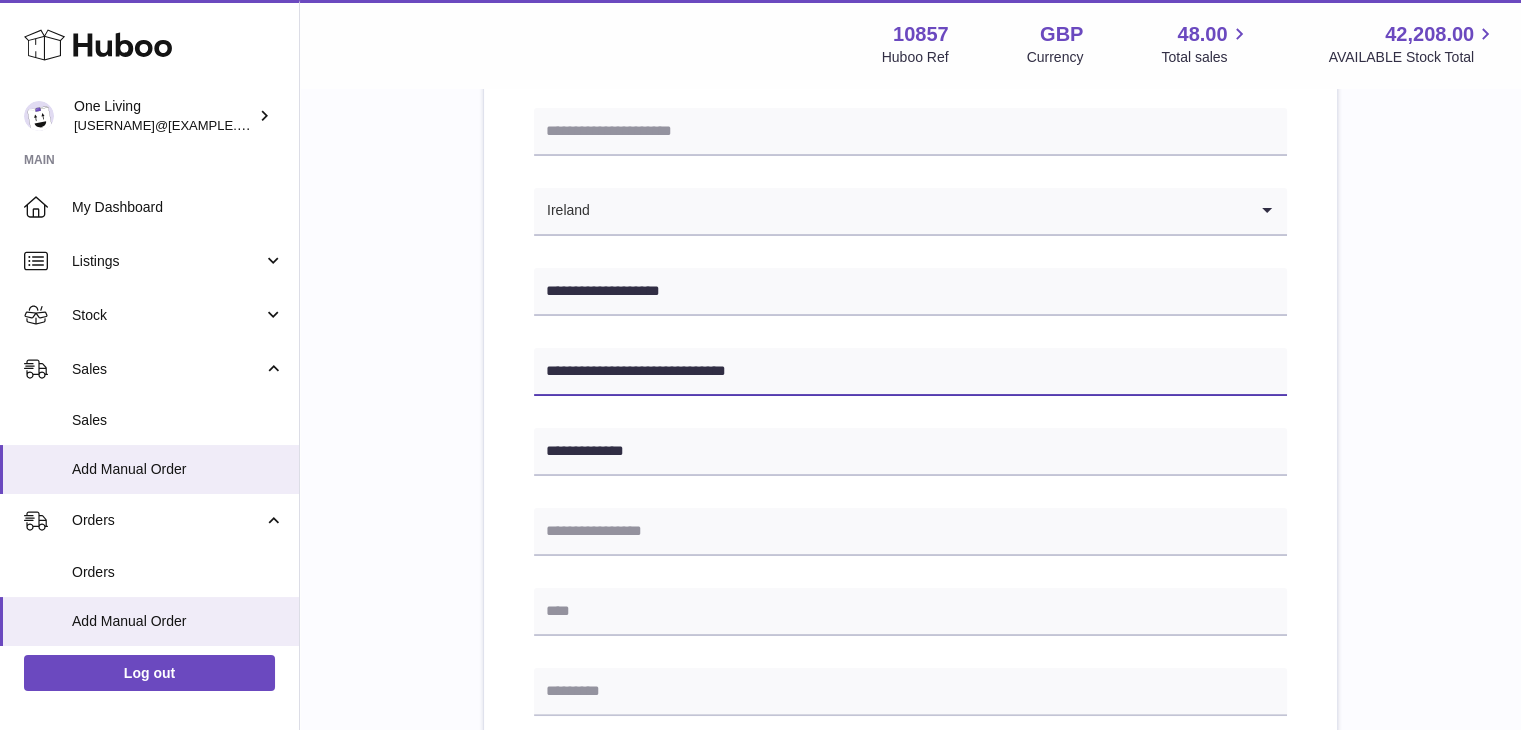 click on "**********" at bounding box center [910, 372] 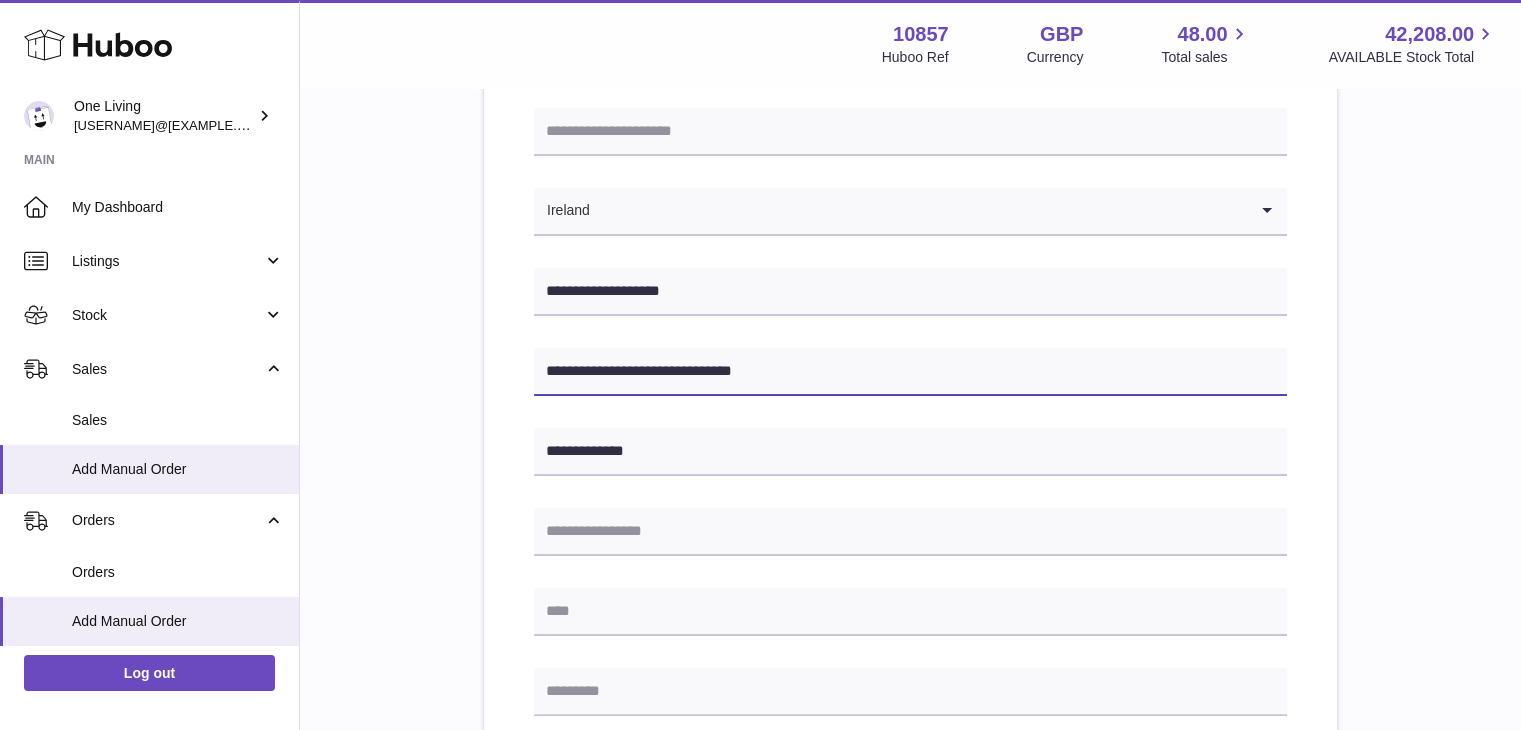 type on "**********" 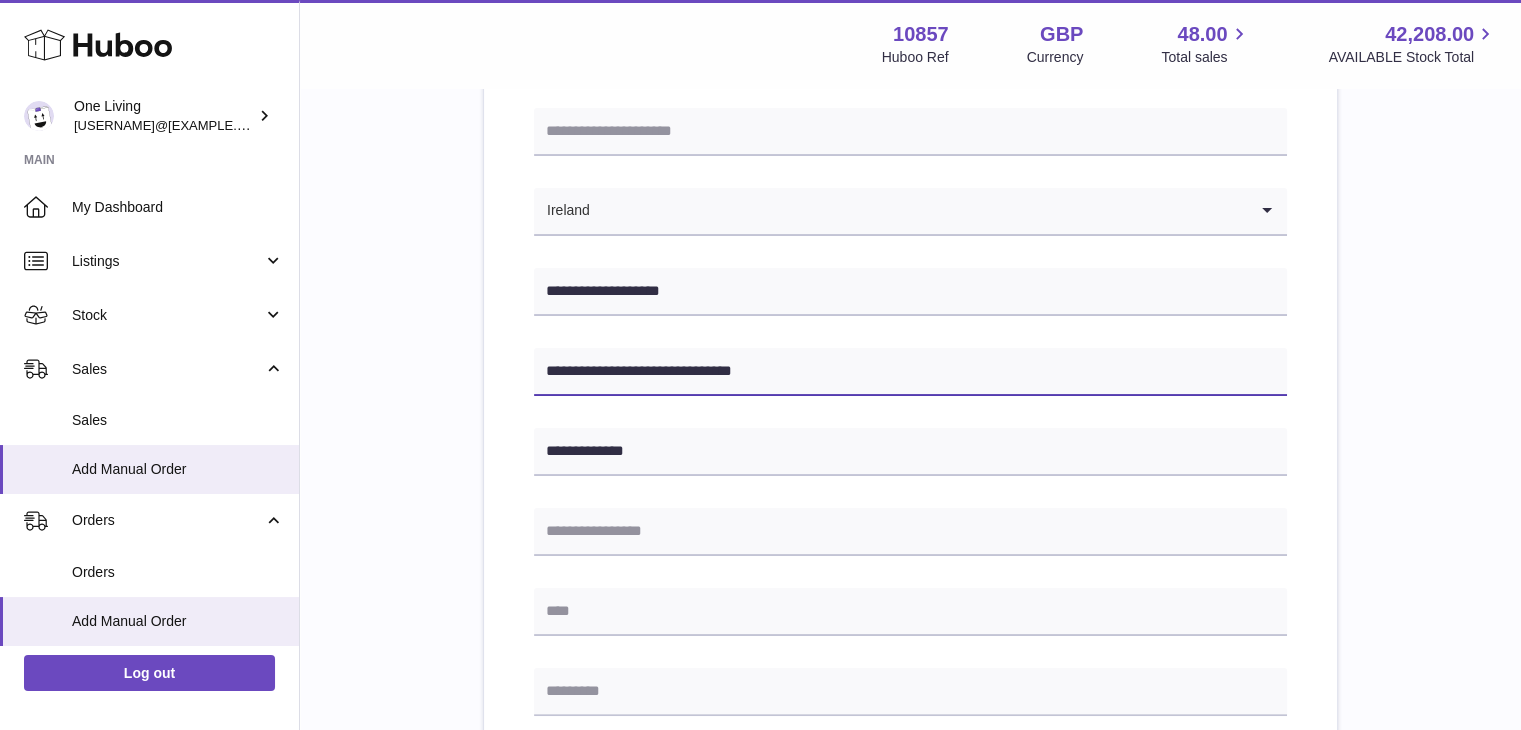 scroll, scrollTop: 418, scrollLeft: 0, axis: vertical 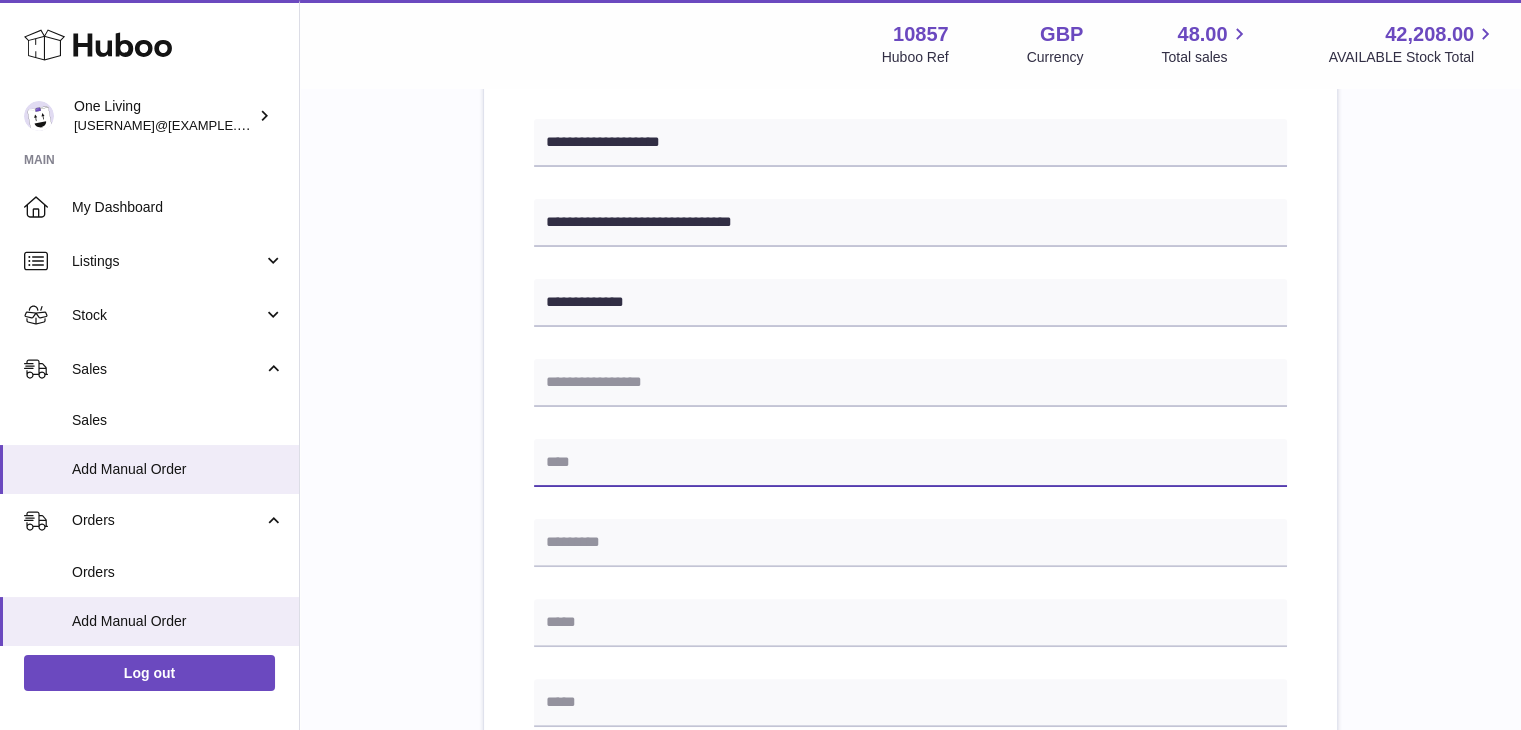 click at bounding box center [910, 463] 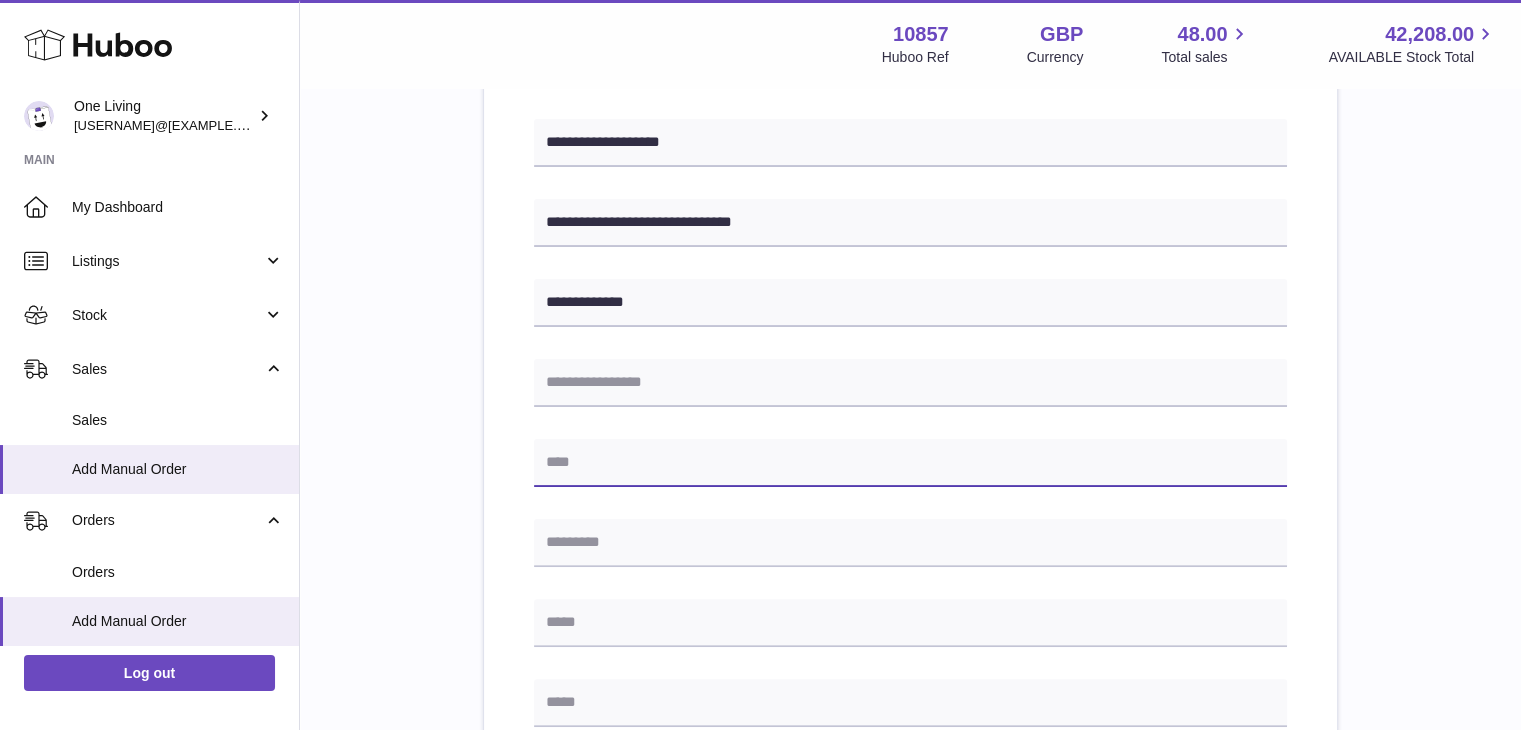 type on "*" 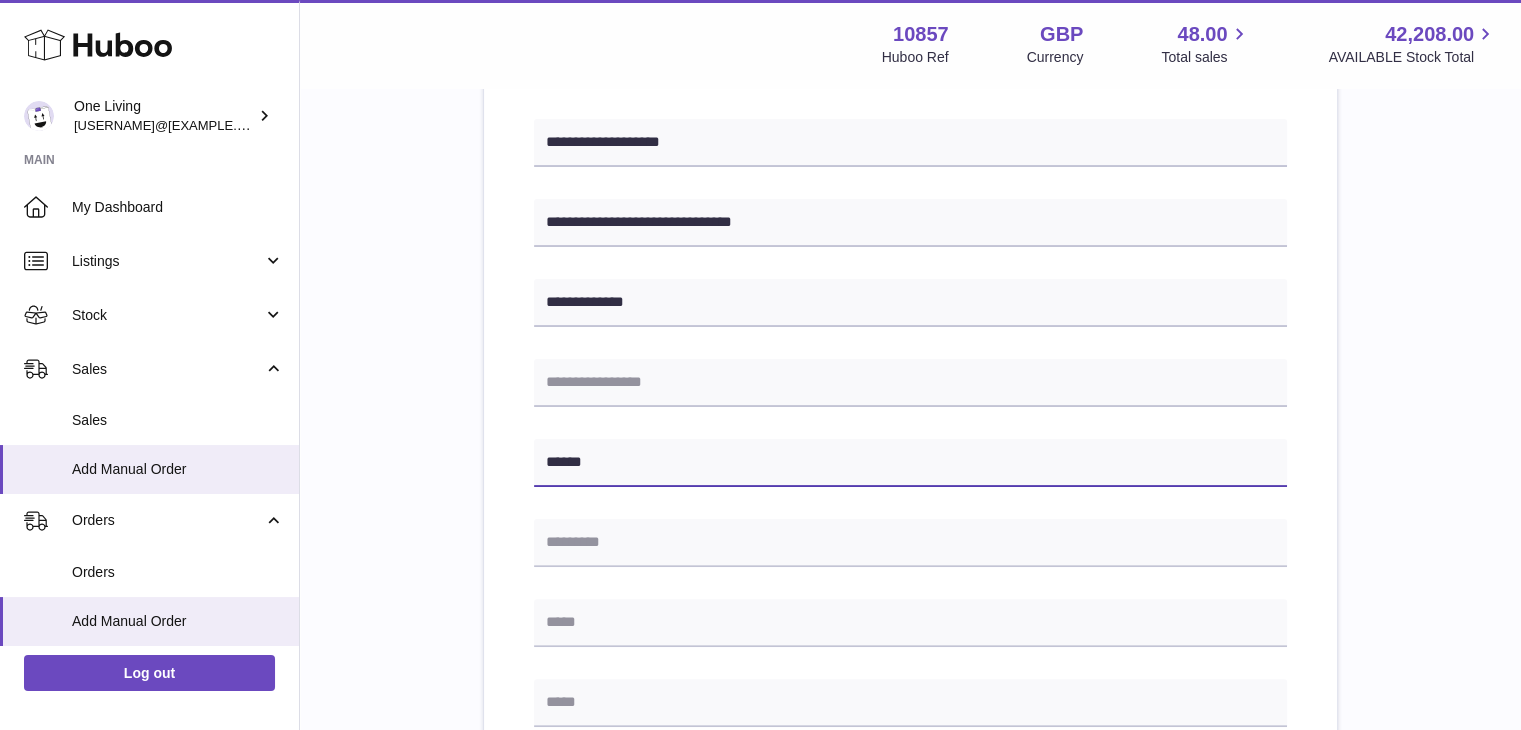 type on "******" 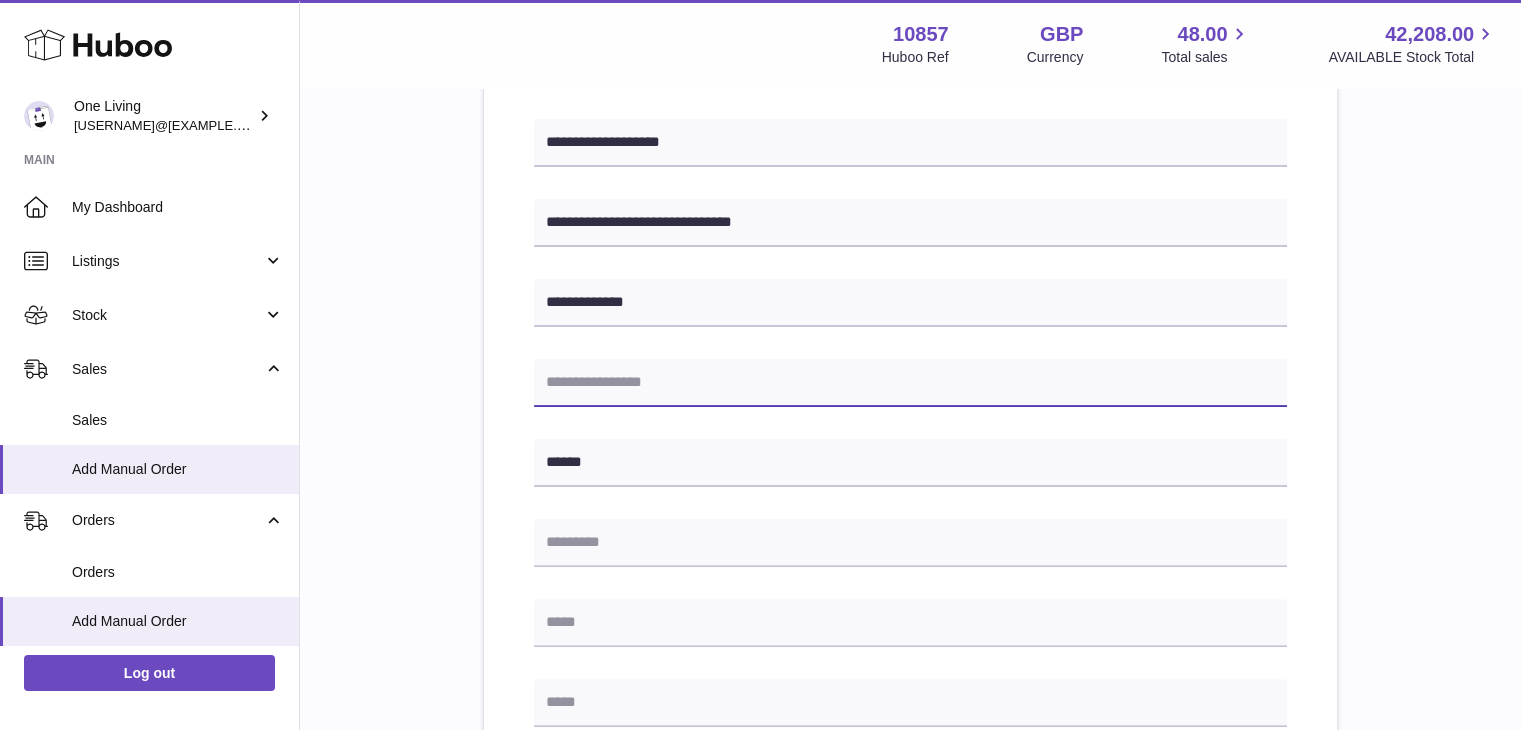 click at bounding box center (910, 383) 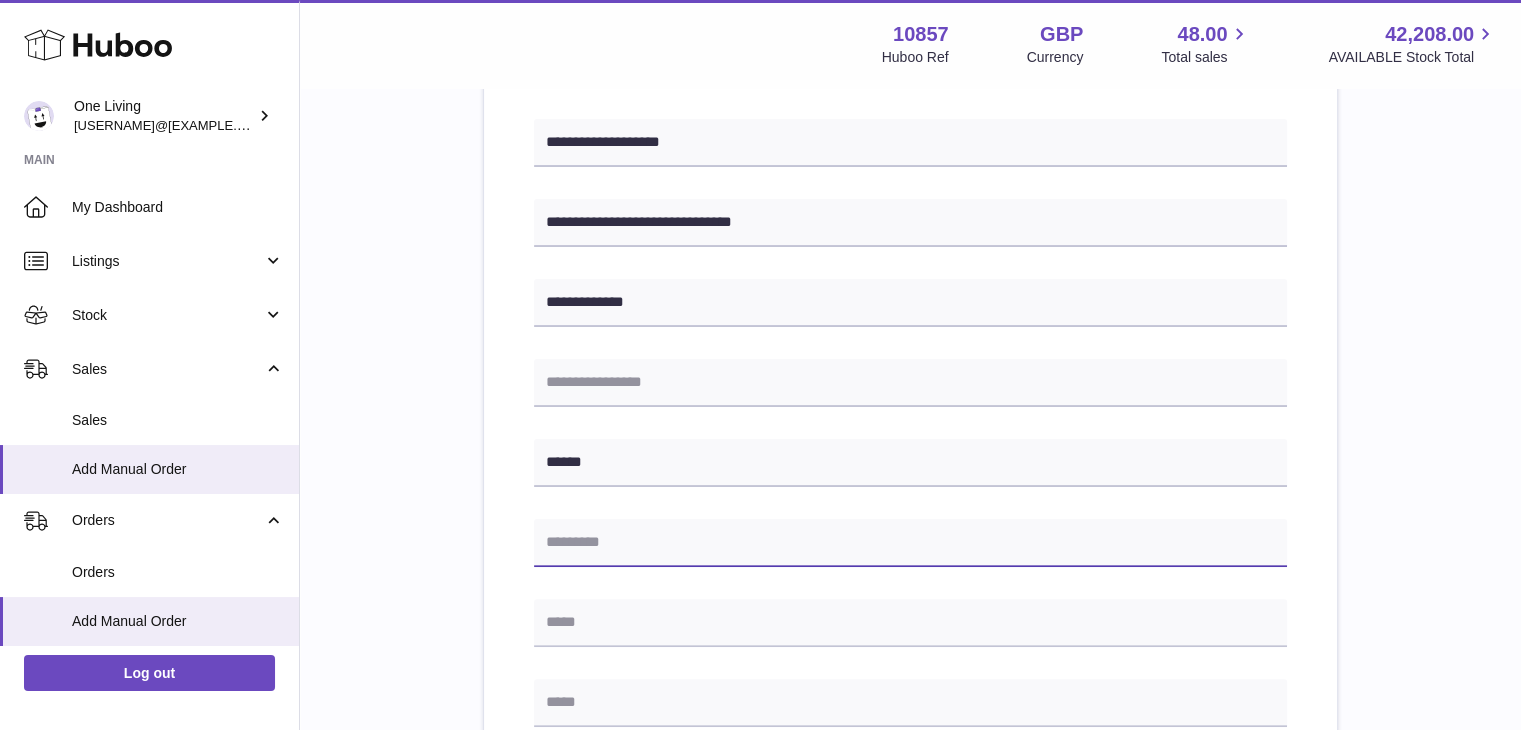 click at bounding box center [910, 543] 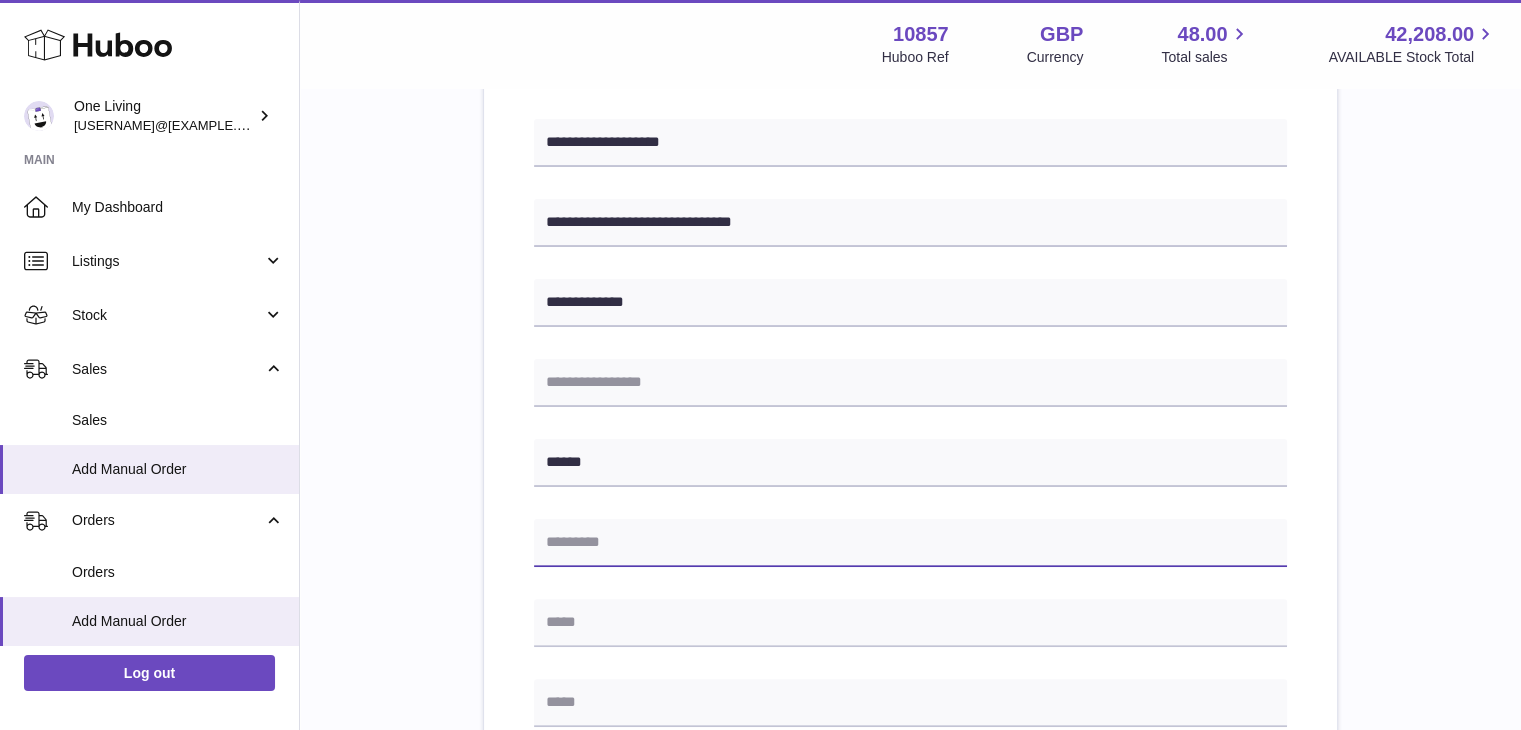 paste on "********" 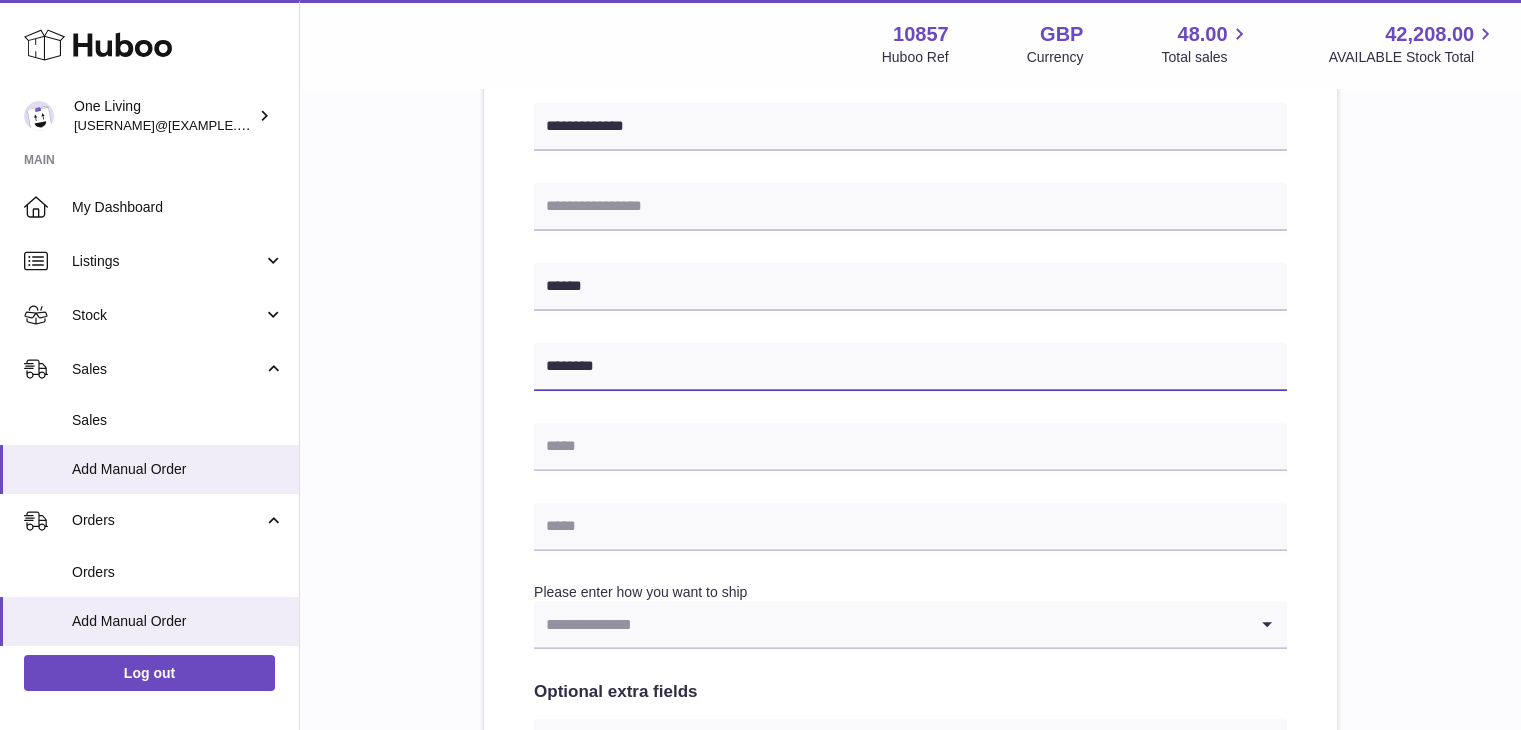 scroll, scrollTop: 595, scrollLeft: 0, axis: vertical 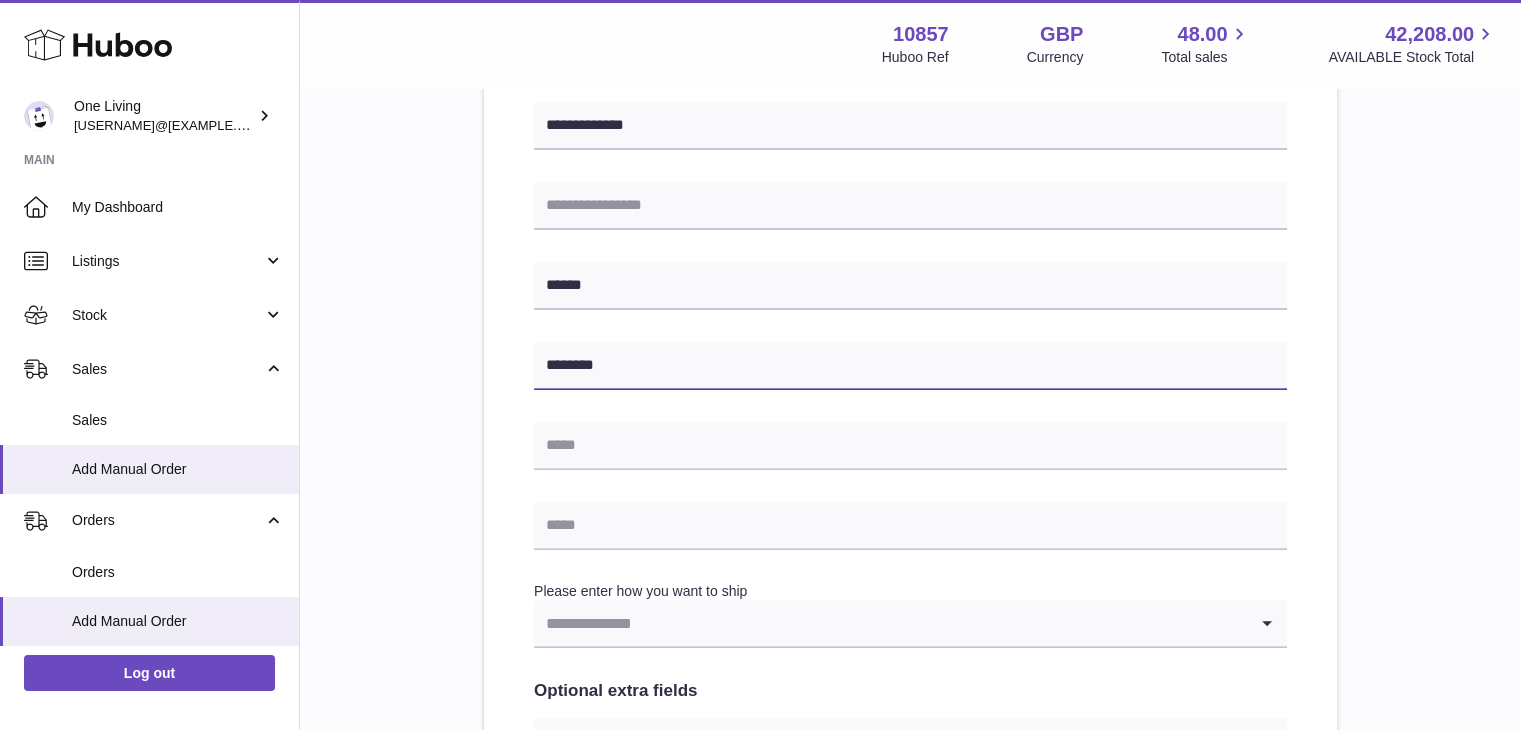 type on "********" 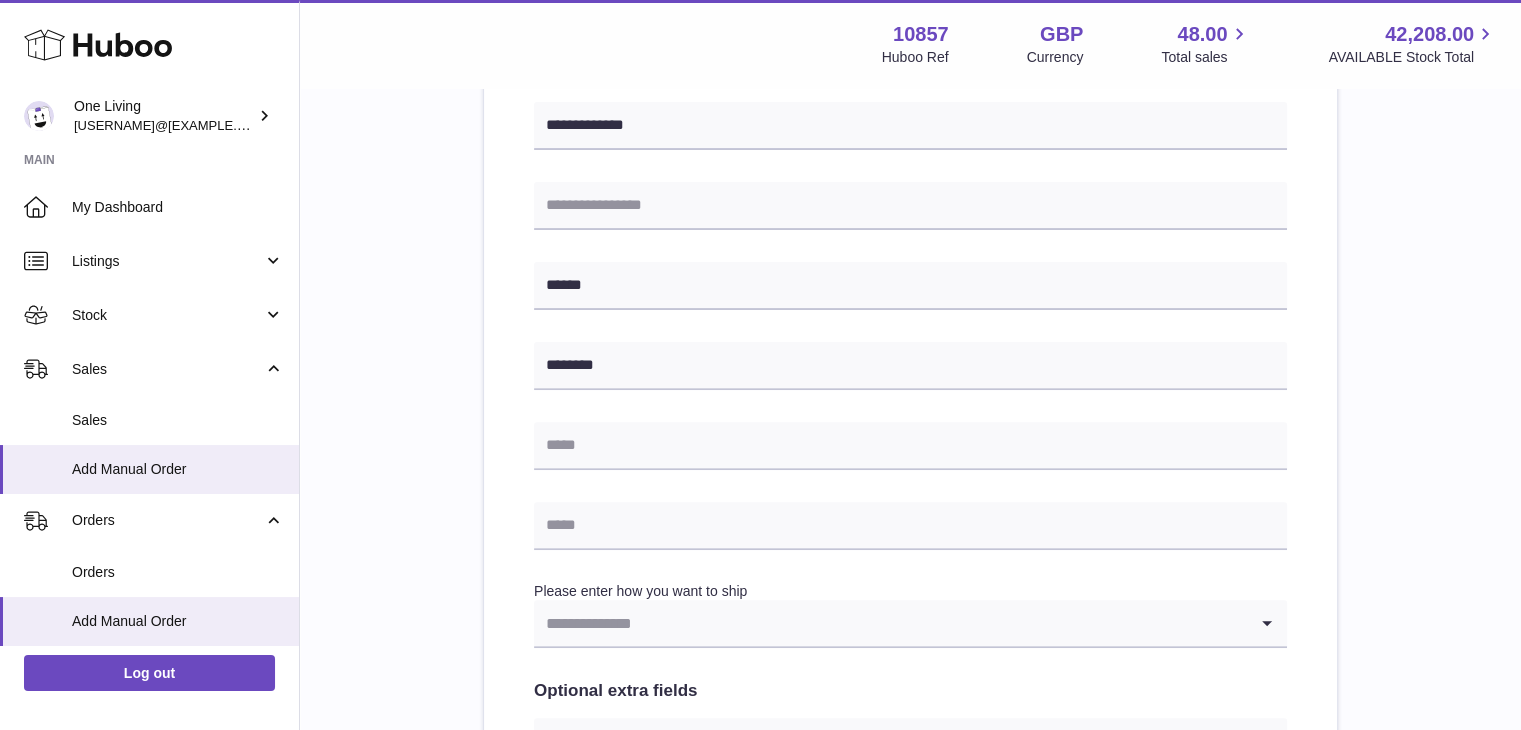 click at bounding box center (890, 623) 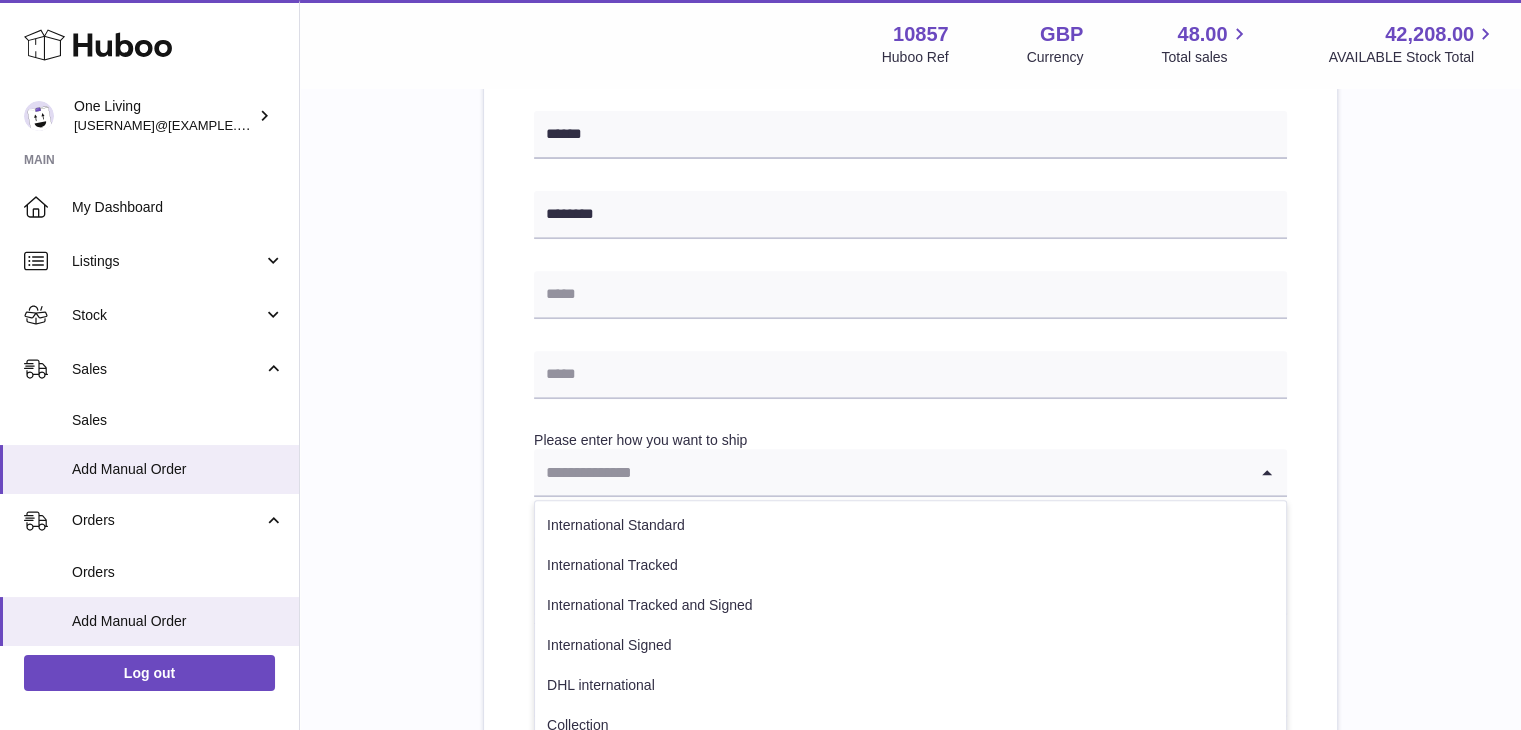 scroll, scrollTop: 753, scrollLeft: 0, axis: vertical 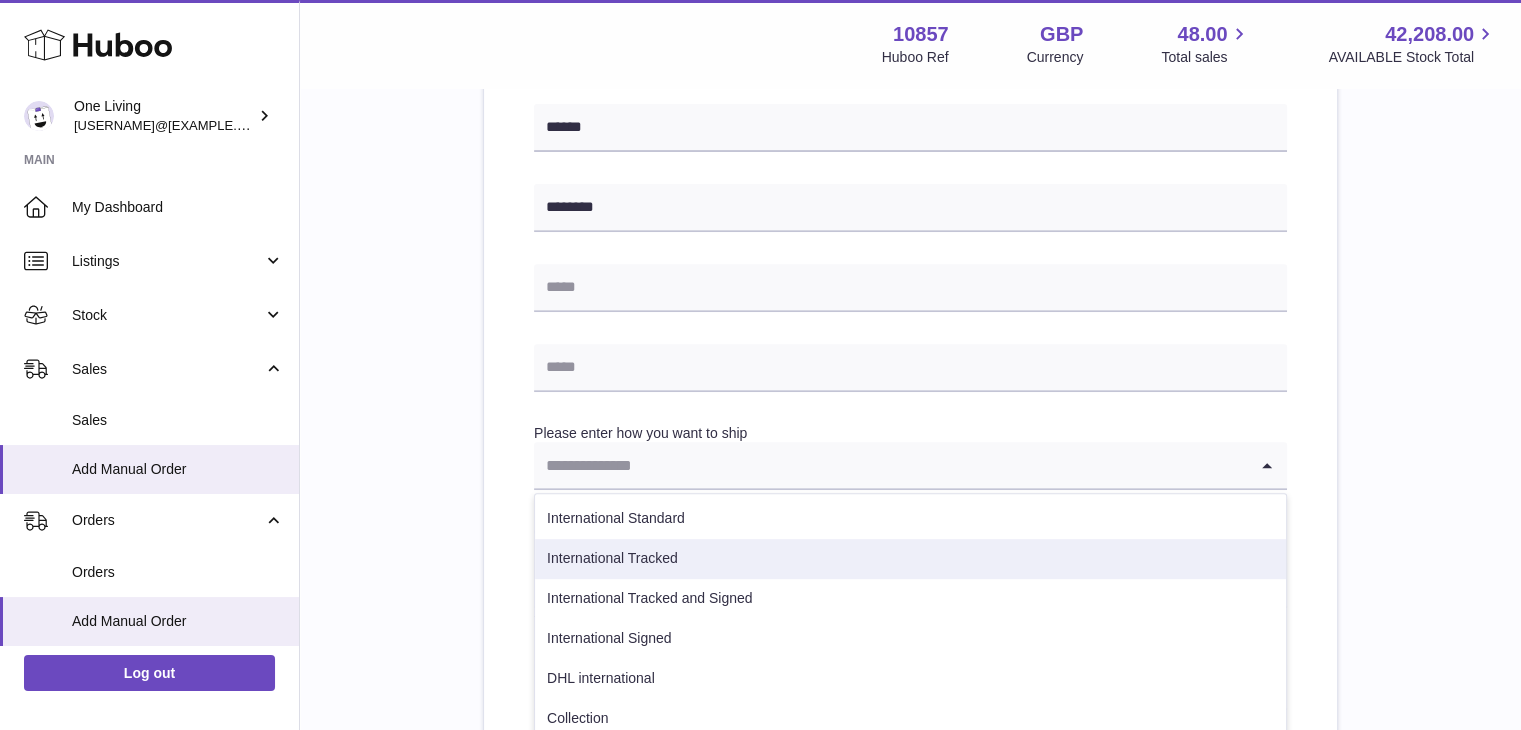 click on "International Tracked" at bounding box center [910, 559] 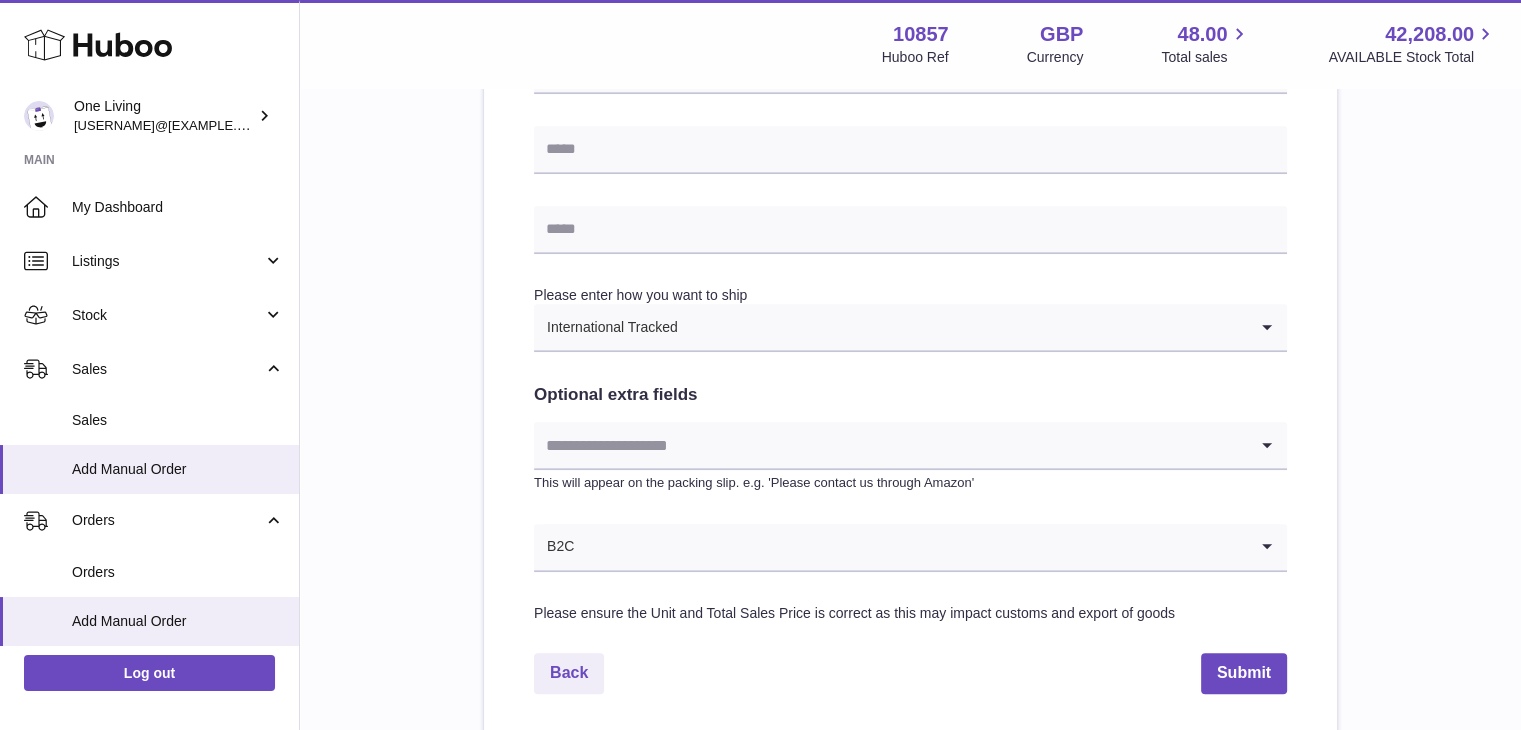 scroll, scrollTop: 893, scrollLeft: 0, axis: vertical 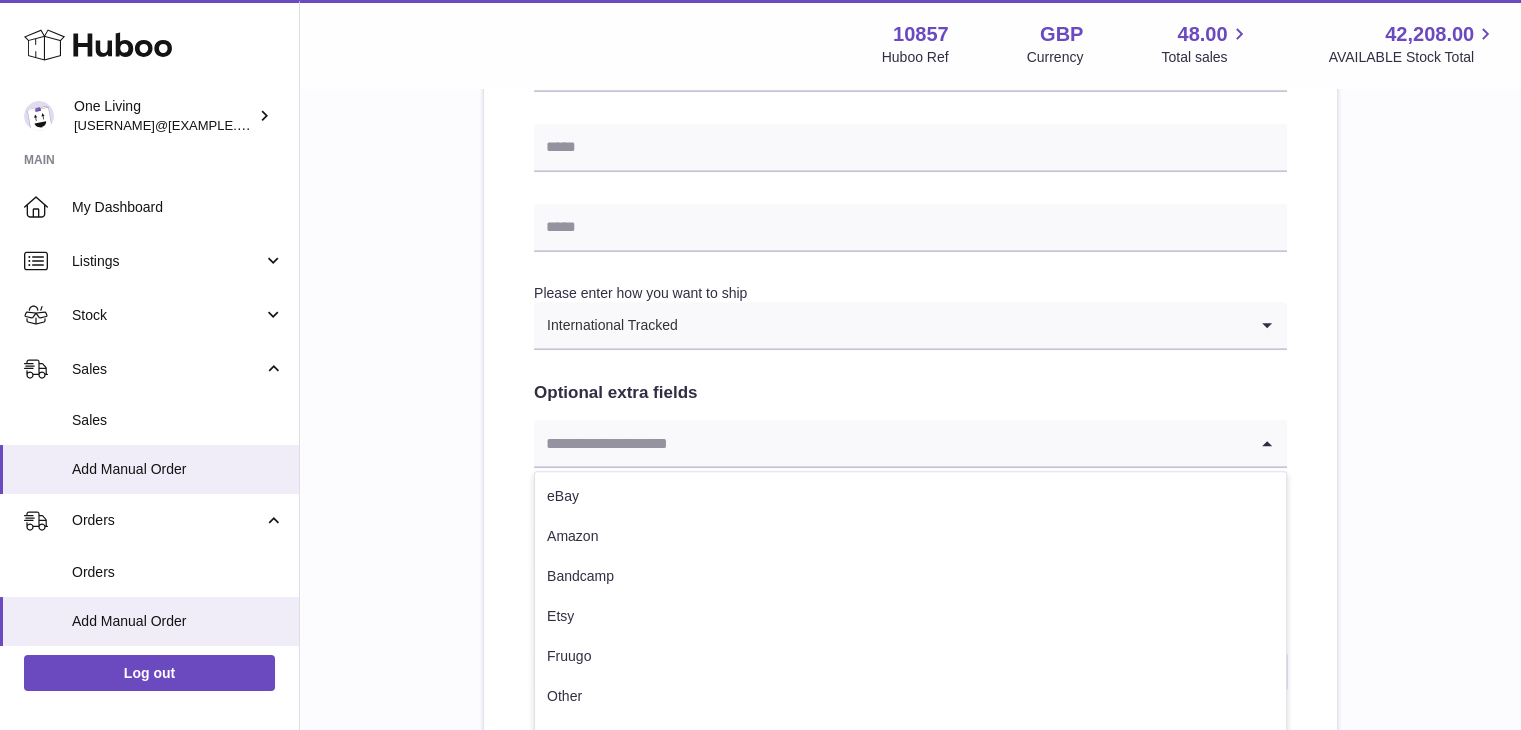 click at bounding box center [890, 443] 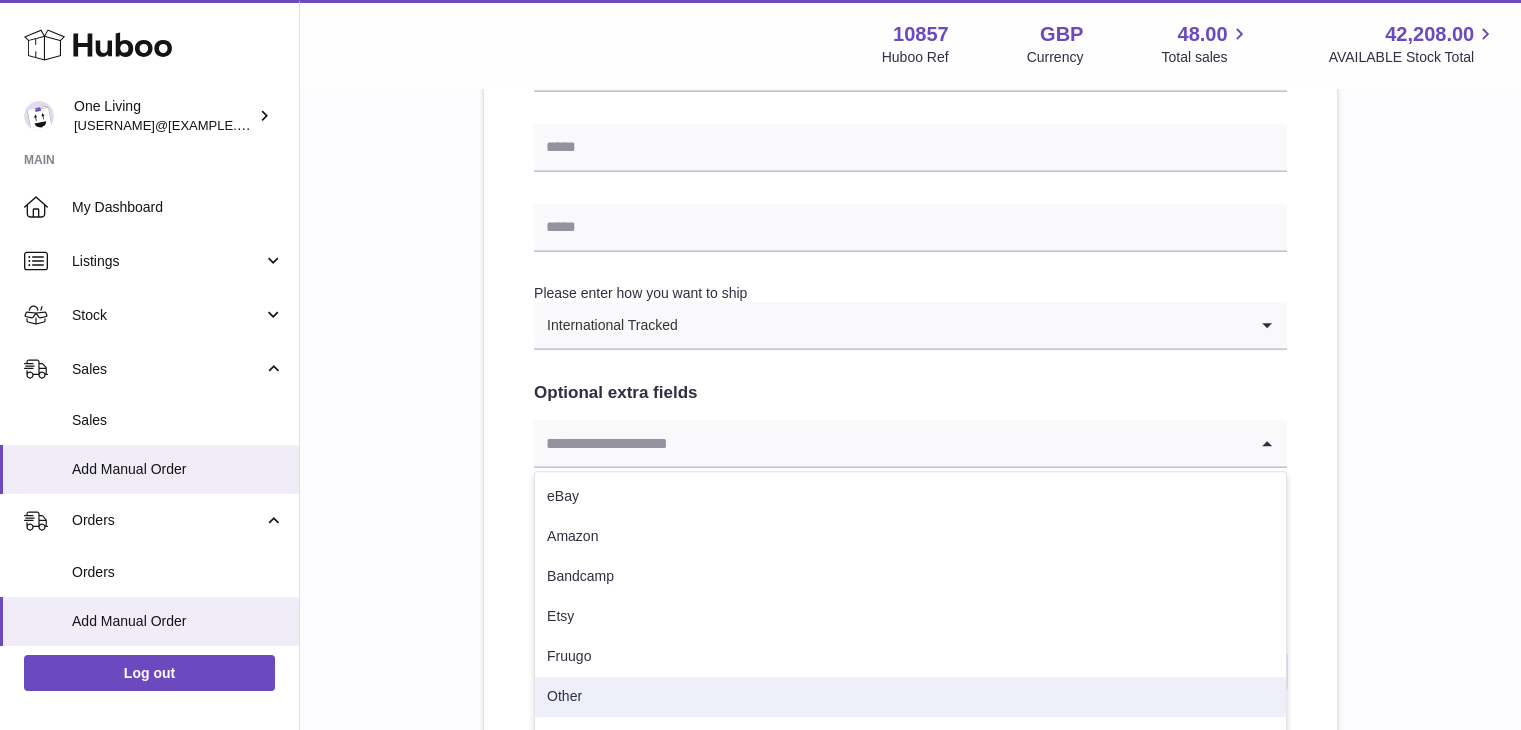 click on "Other" at bounding box center (910, 697) 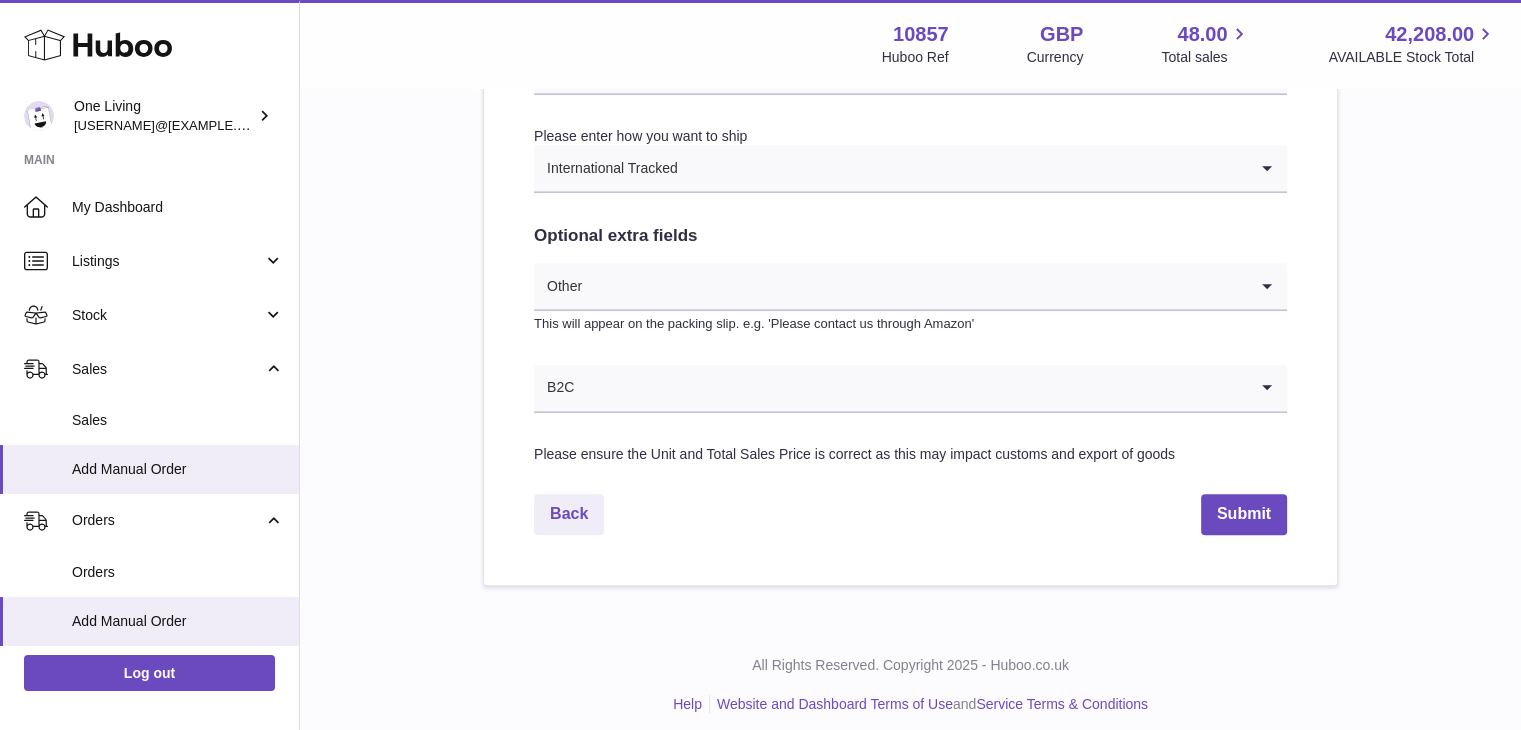 scroll, scrollTop: 1063, scrollLeft: 0, axis: vertical 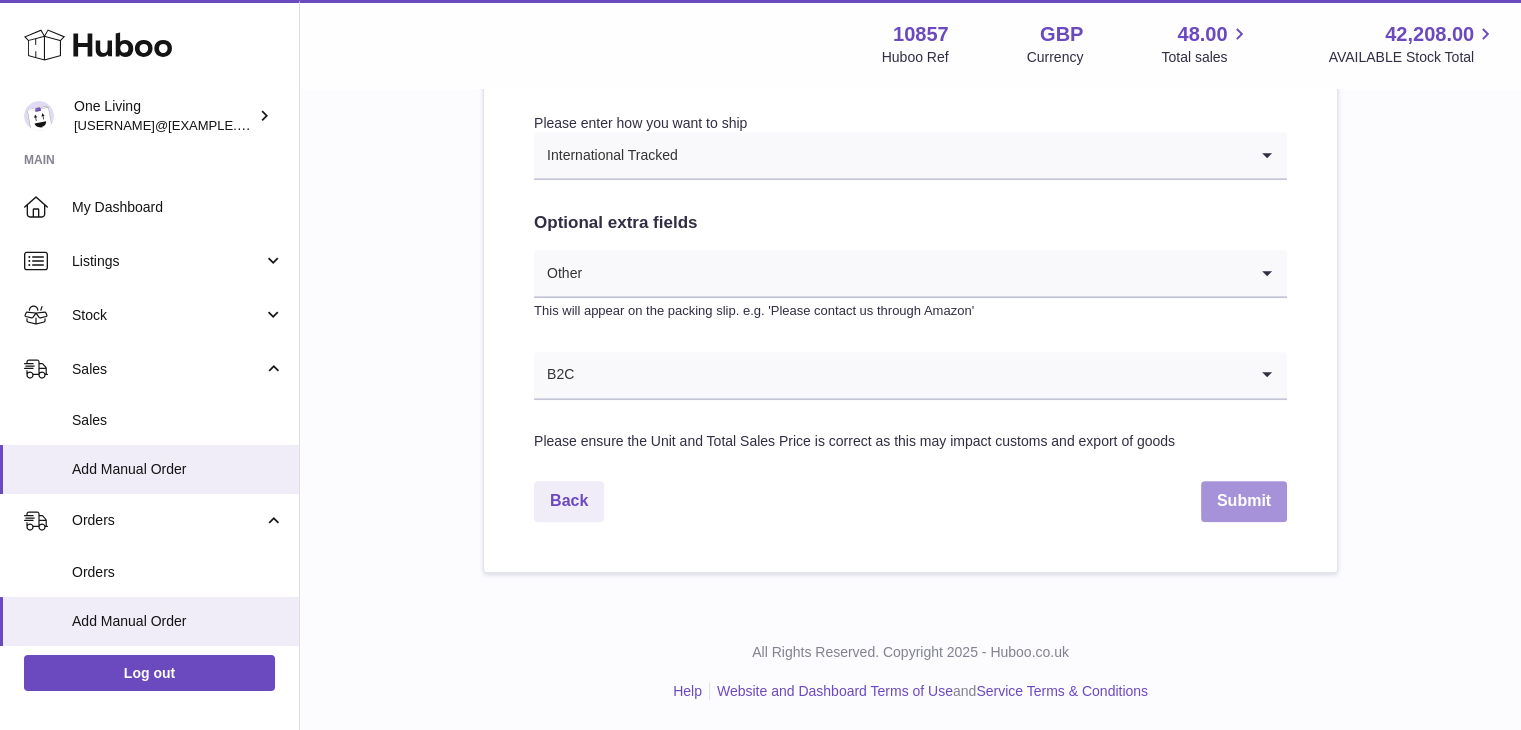 click on "Submit" at bounding box center (1244, 501) 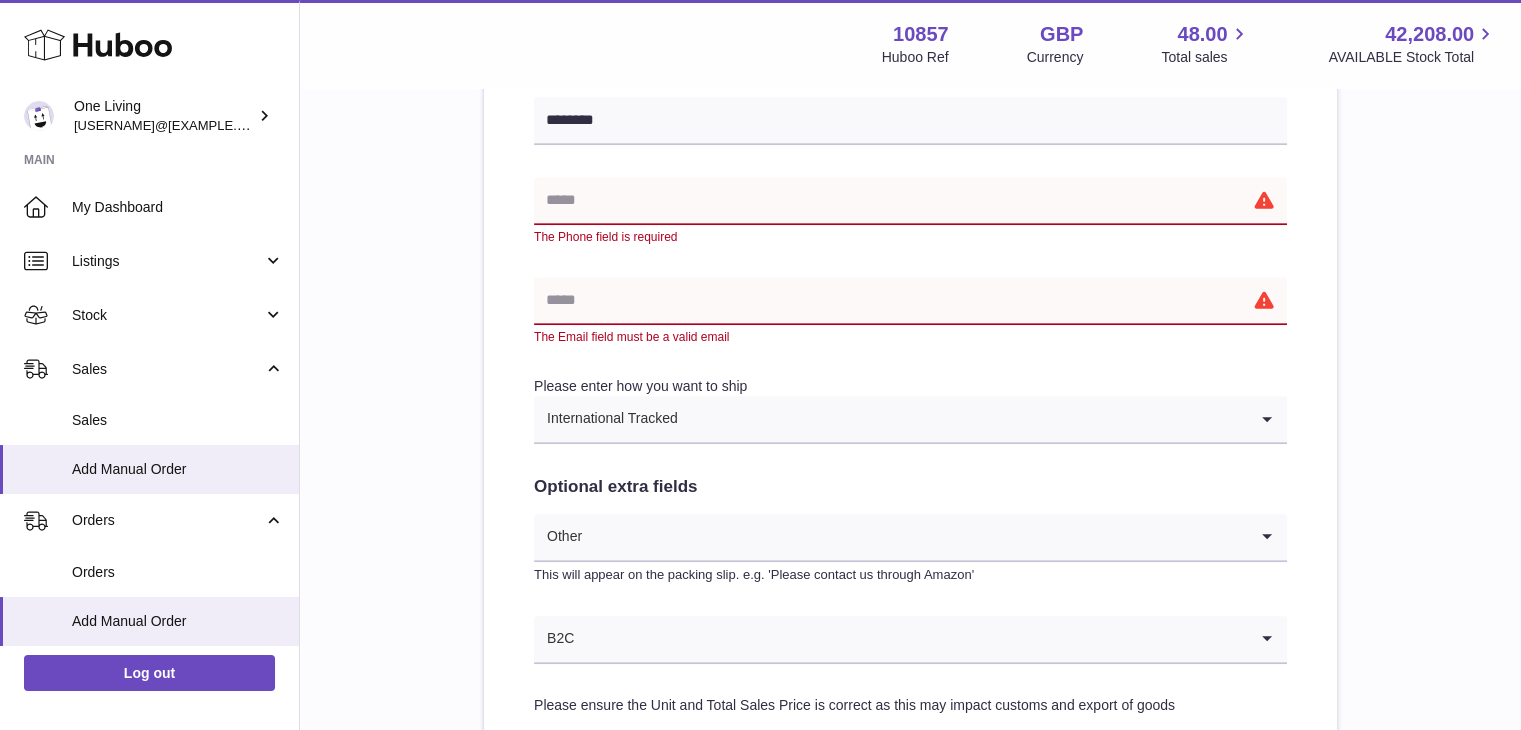 scroll, scrollTop: 856, scrollLeft: 0, axis: vertical 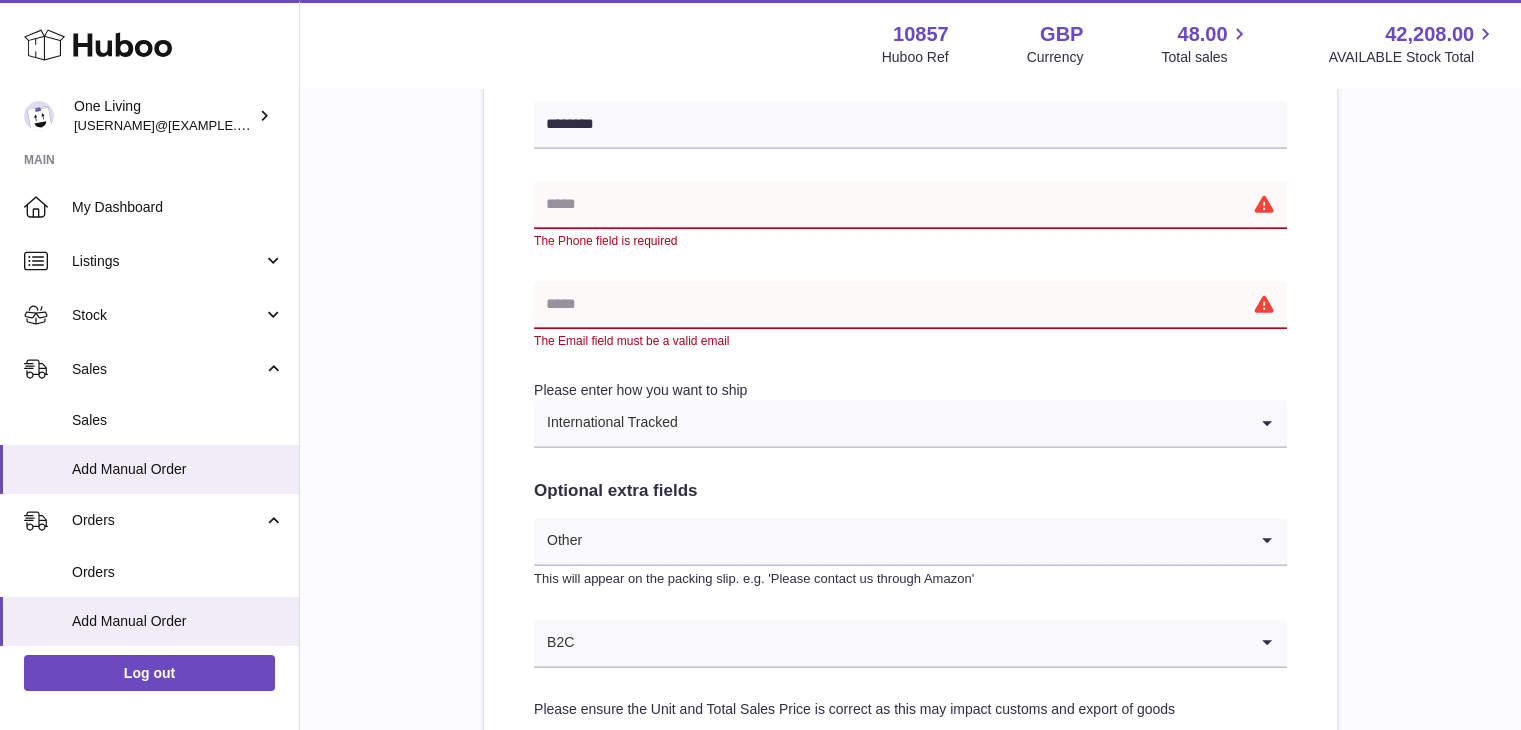 click at bounding box center [910, 205] 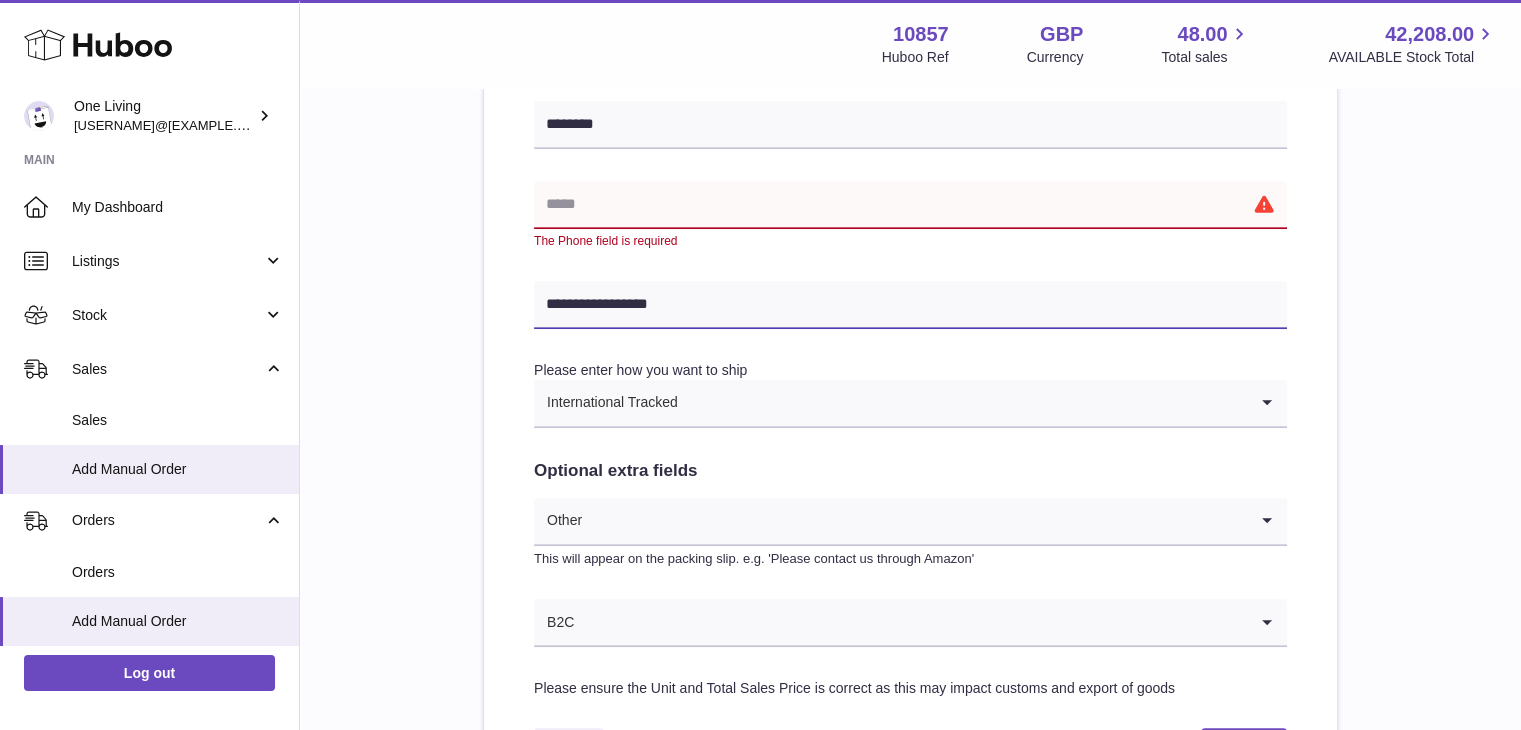 type on "**********" 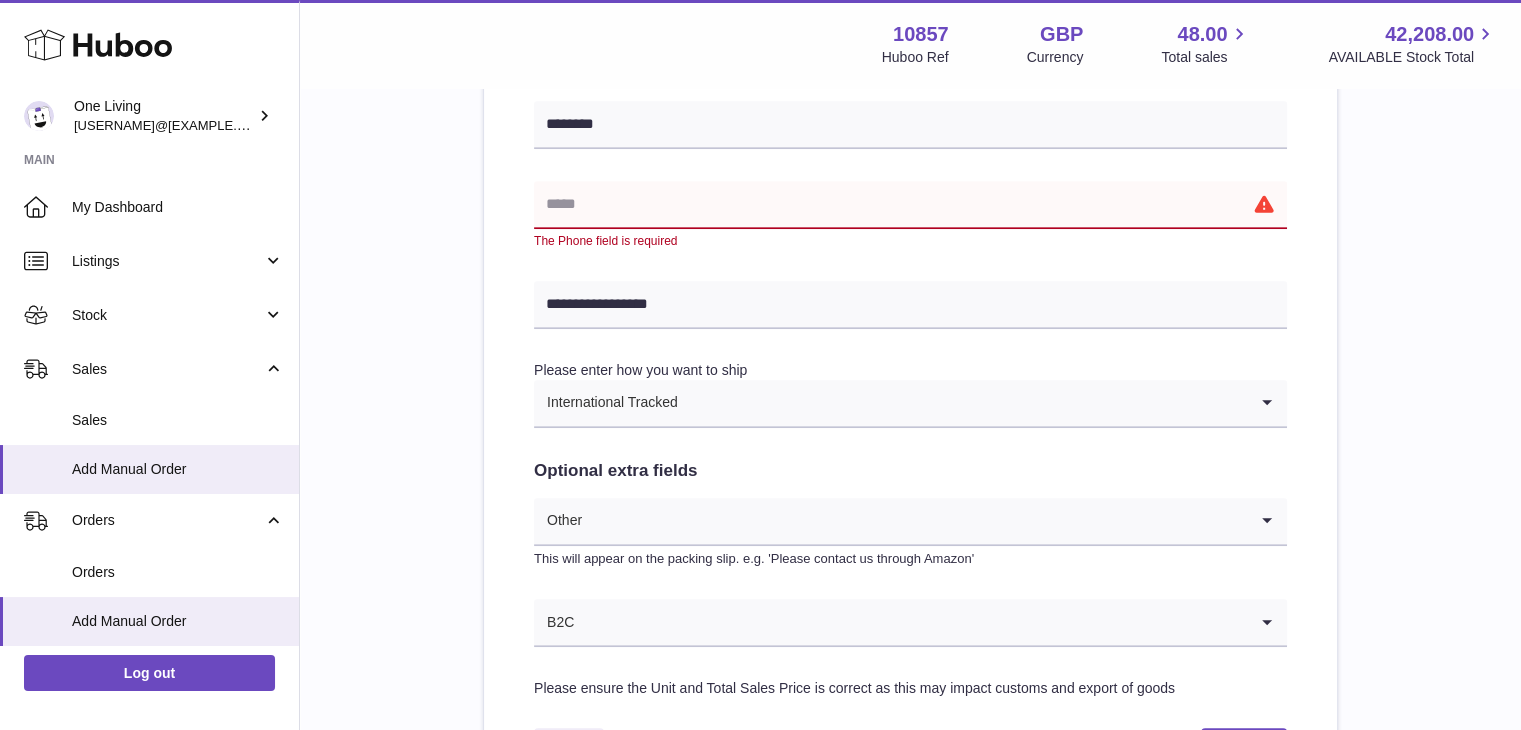 click at bounding box center [910, 205] 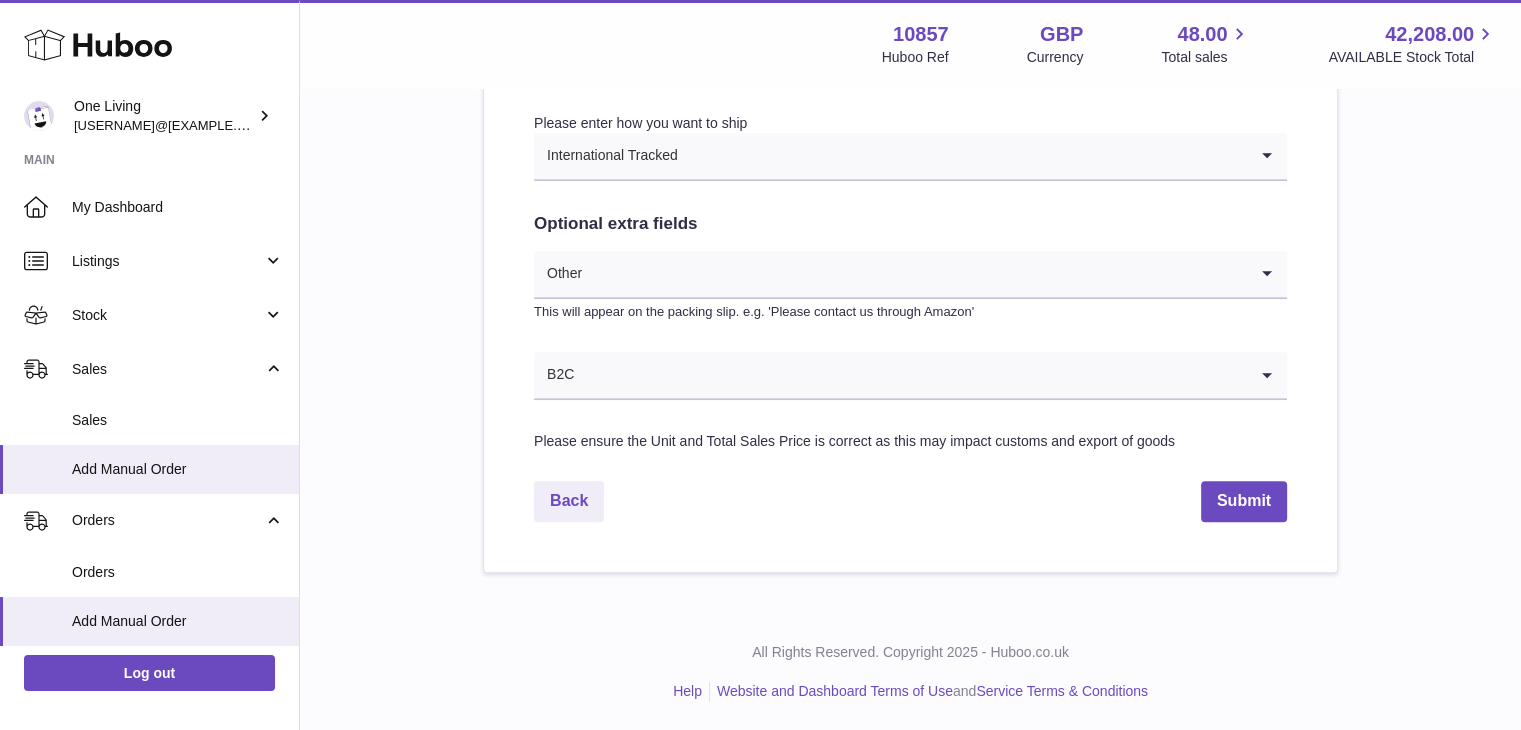 scroll, scrollTop: 1082, scrollLeft: 0, axis: vertical 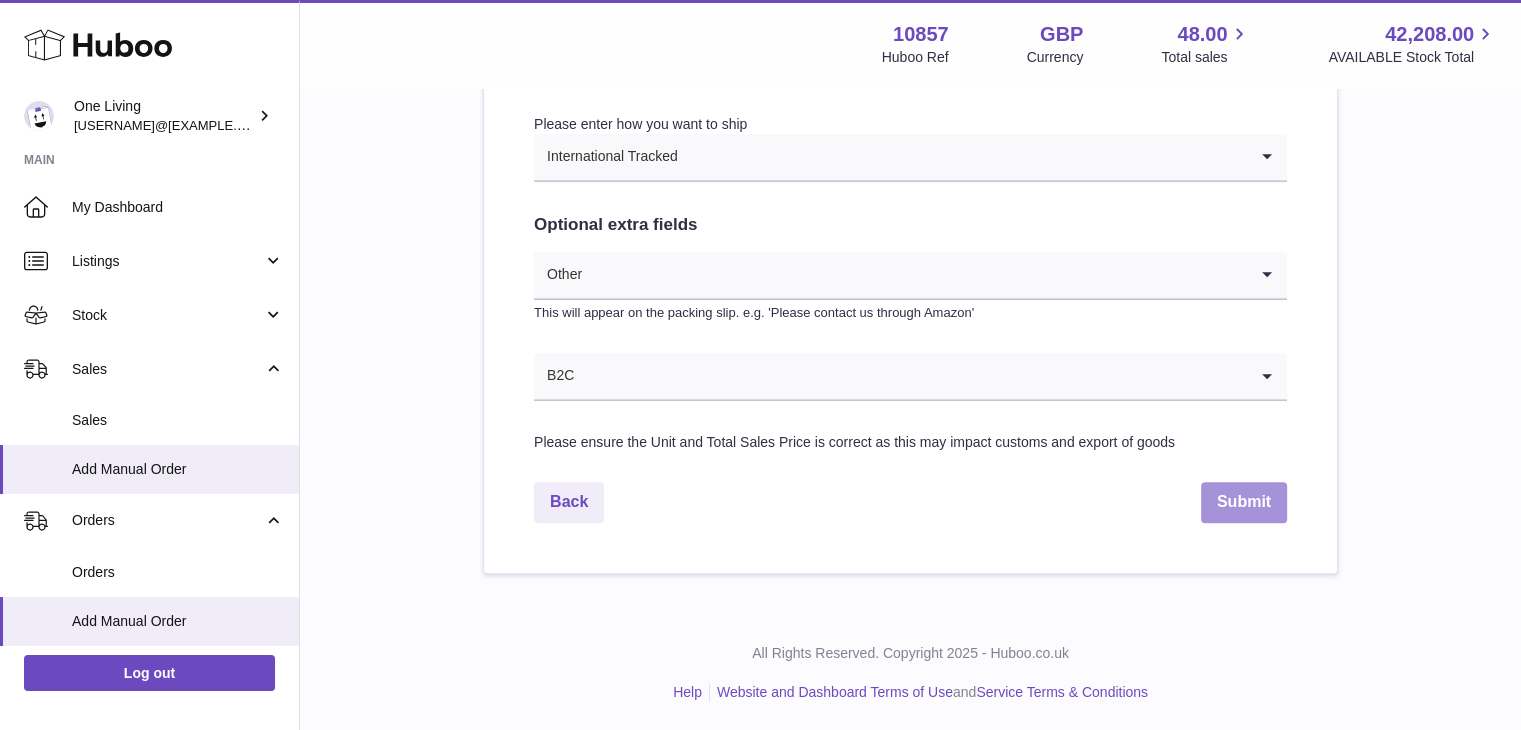 type on "**********" 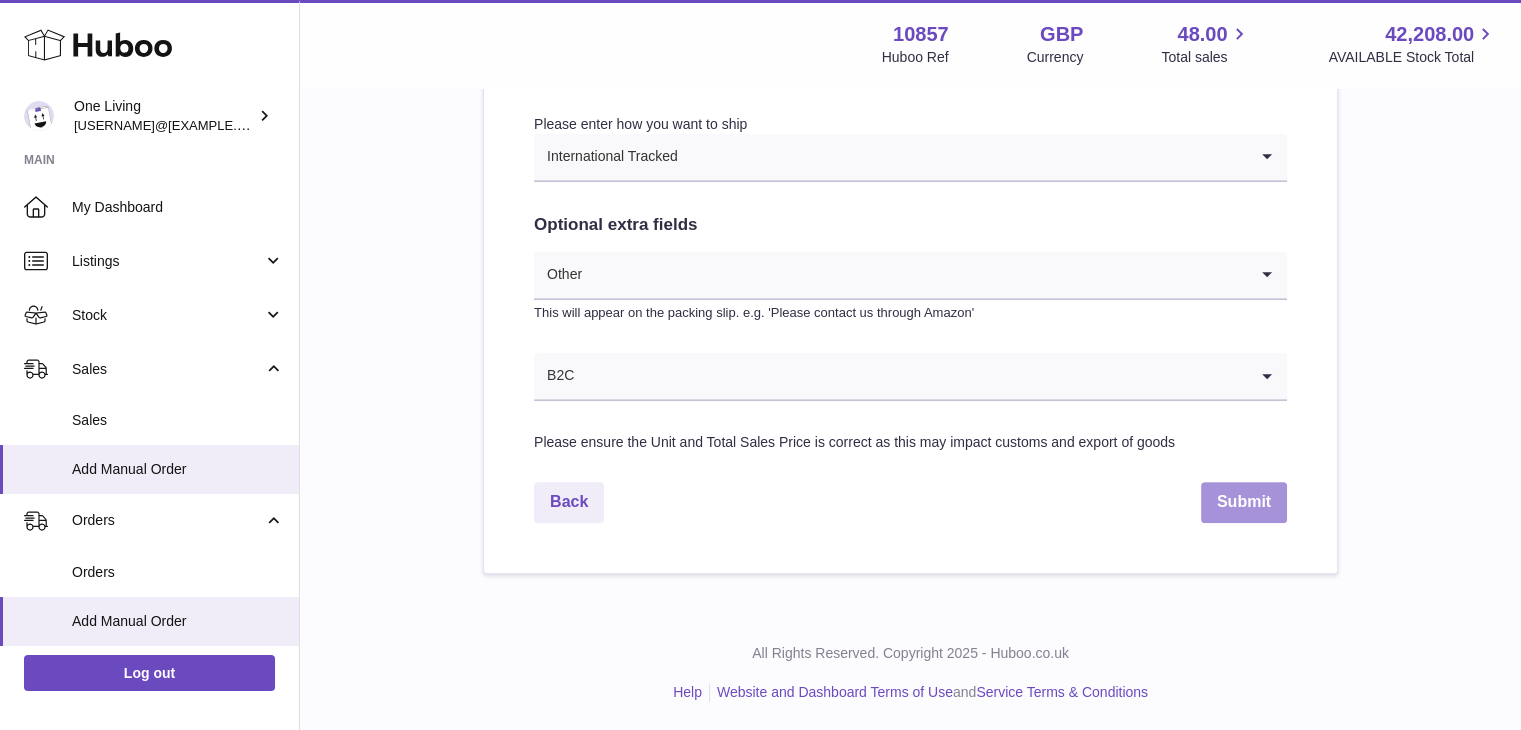 click on "Submit" at bounding box center [1244, 502] 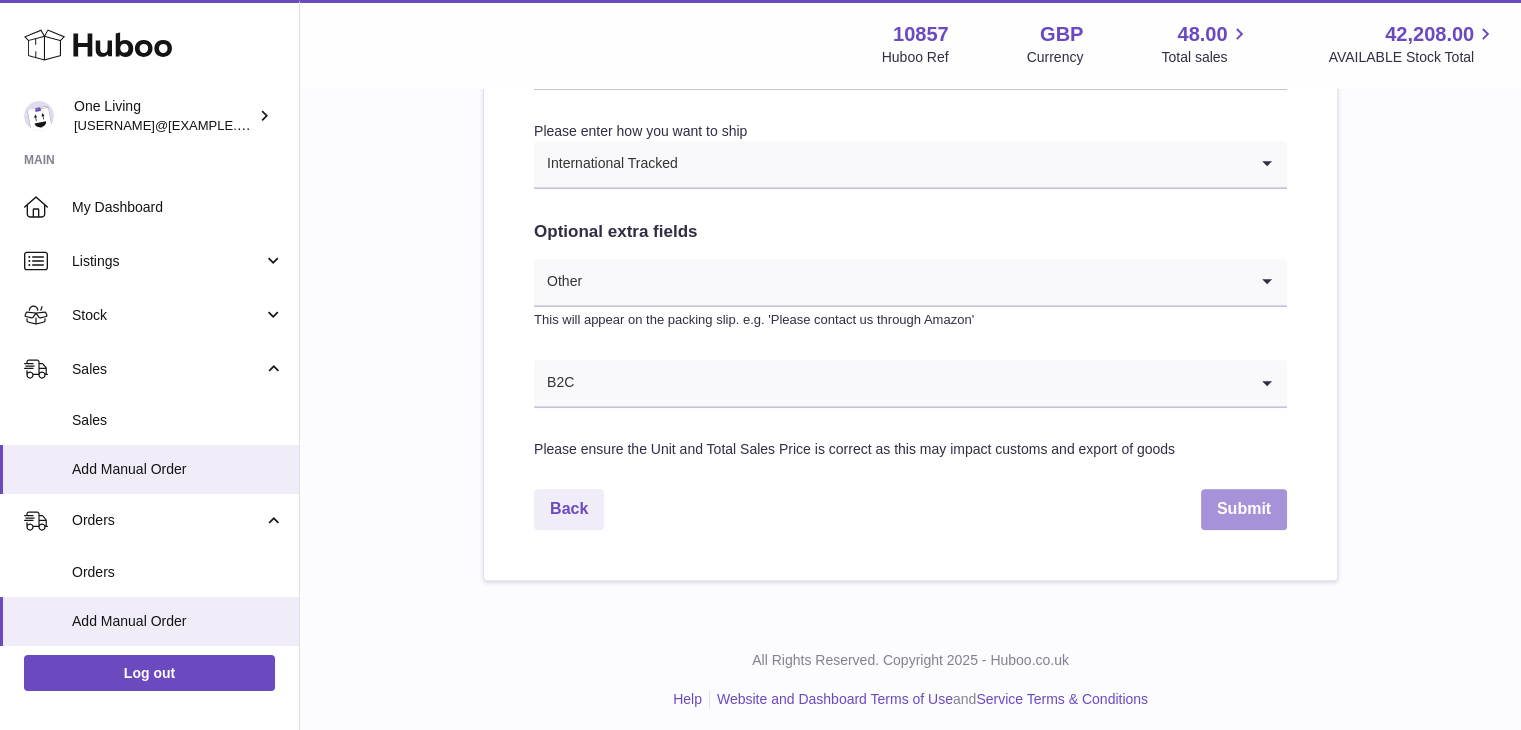 scroll, scrollTop: 1083, scrollLeft: 0, axis: vertical 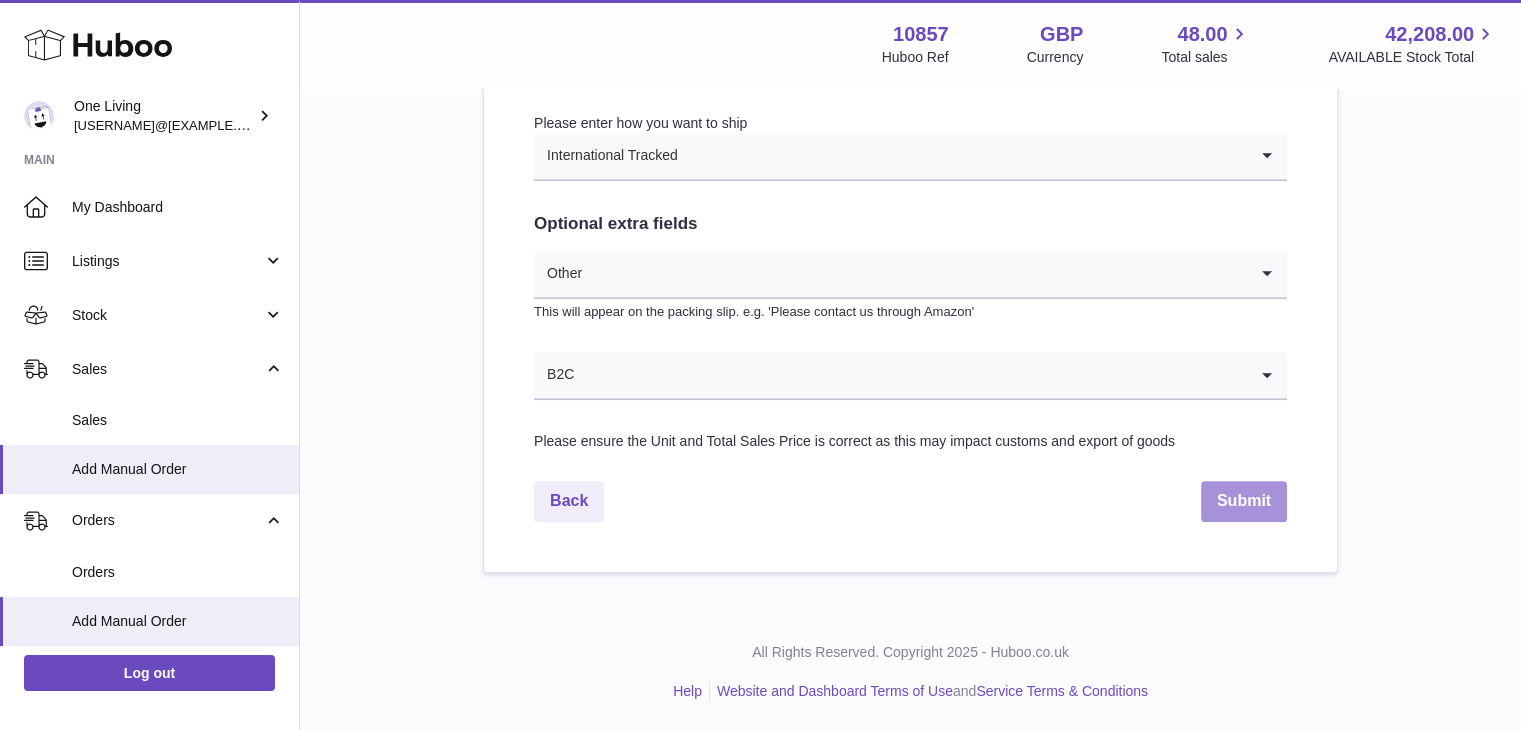 click on "Submit" at bounding box center [1244, 501] 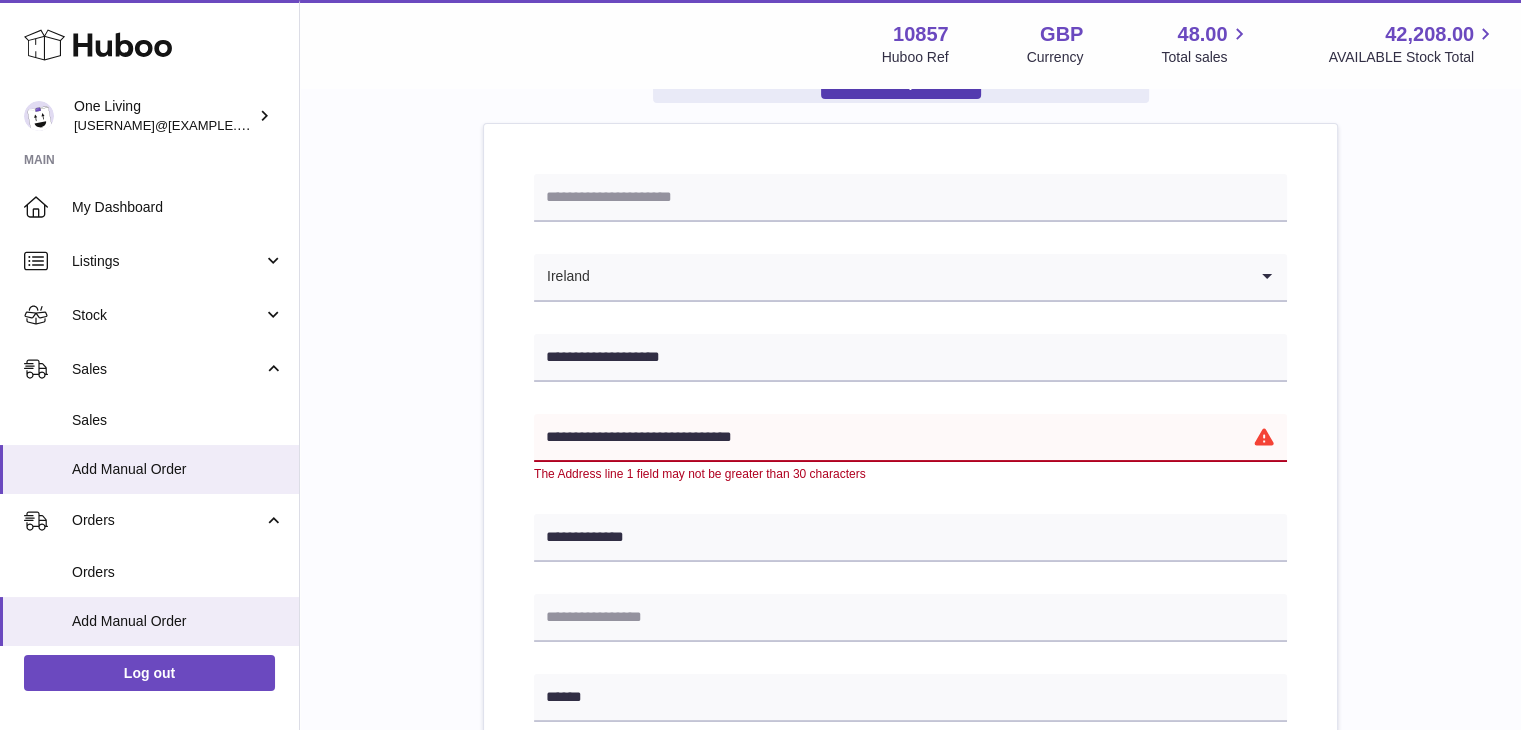scroll, scrollTop: 201, scrollLeft: 0, axis: vertical 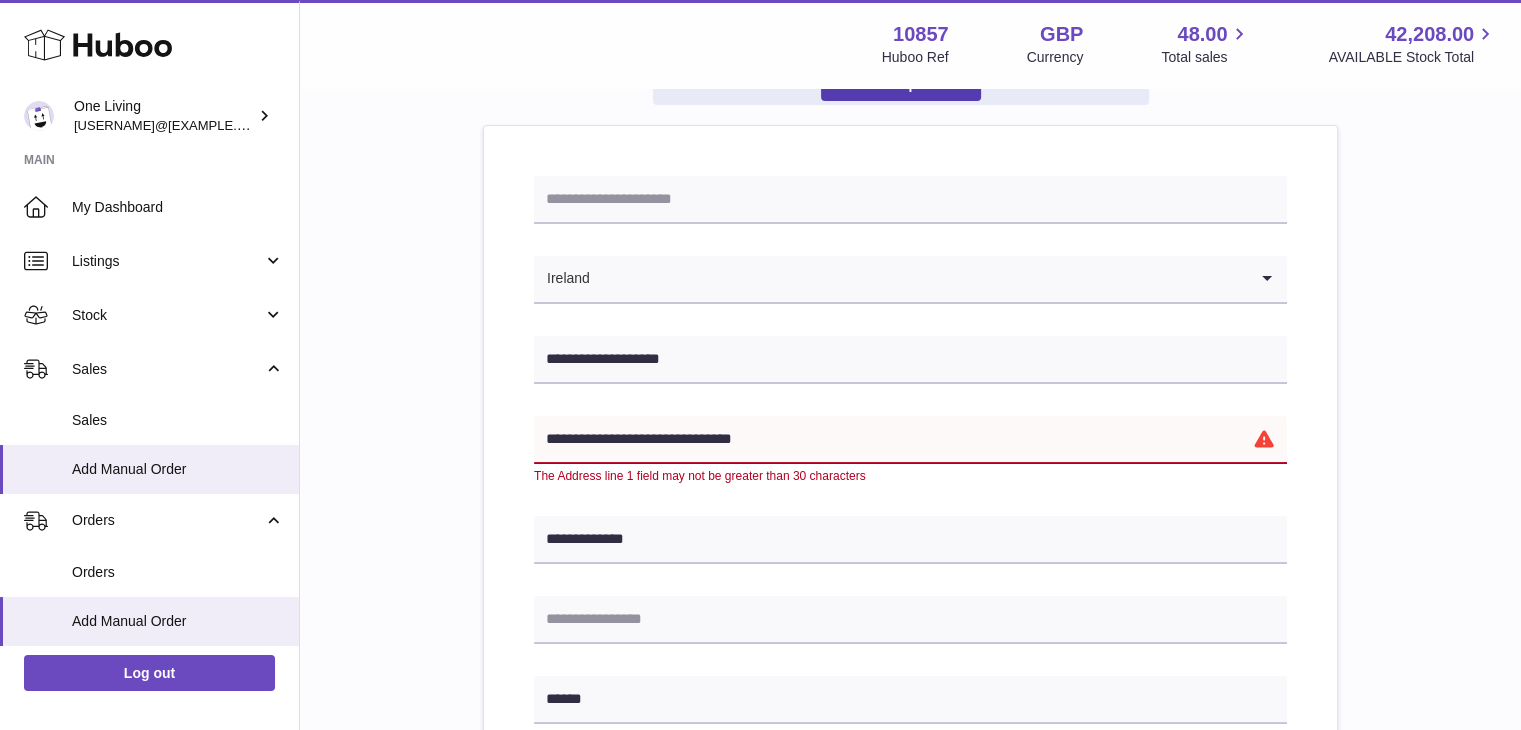 click on "**********" at bounding box center [910, 440] 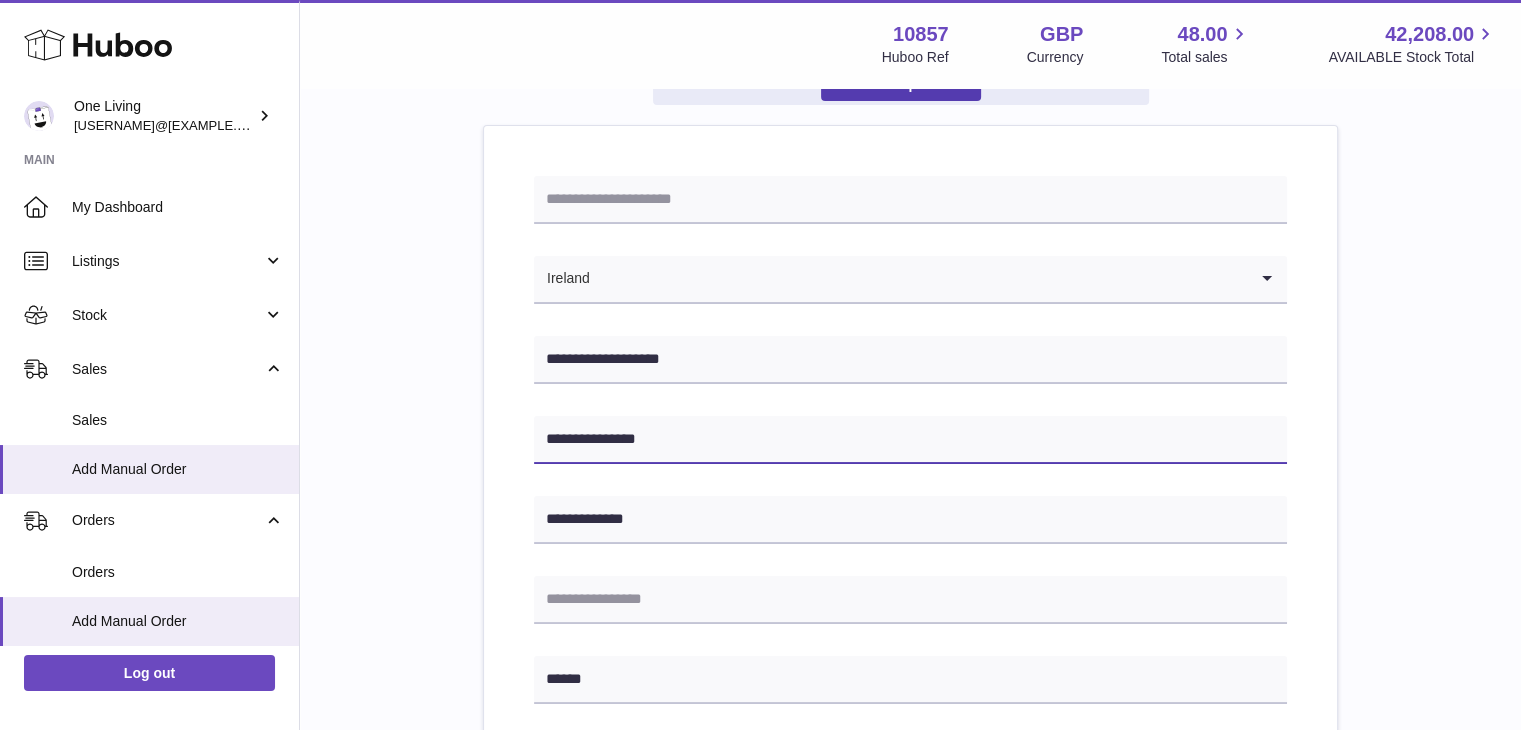 type on "**********" 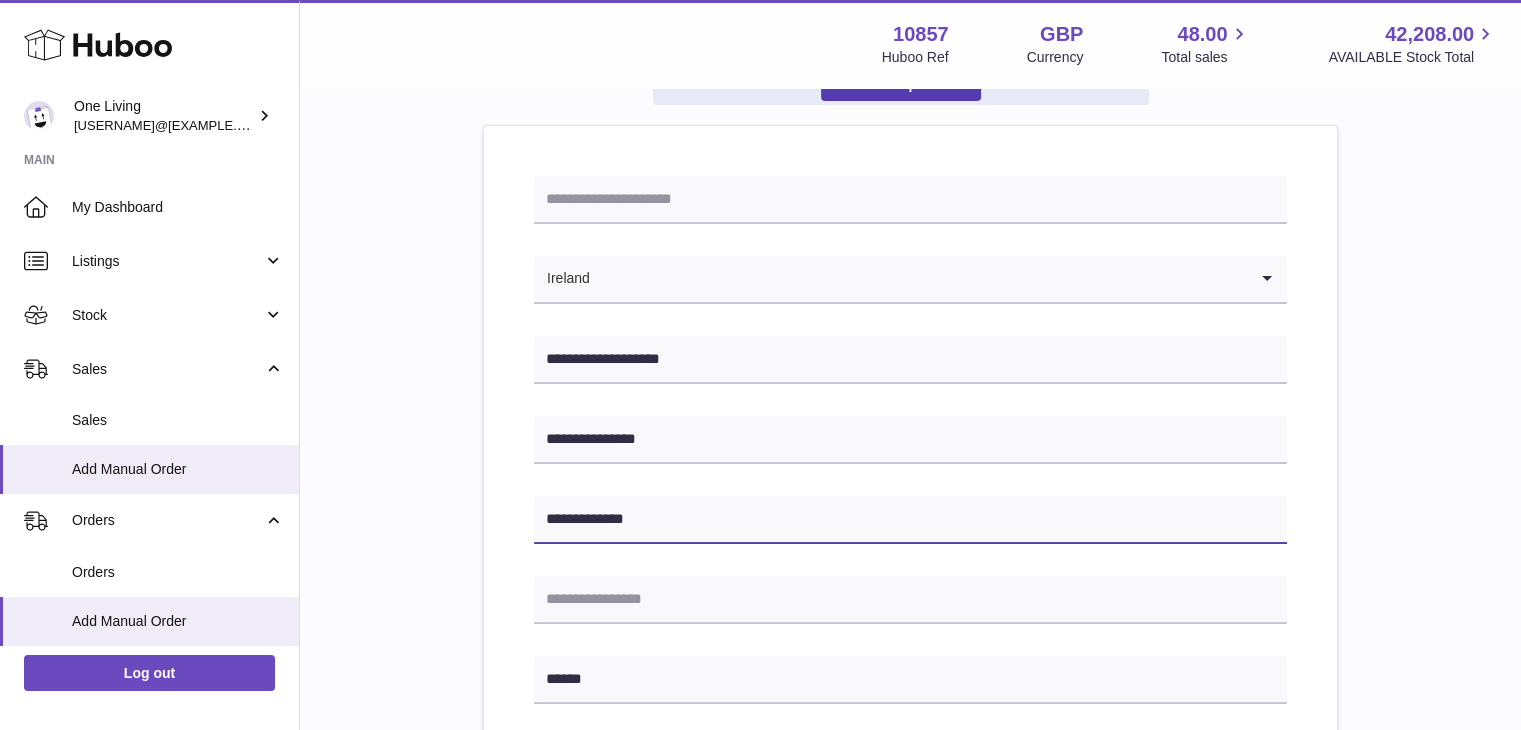 click on "**********" at bounding box center [910, 520] 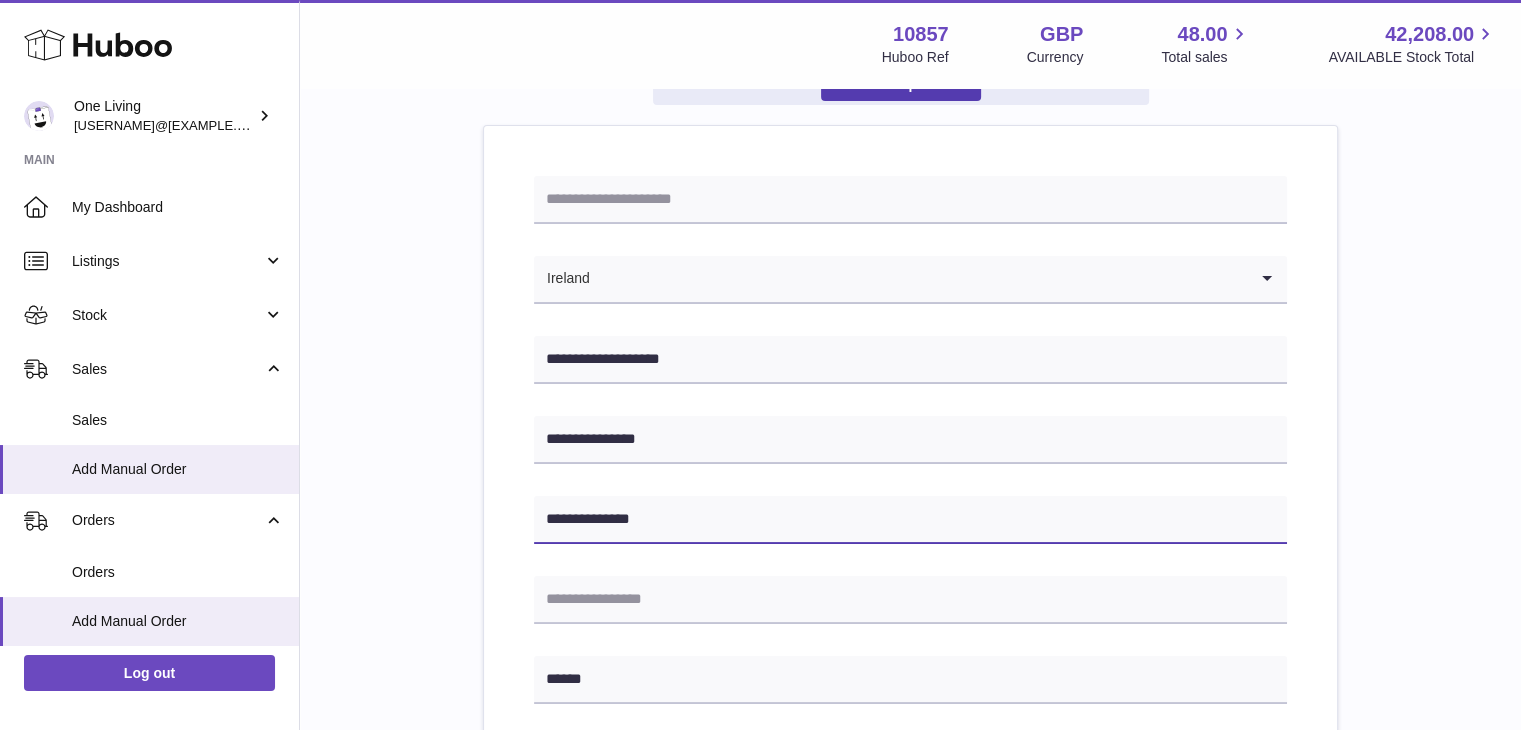 type on "**********" 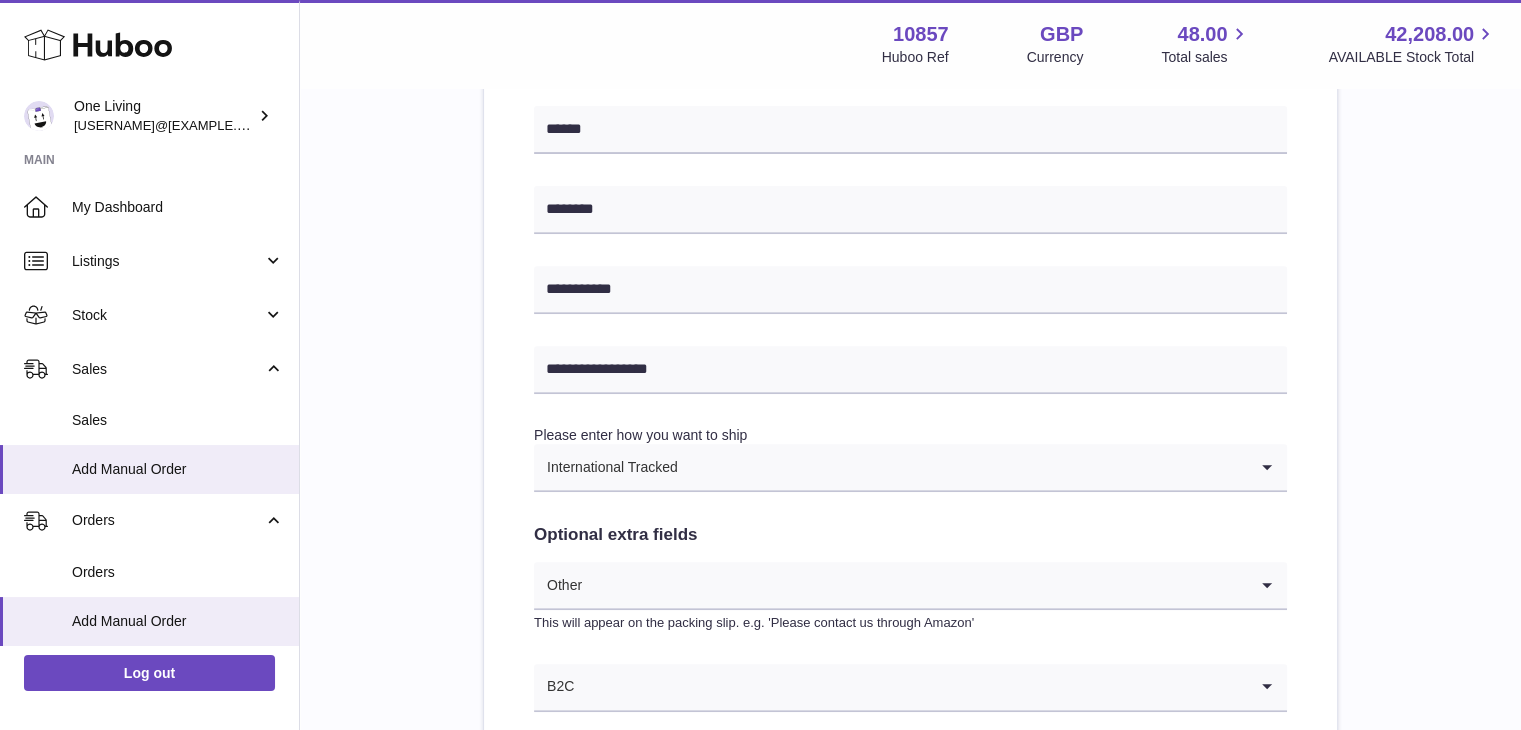 scroll, scrollTop: 1063, scrollLeft: 0, axis: vertical 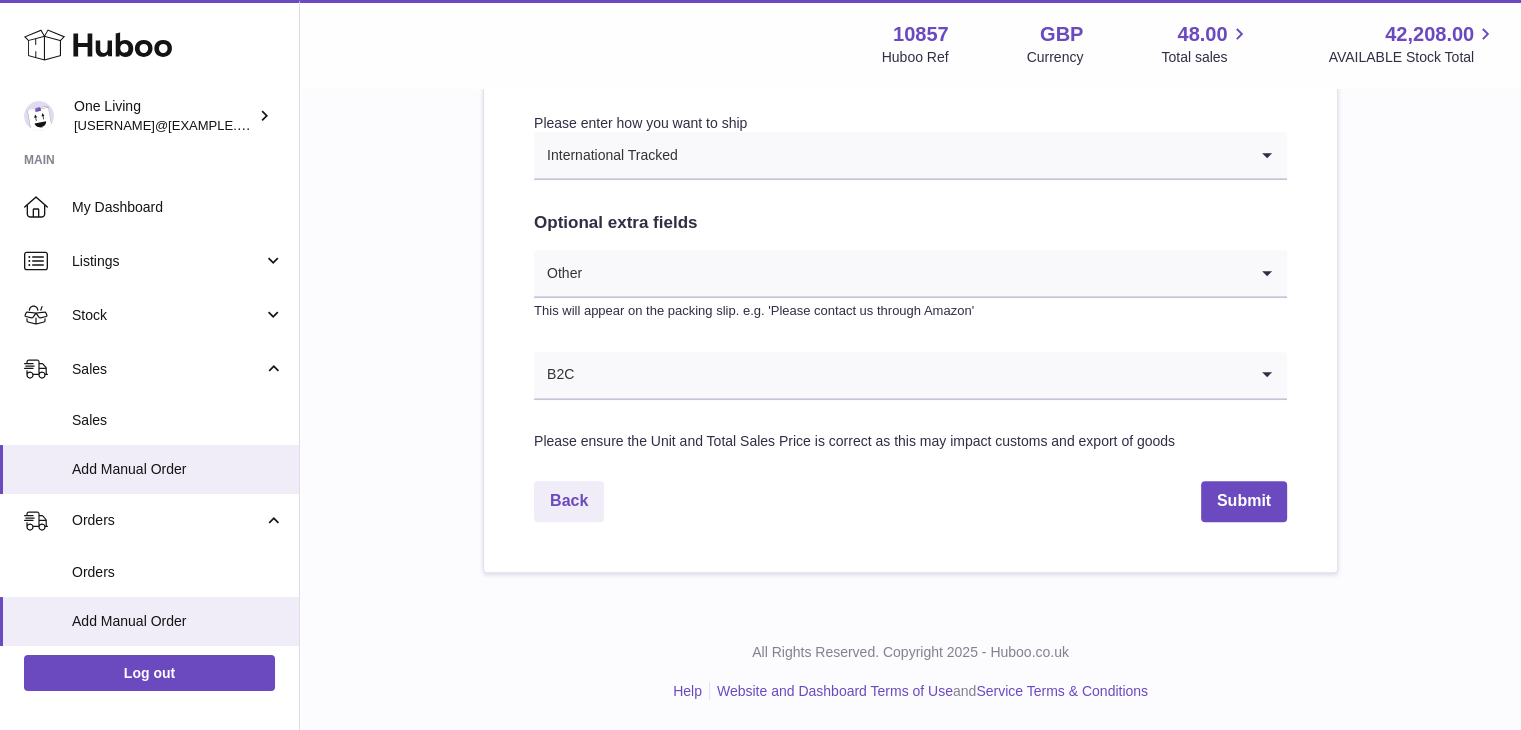 click on "**********" at bounding box center (910, -82) 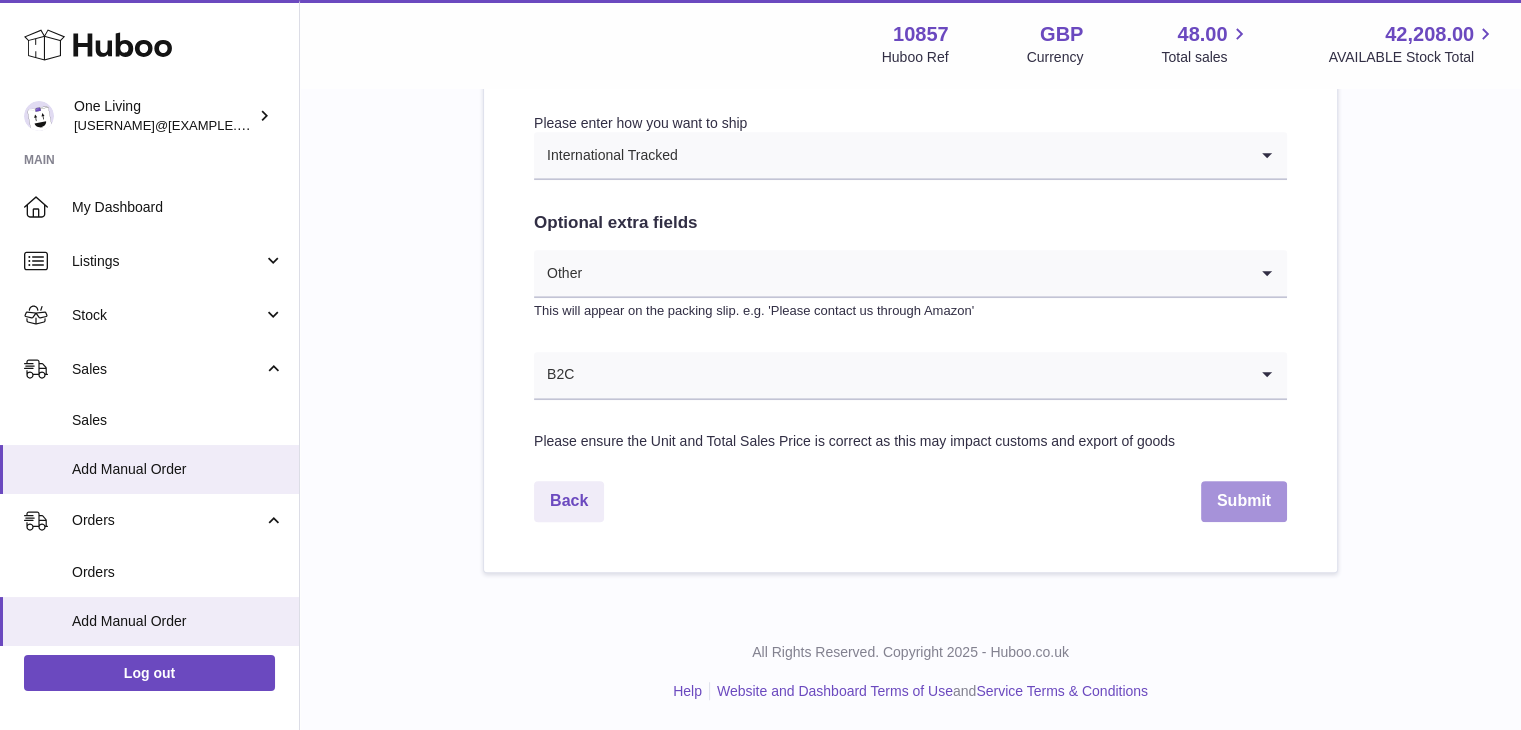 click on "Submit" at bounding box center [1244, 501] 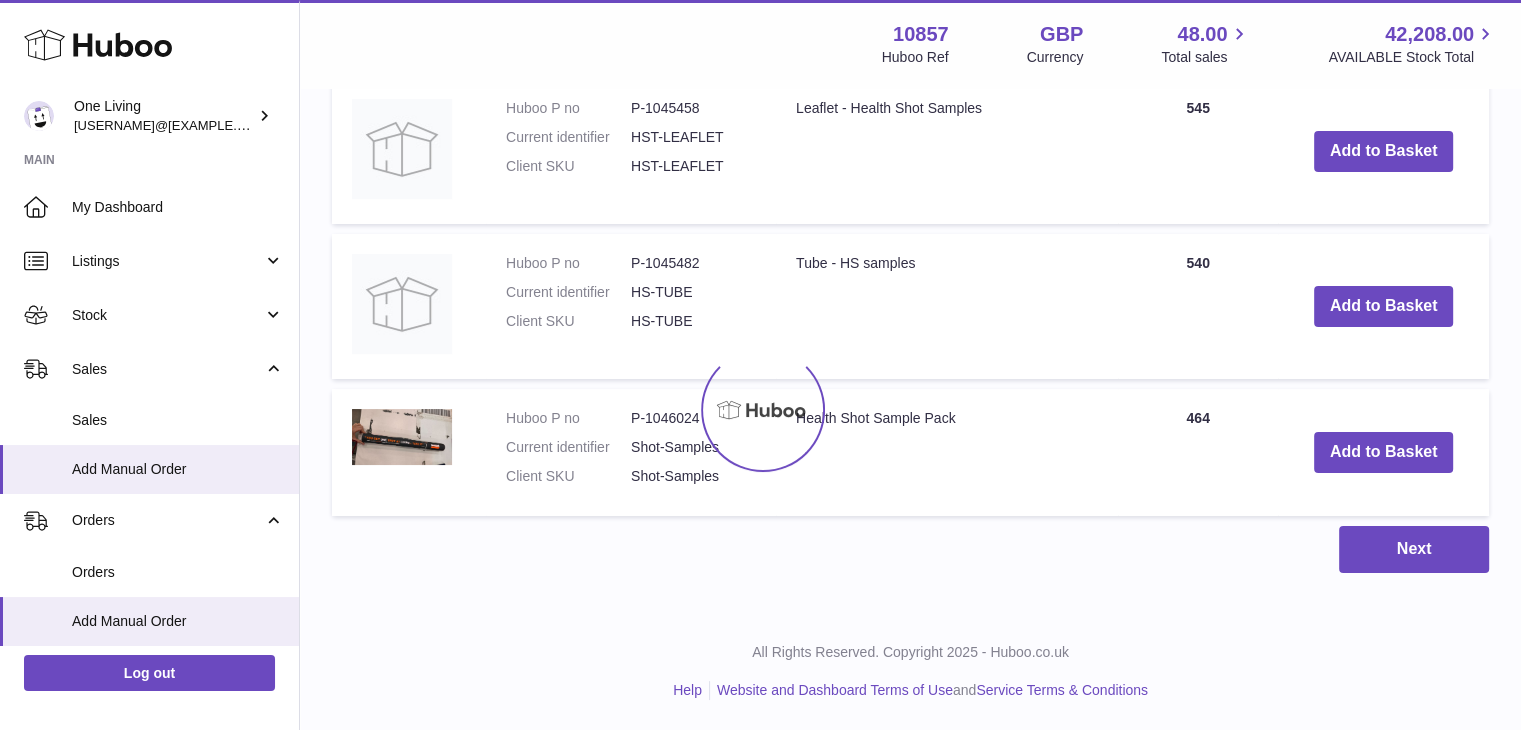 scroll, scrollTop: 0, scrollLeft: 0, axis: both 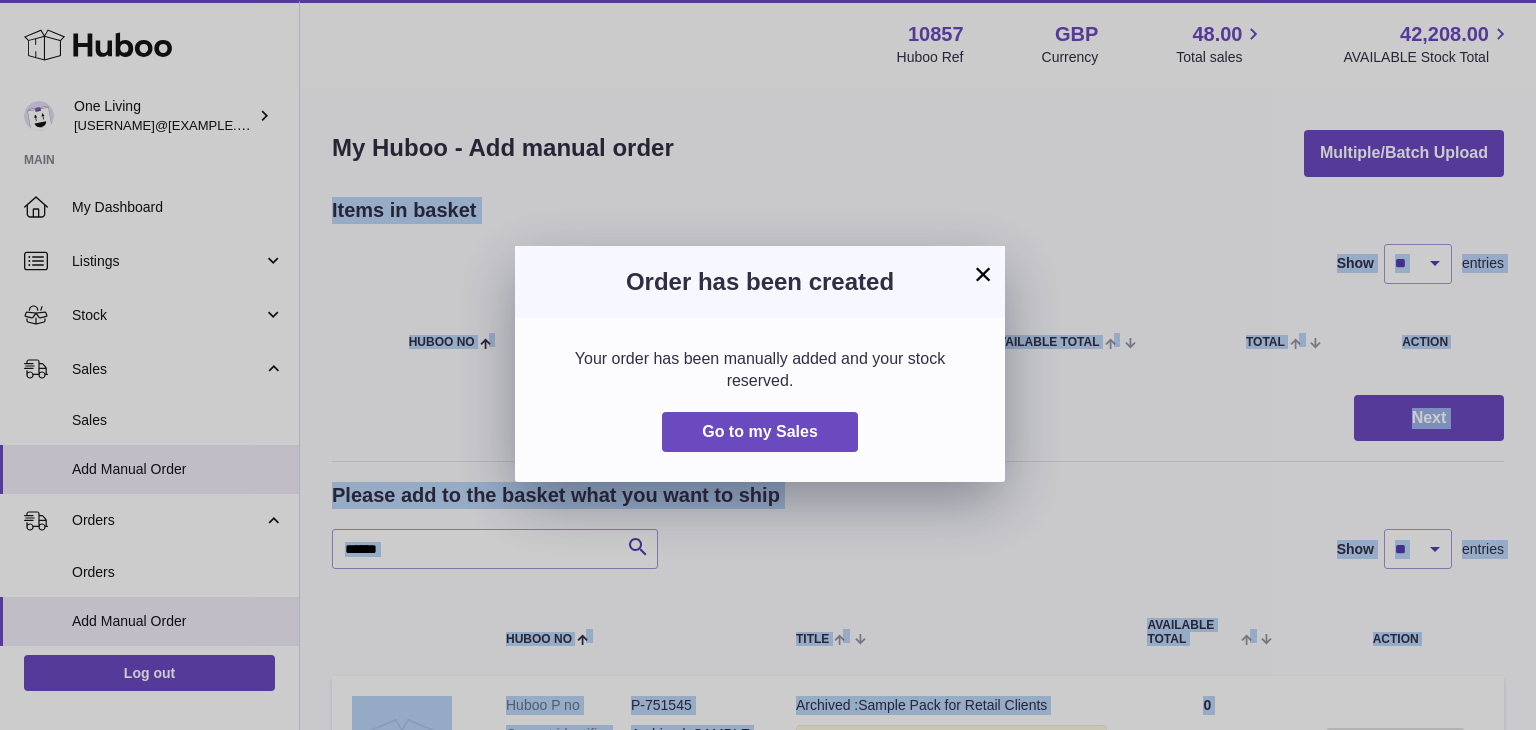 click on "×" at bounding box center [983, 274] 